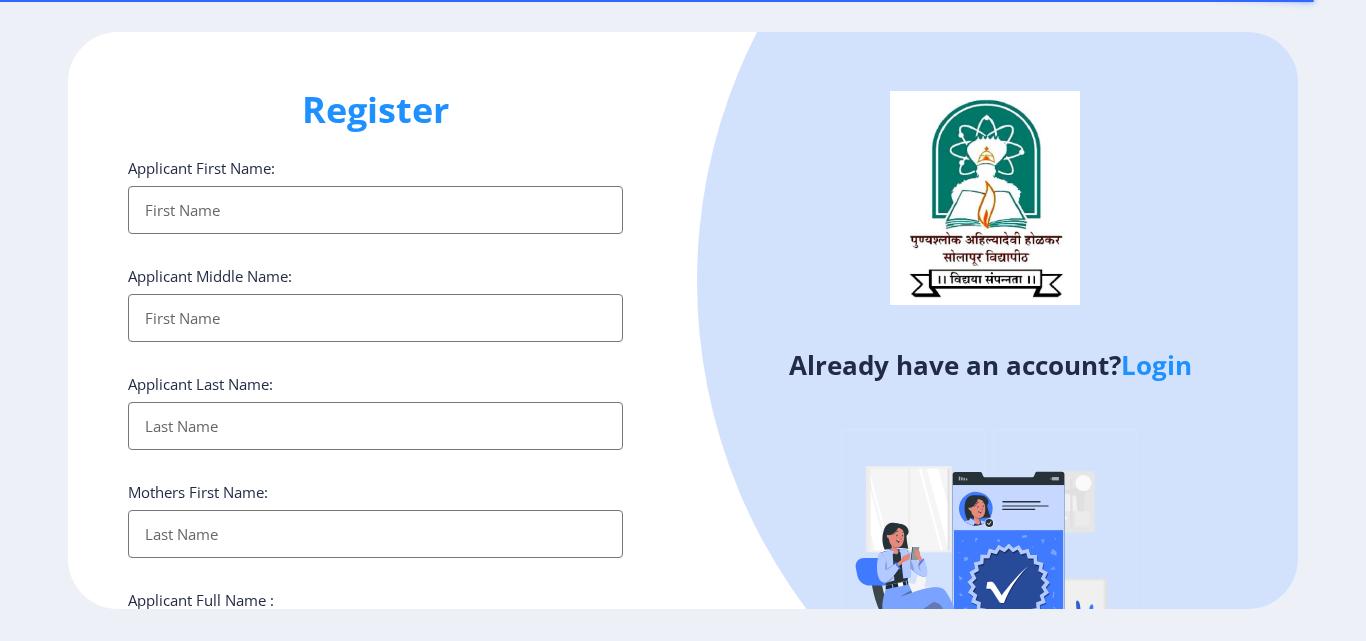 select 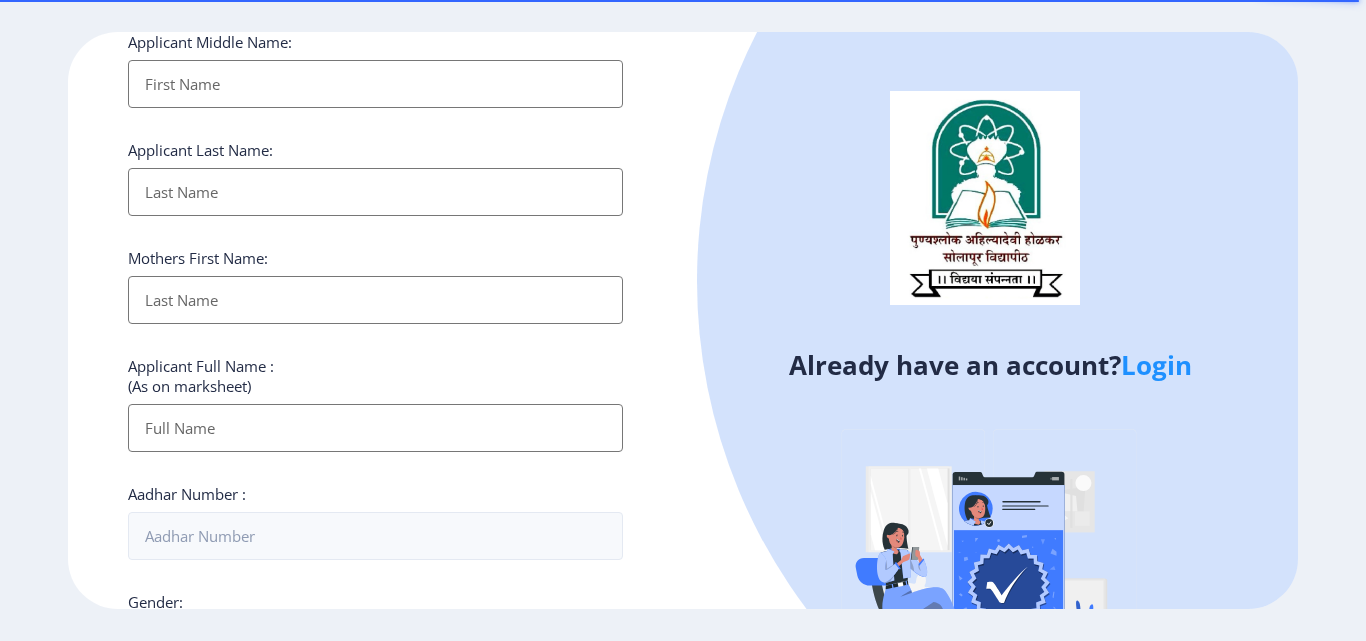 scroll, scrollTop: 15, scrollLeft: 0, axis: vertical 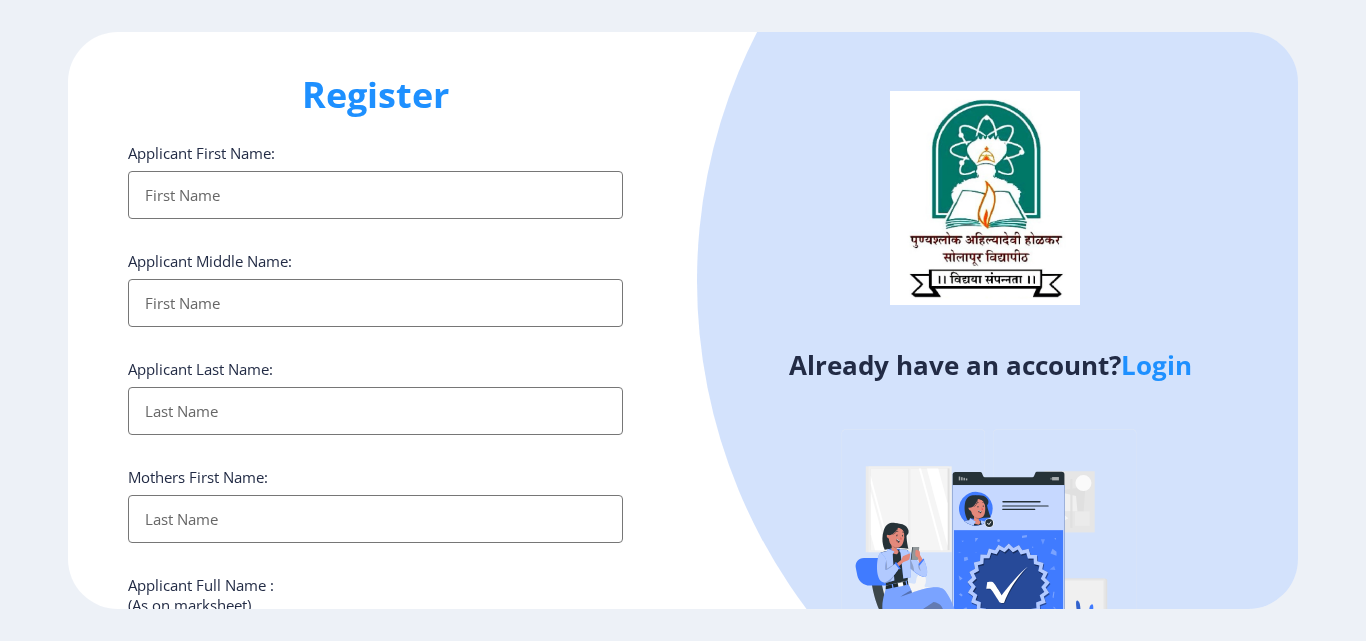 click on "Login" 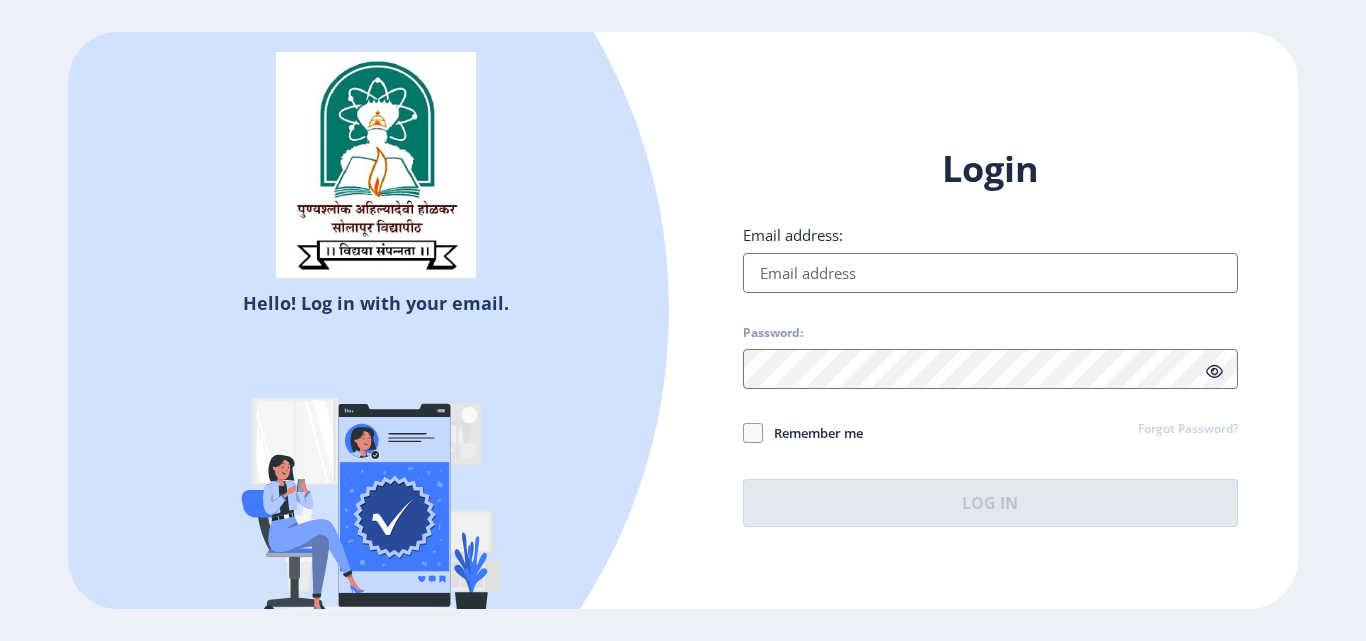 click on "Email address:" at bounding box center [990, 273] 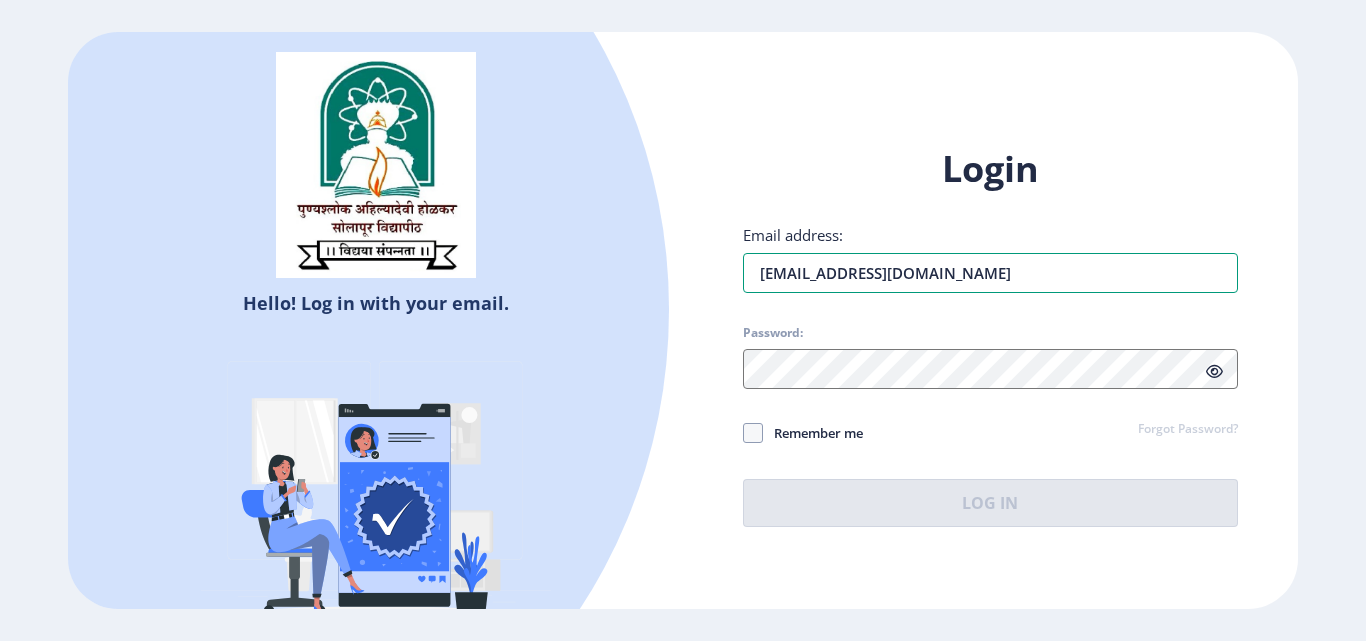 type on "[EMAIL_ADDRESS][DOMAIN_NAME]" 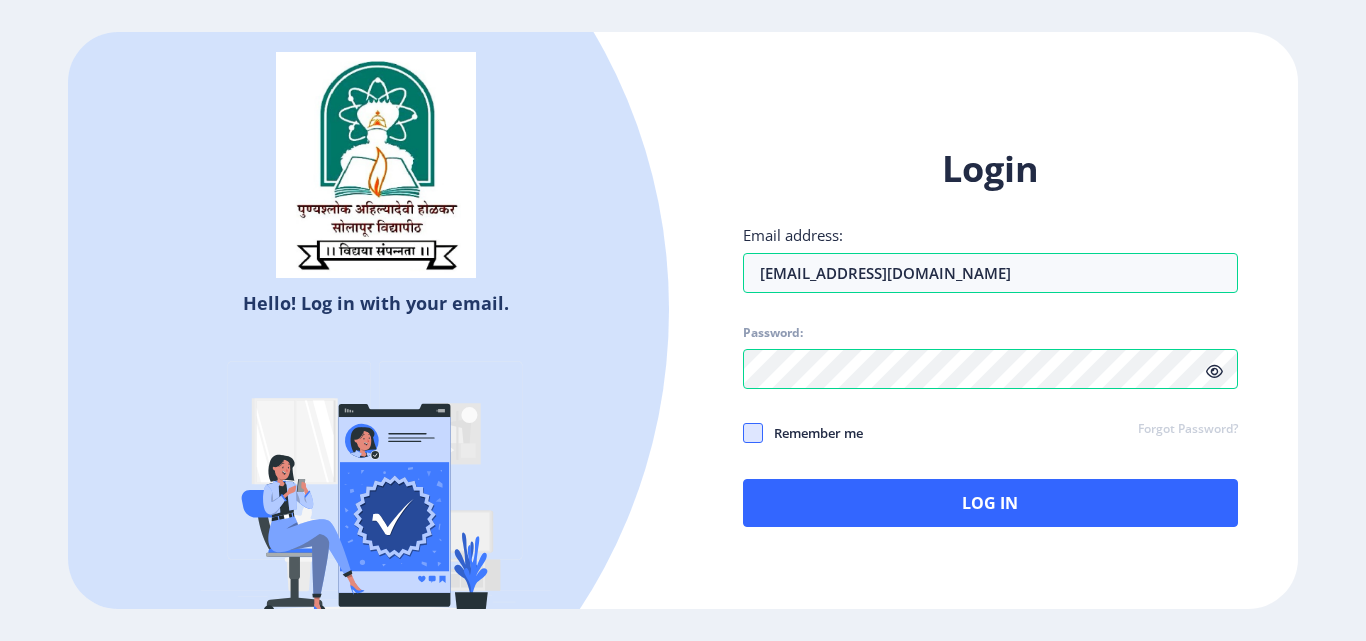 click 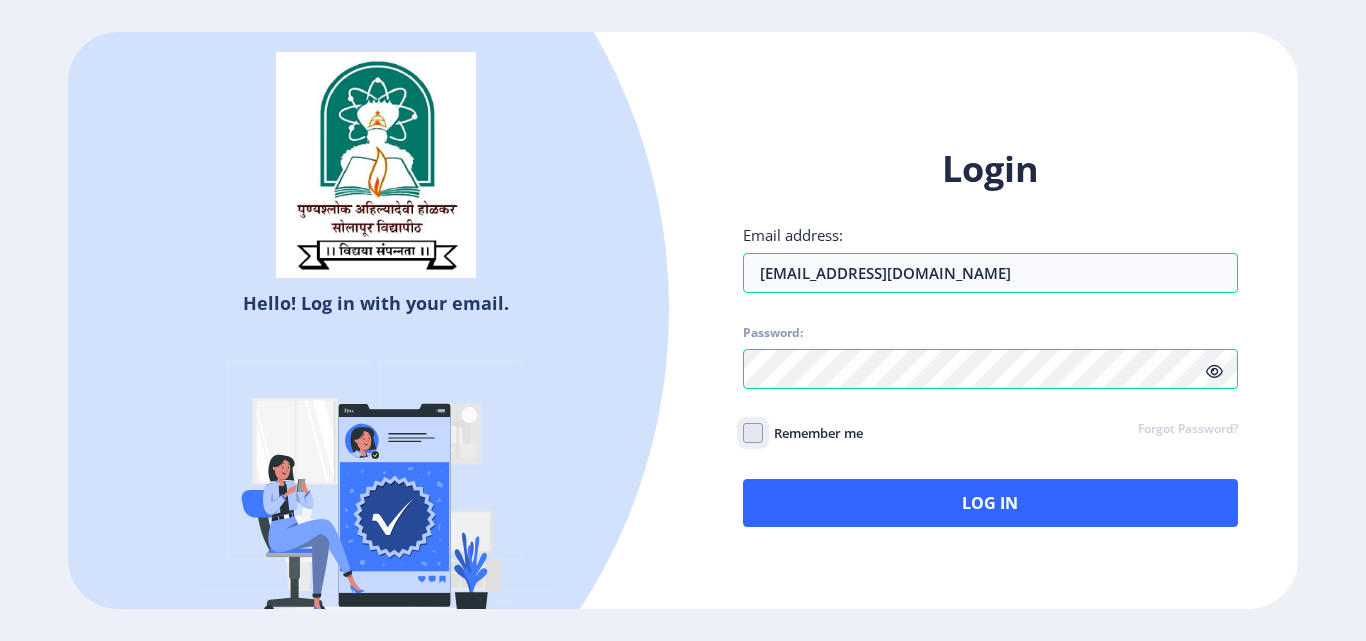 click on "Remember me" 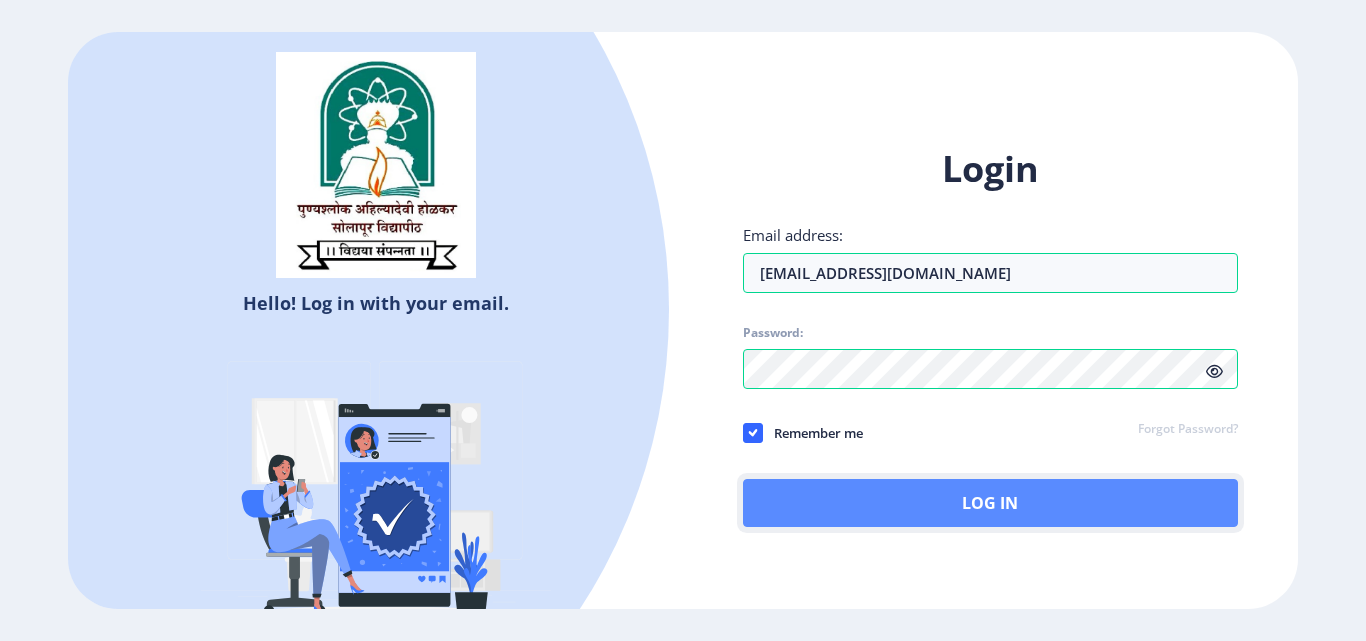 click on "Log In" 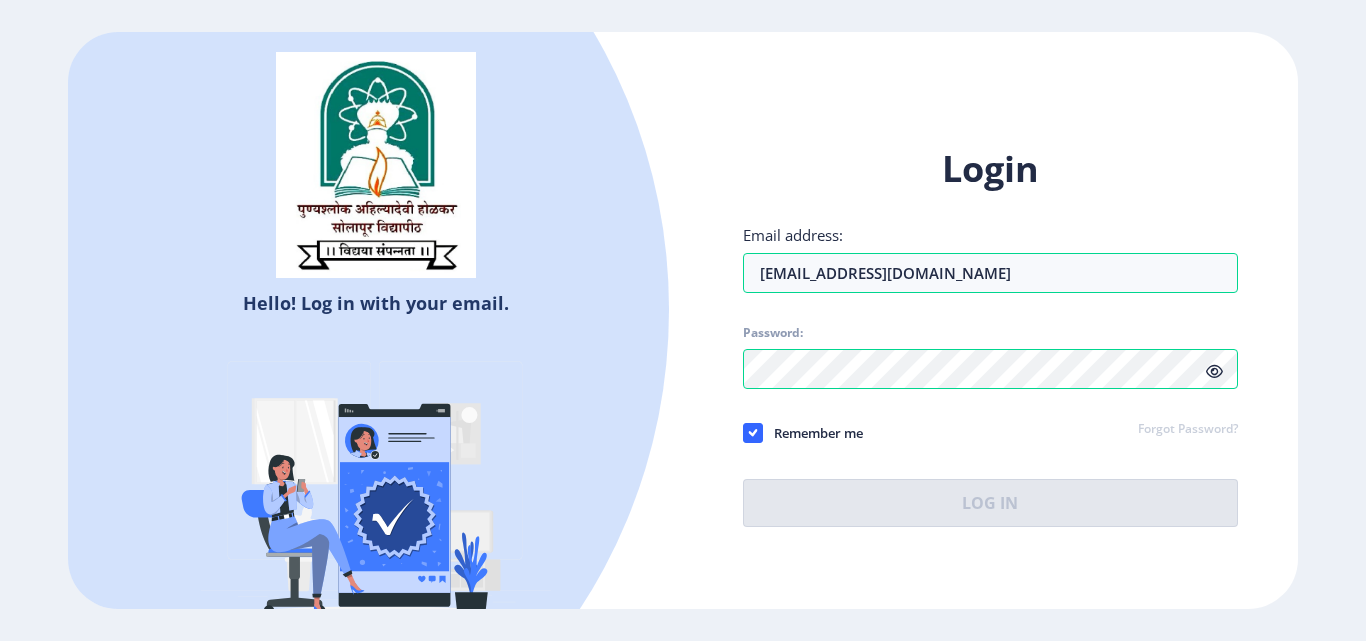 click 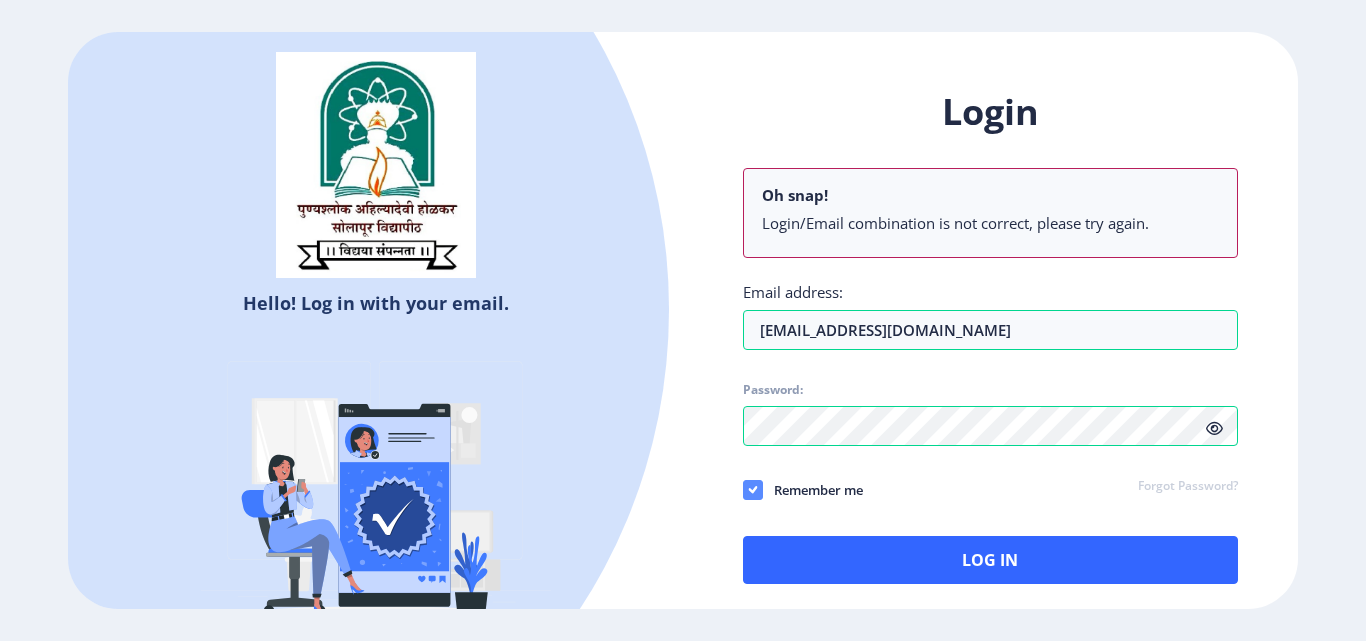 click 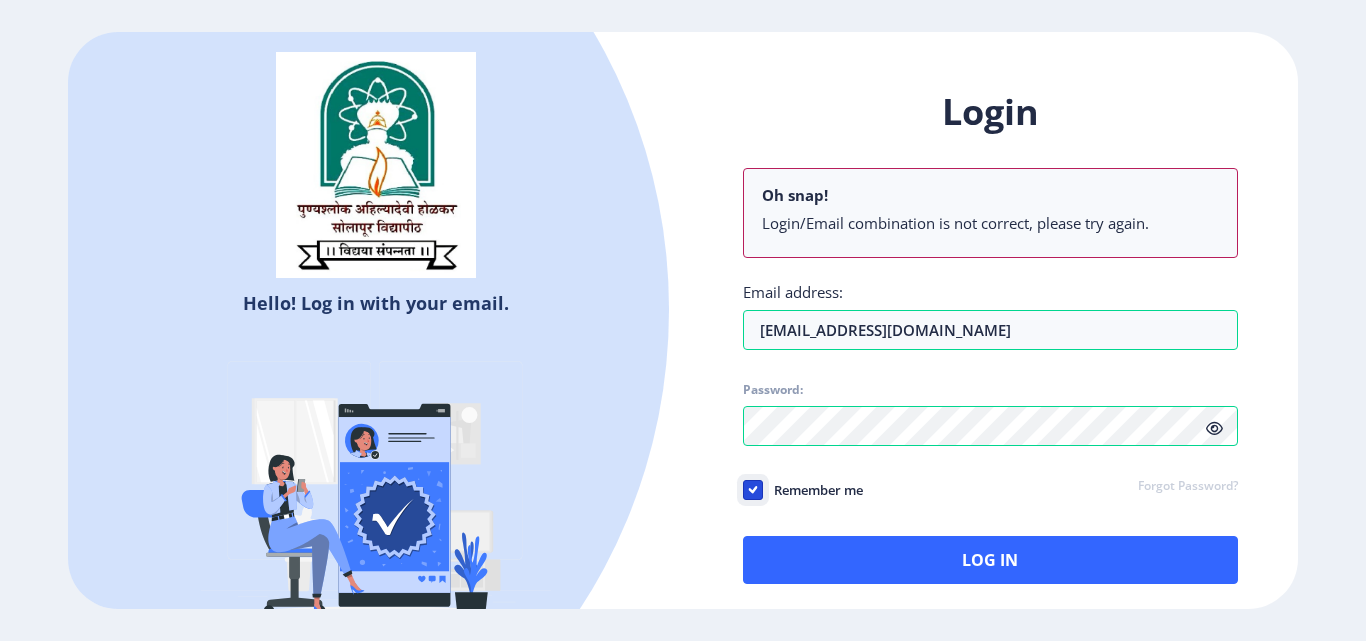 checkbox on "false" 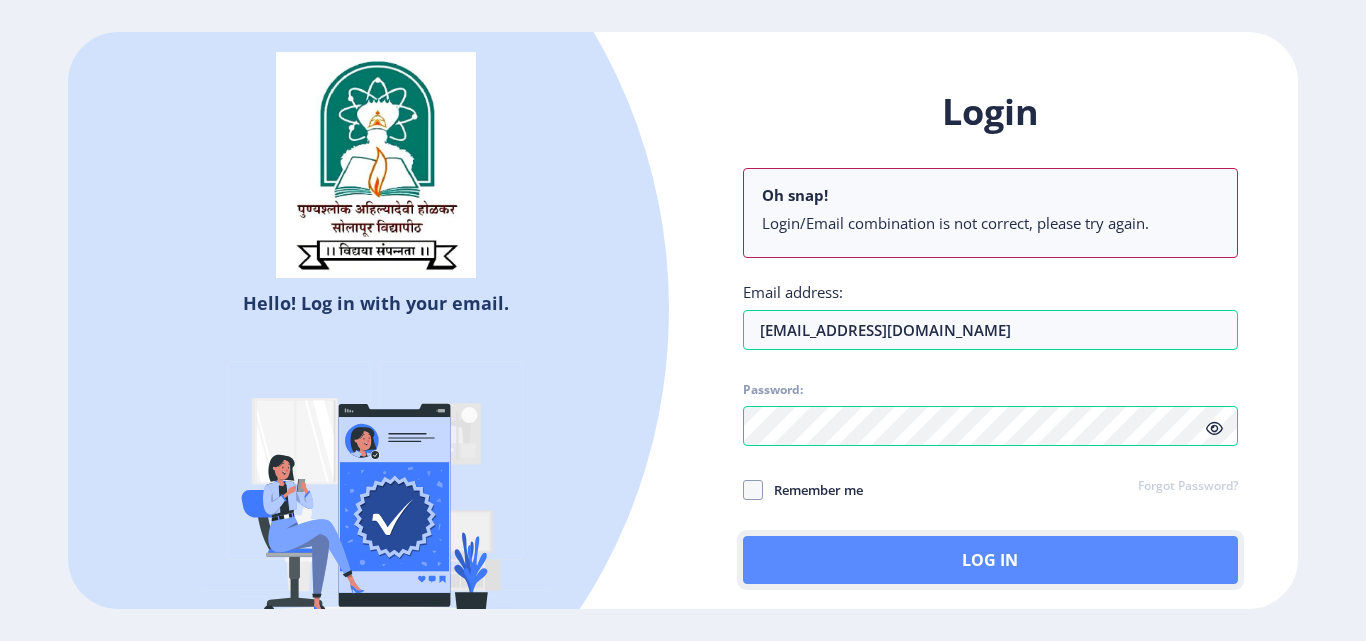 click on "Log In" 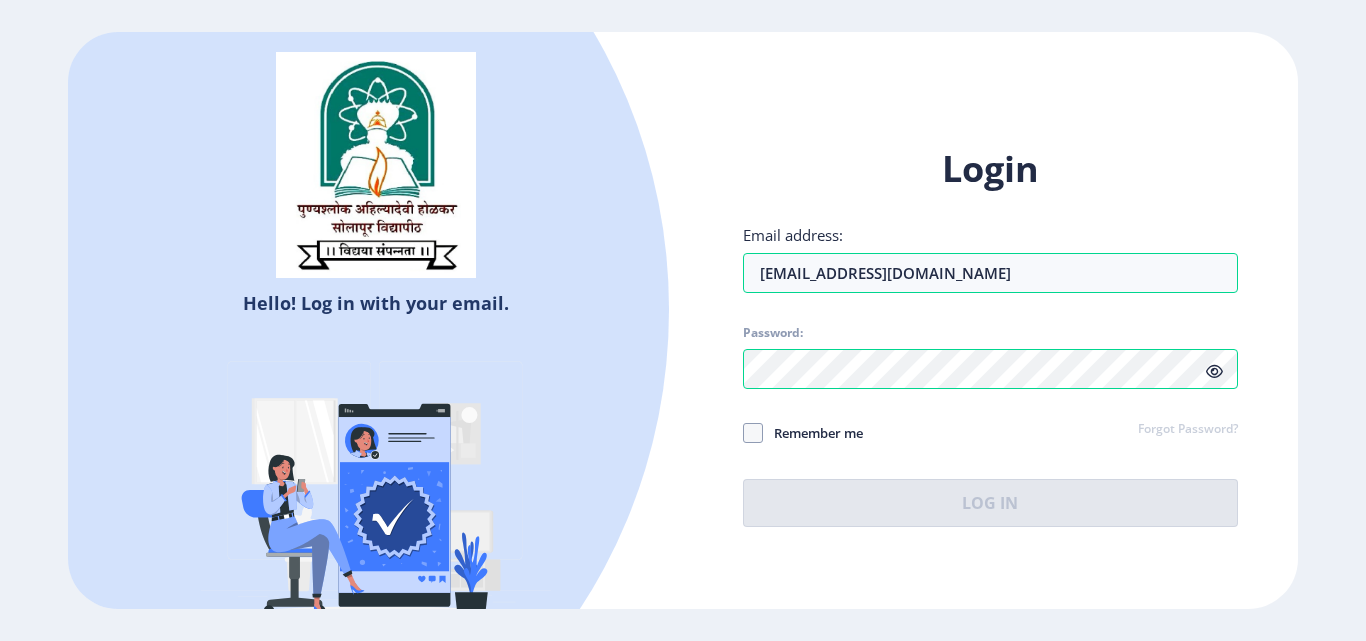 select 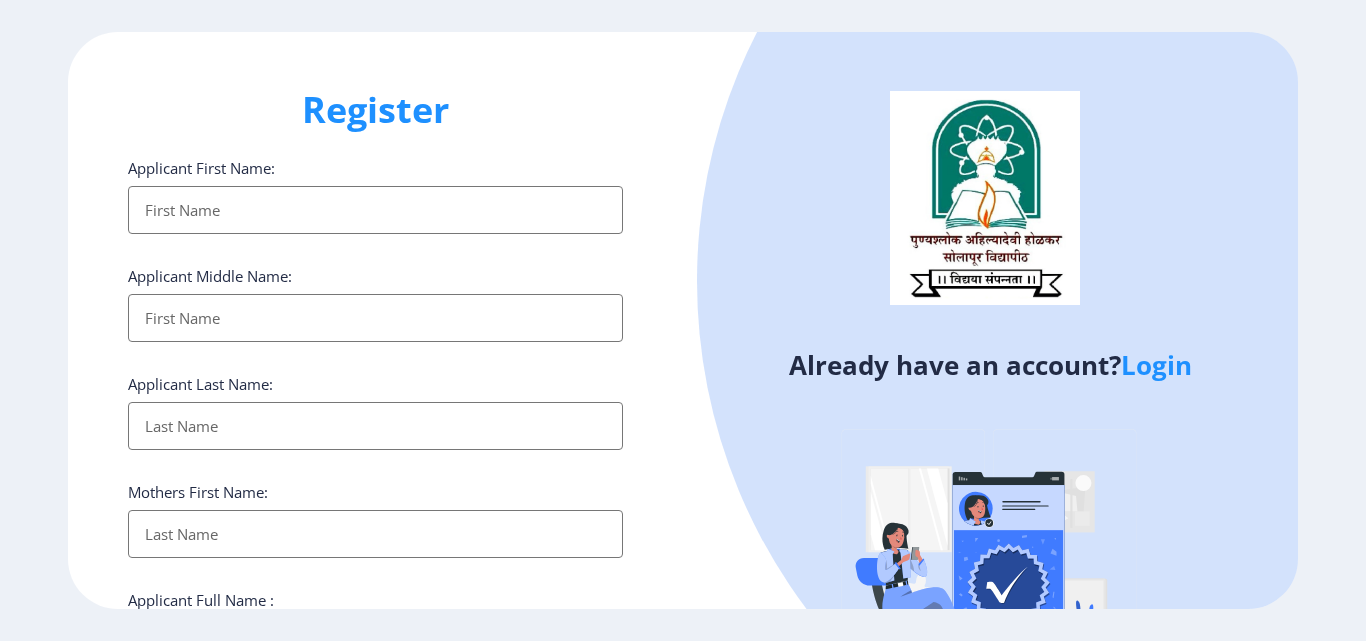 click on "Applicant First Name:" at bounding box center (375, 210) 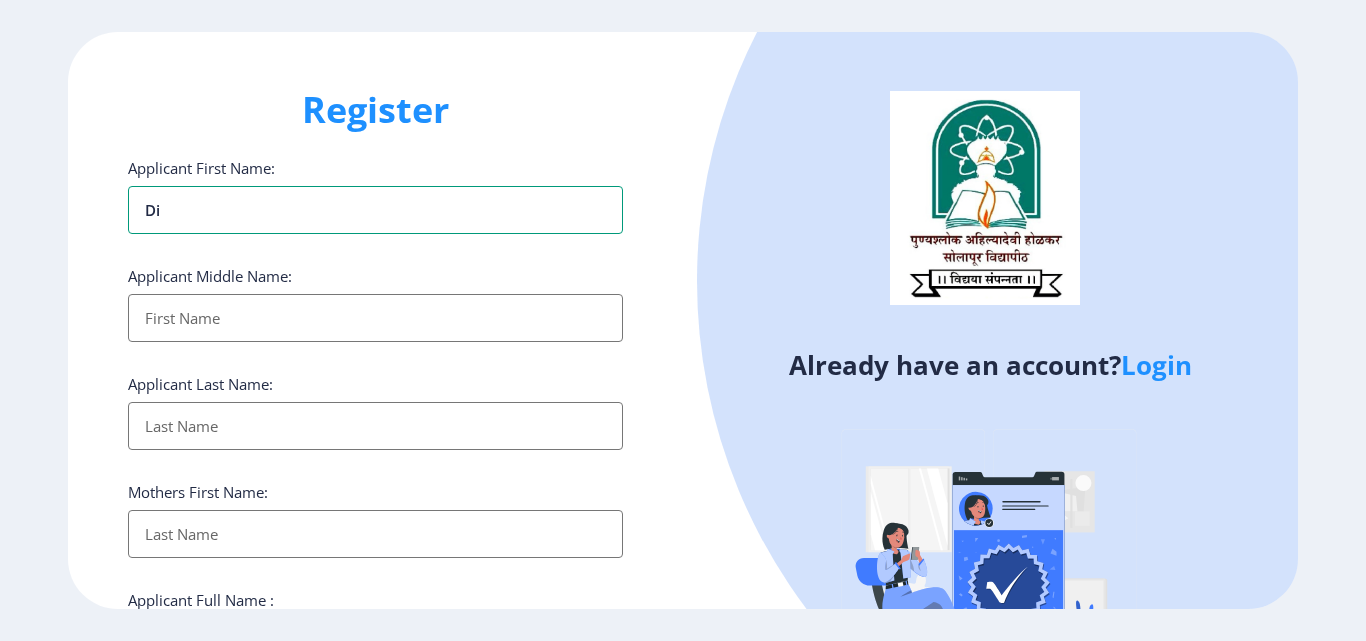 type on "D" 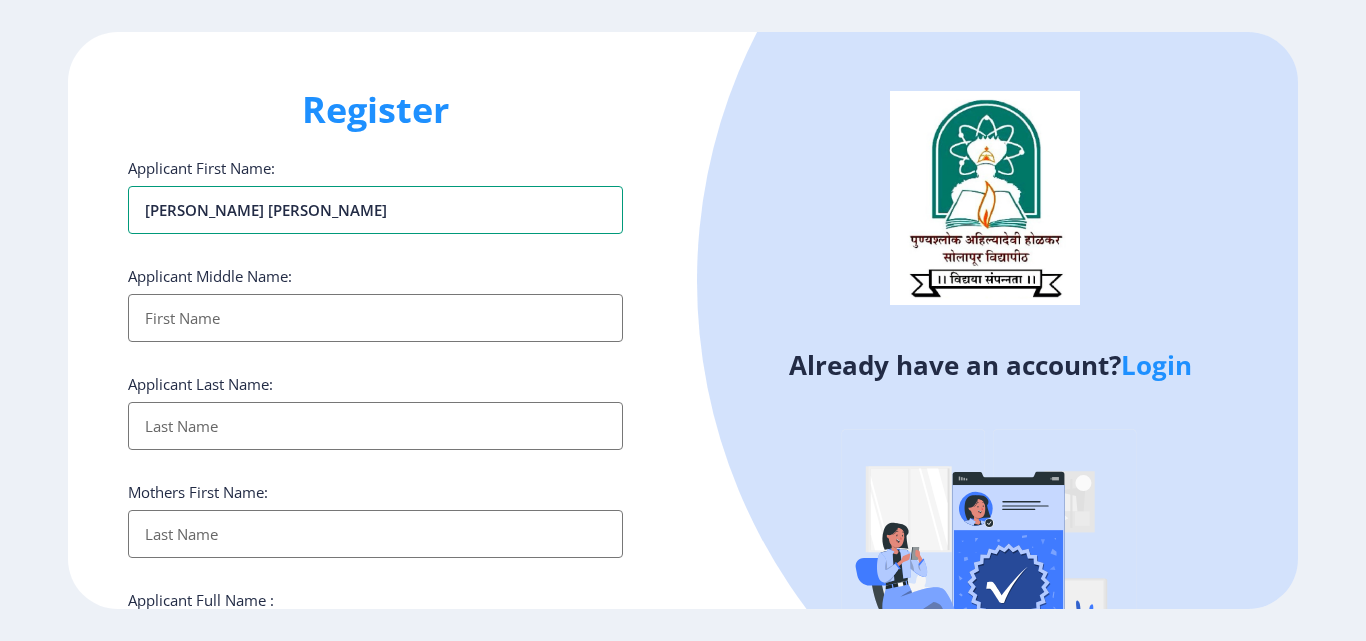 drag, startPoint x: 417, startPoint y: 213, endPoint x: 87, endPoint y: 178, distance: 331.85086 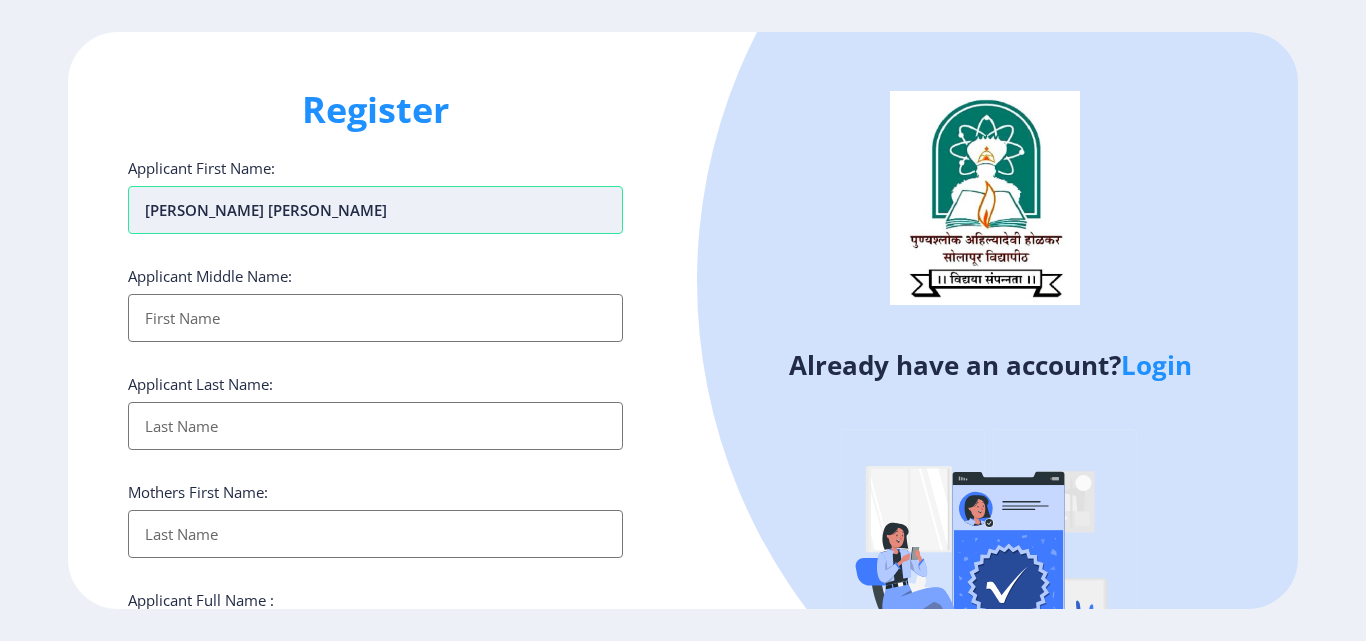 click on "Dhanvantari Soudagar Adlinge" at bounding box center [375, 210] 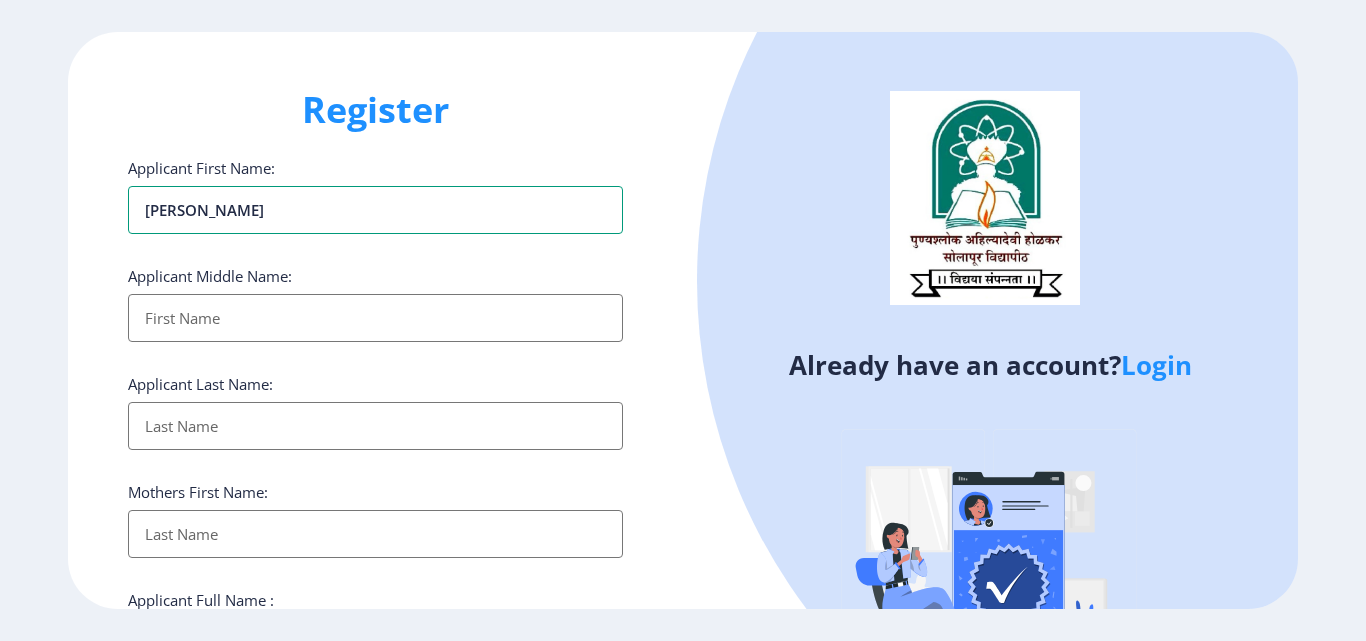 type on "Dhanvantari Adlinge" 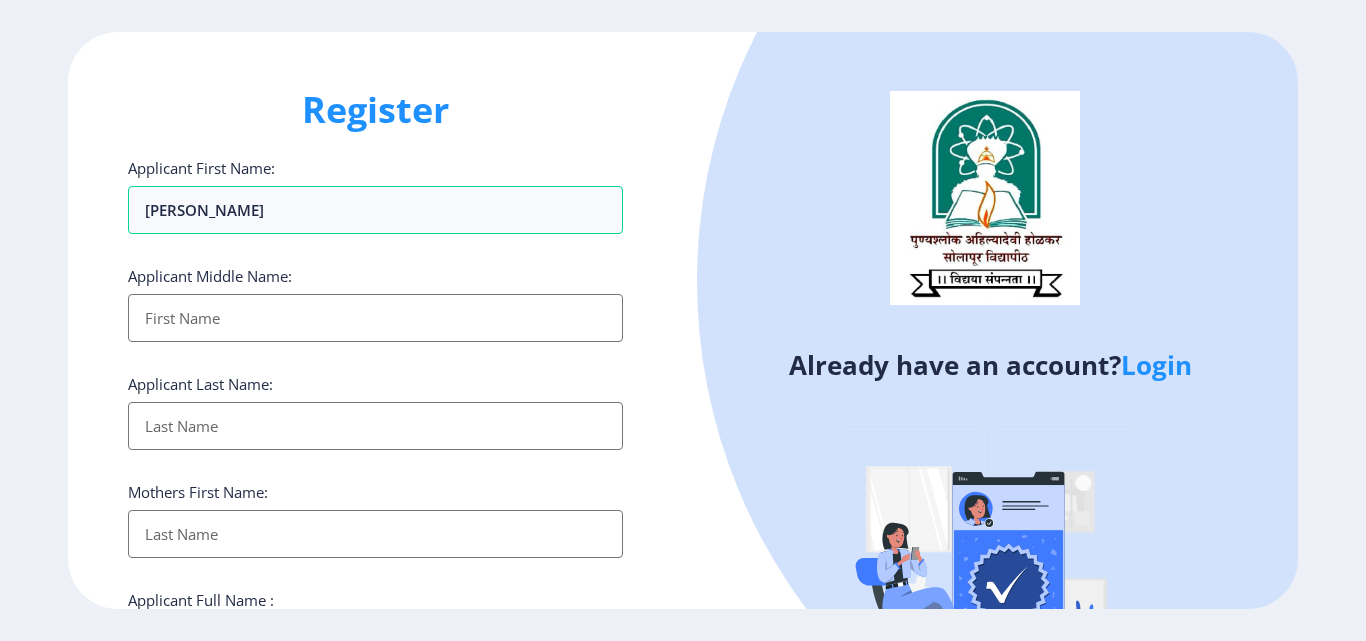 click on "Applicant First Name:" at bounding box center [375, 318] 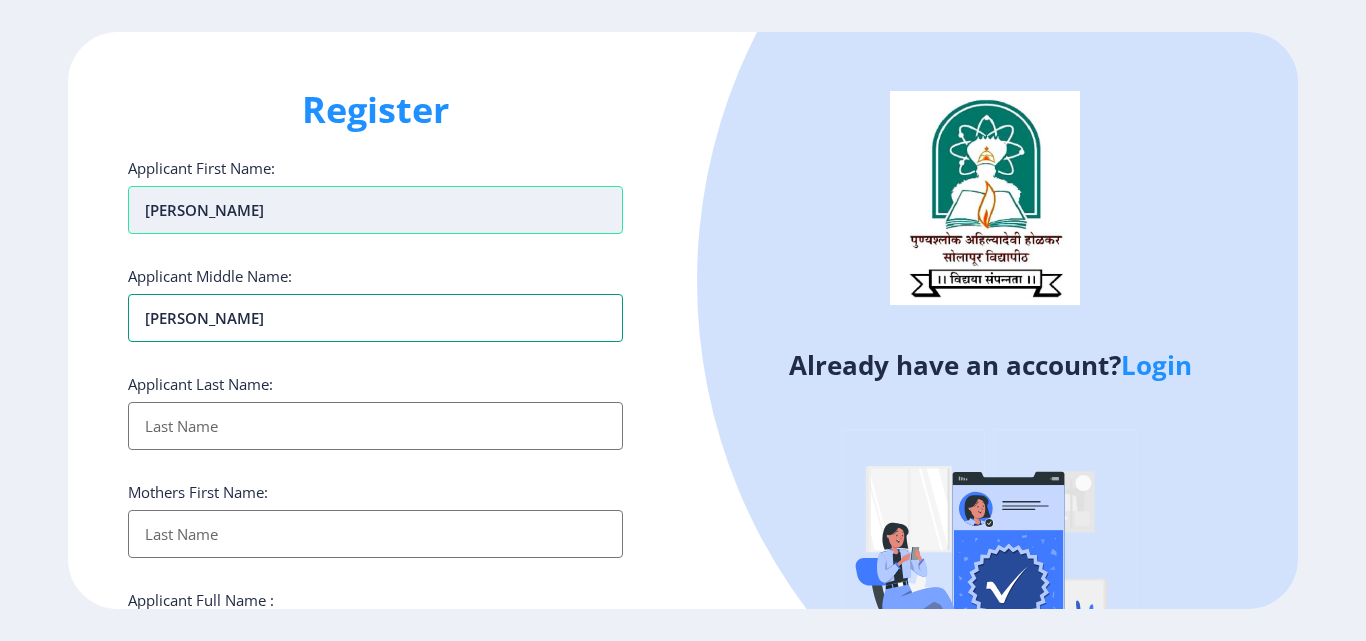 type on "Soudagar" 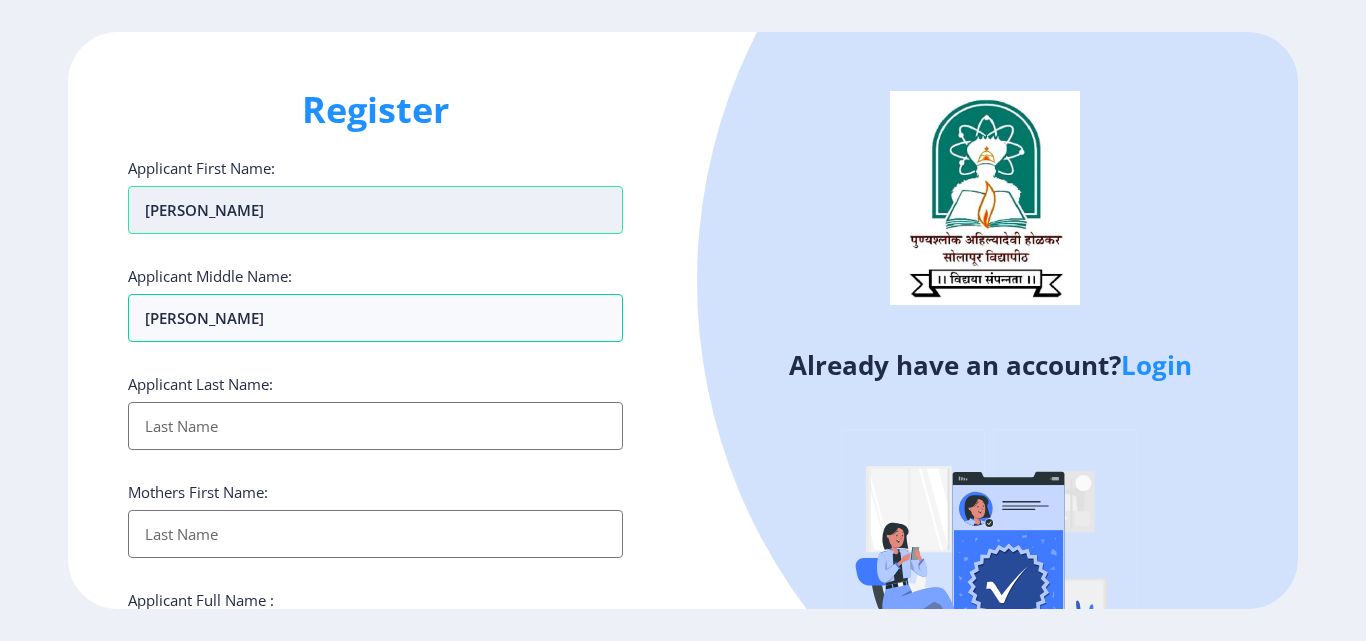 drag, startPoint x: 317, startPoint y: 213, endPoint x: 239, endPoint y: 211, distance: 78.025635 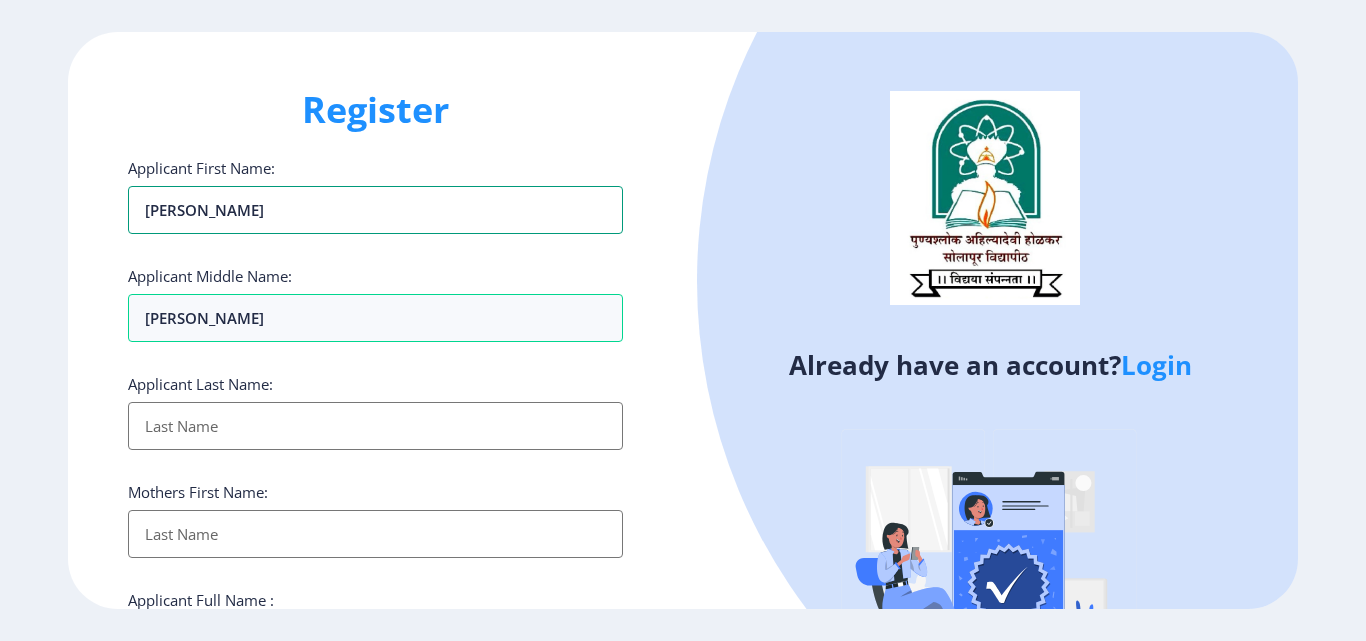 type on "Dhanvantari" 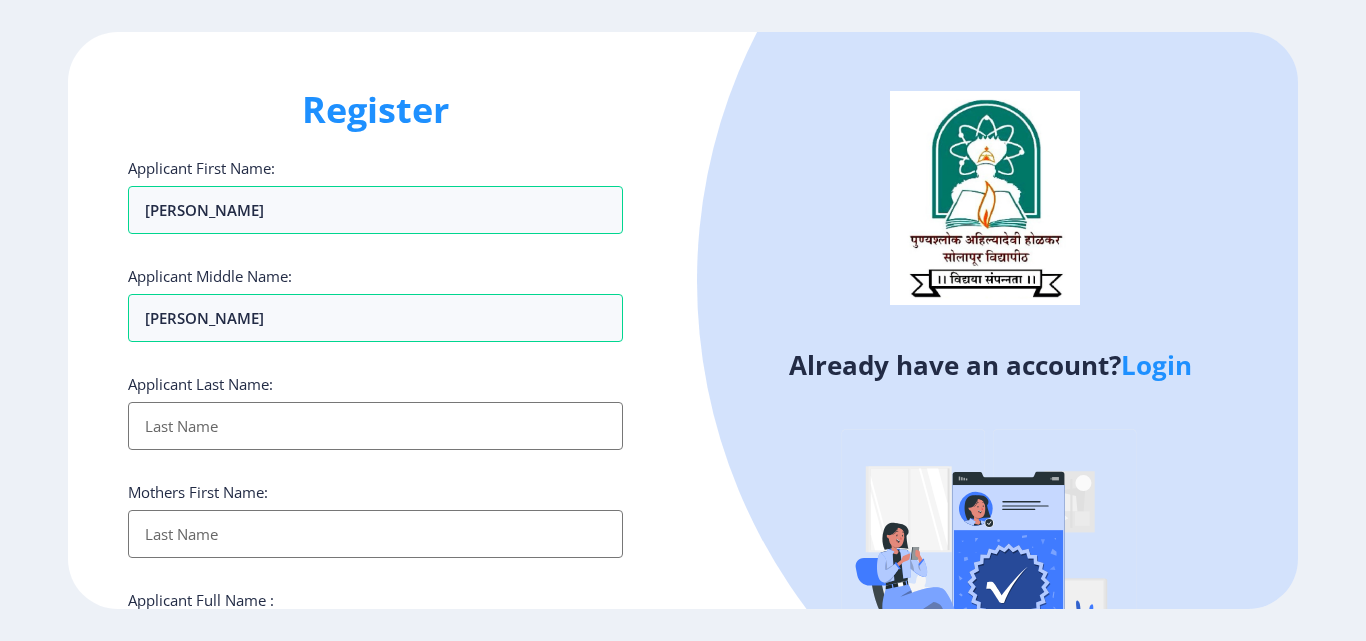 click on "Applicant First Name:" at bounding box center [375, 426] 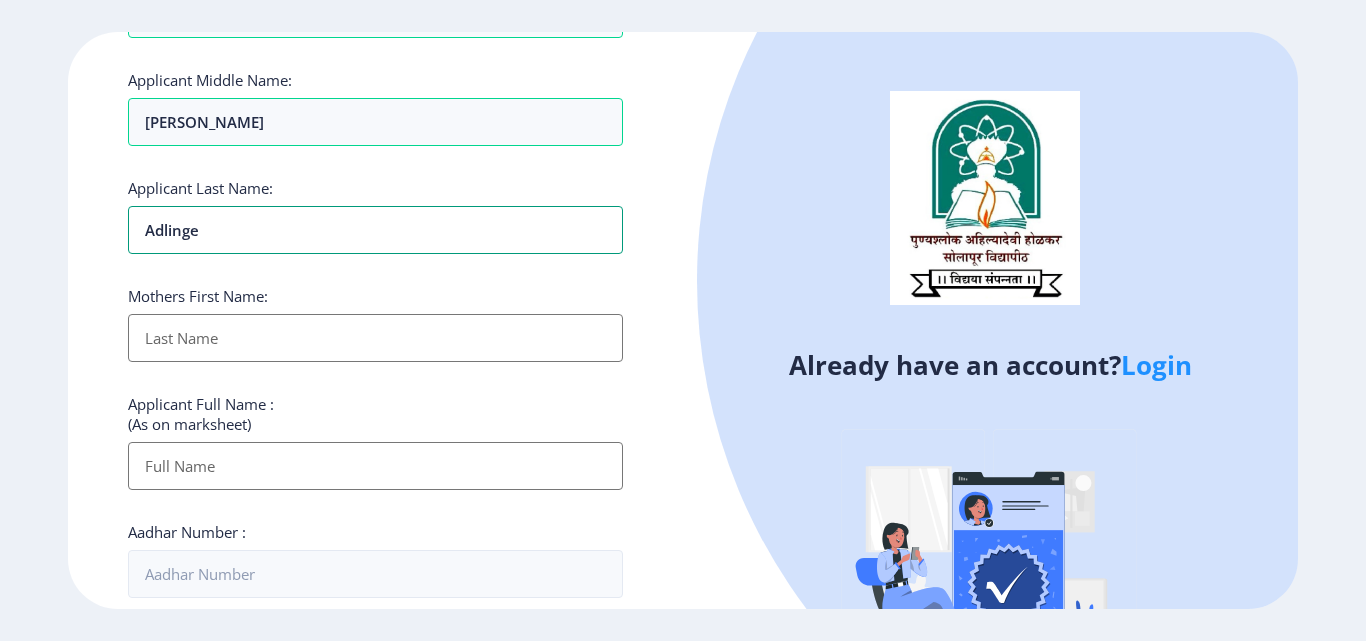 scroll, scrollTop: 200, scrollLeft: 0, axis: vertical 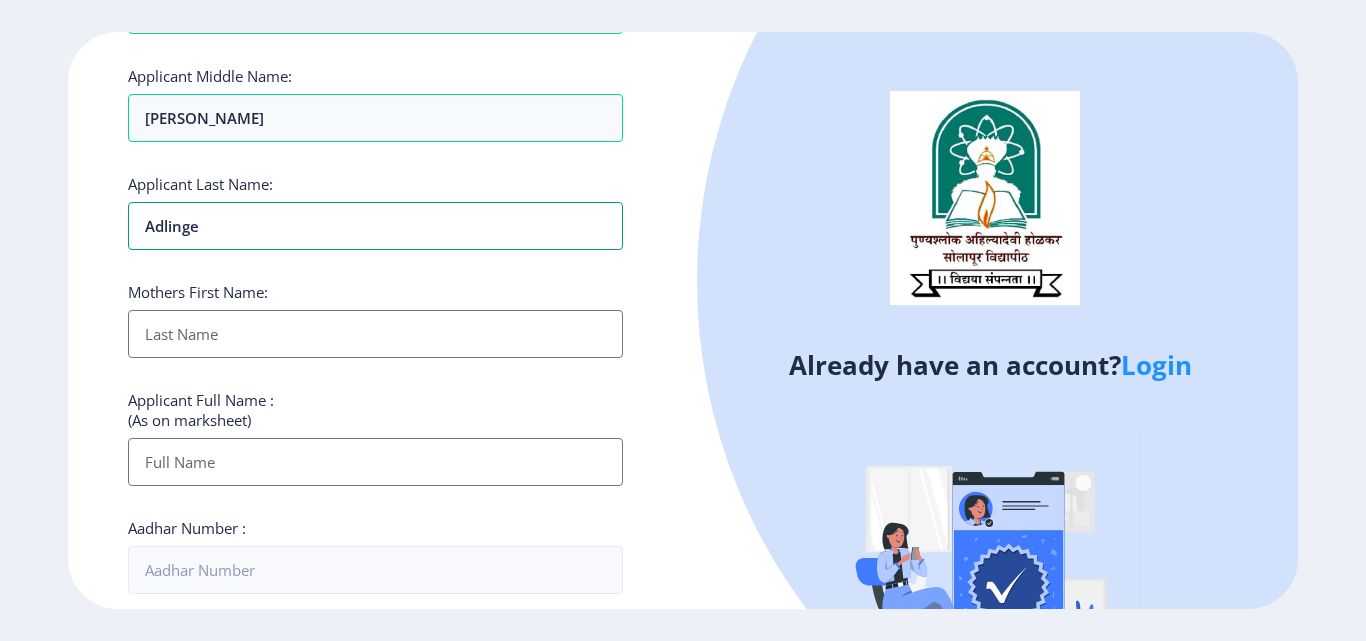 type on "Adlinge" 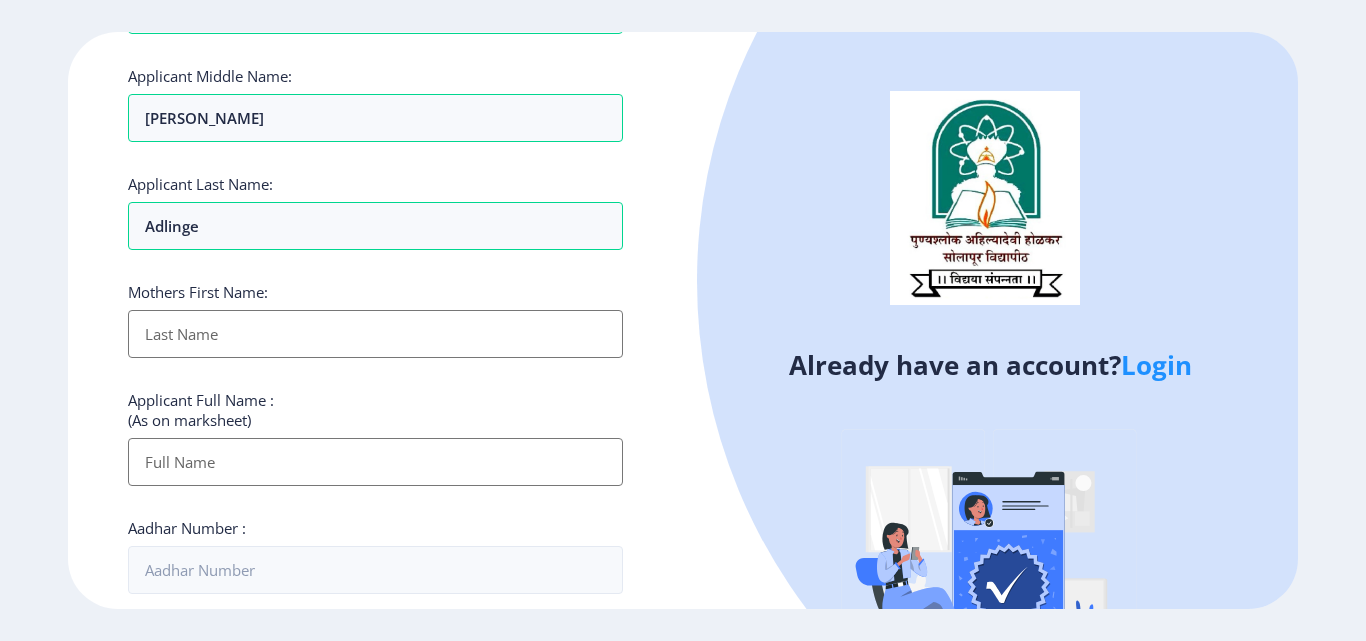 click on "Applicant First Name:" at bounding box center [375, 334] 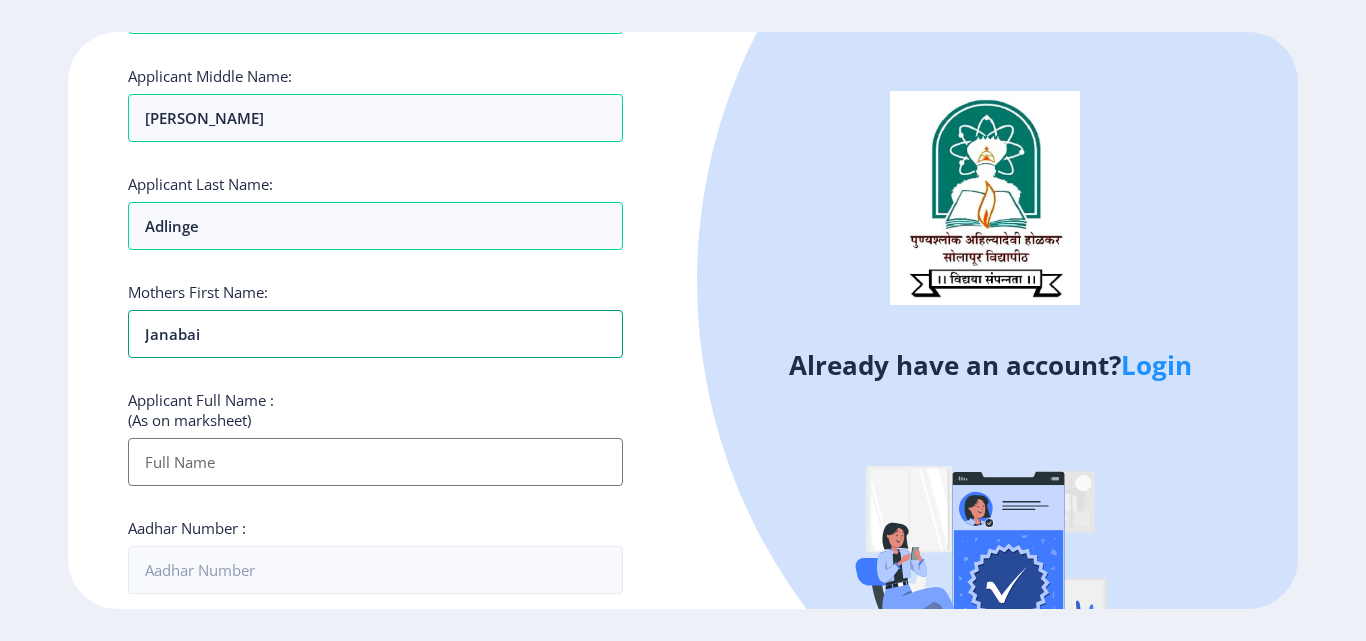 type on "Janabai" 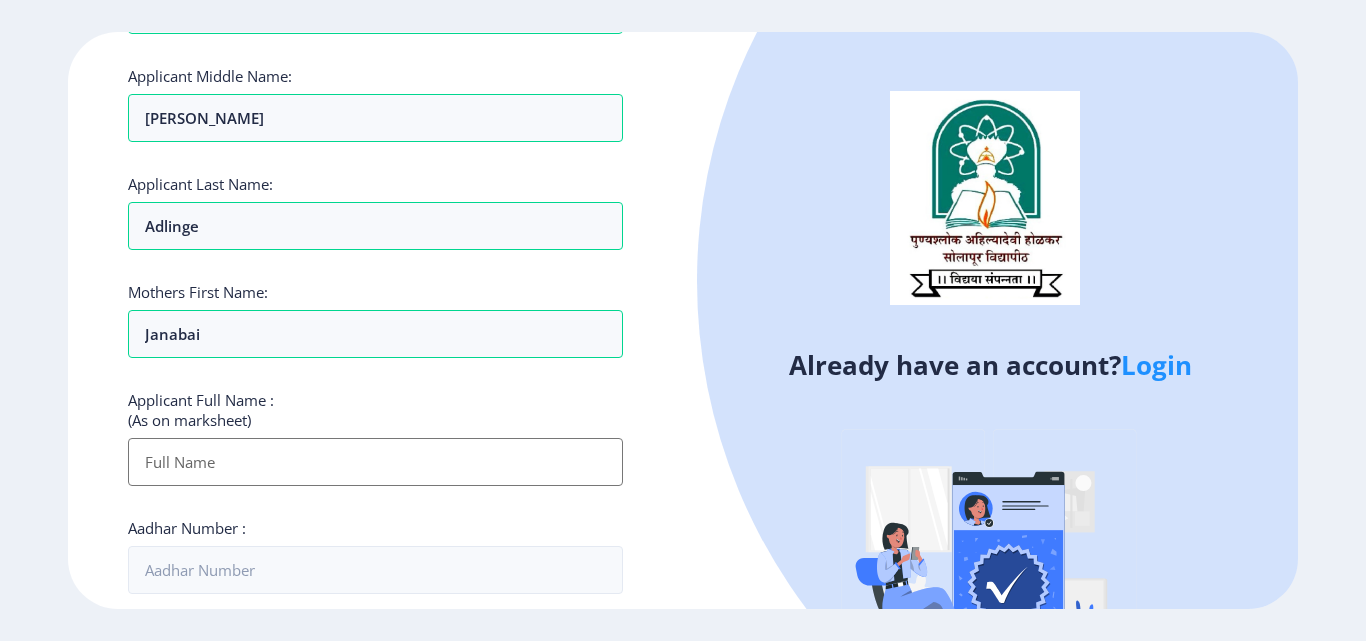 click on "Applicant First Name:" at bounding box center (375, 462) 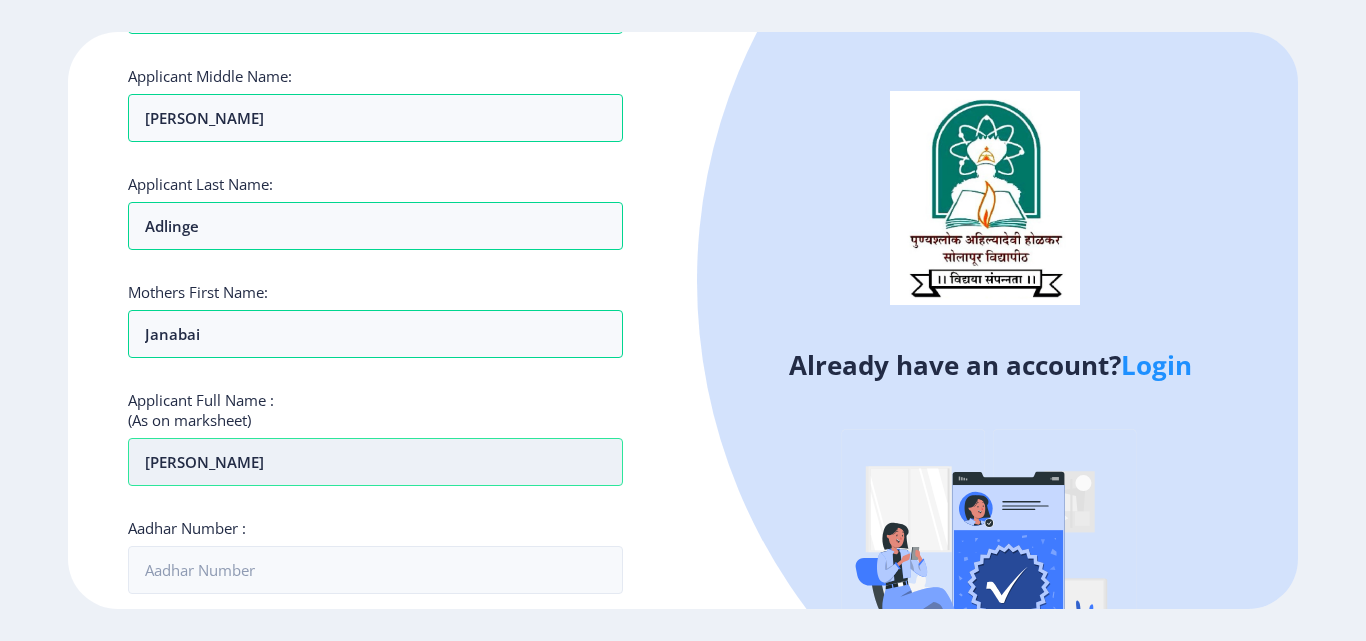 click on "Dhanvantari Soudagar" at bounding box center [375, 462] 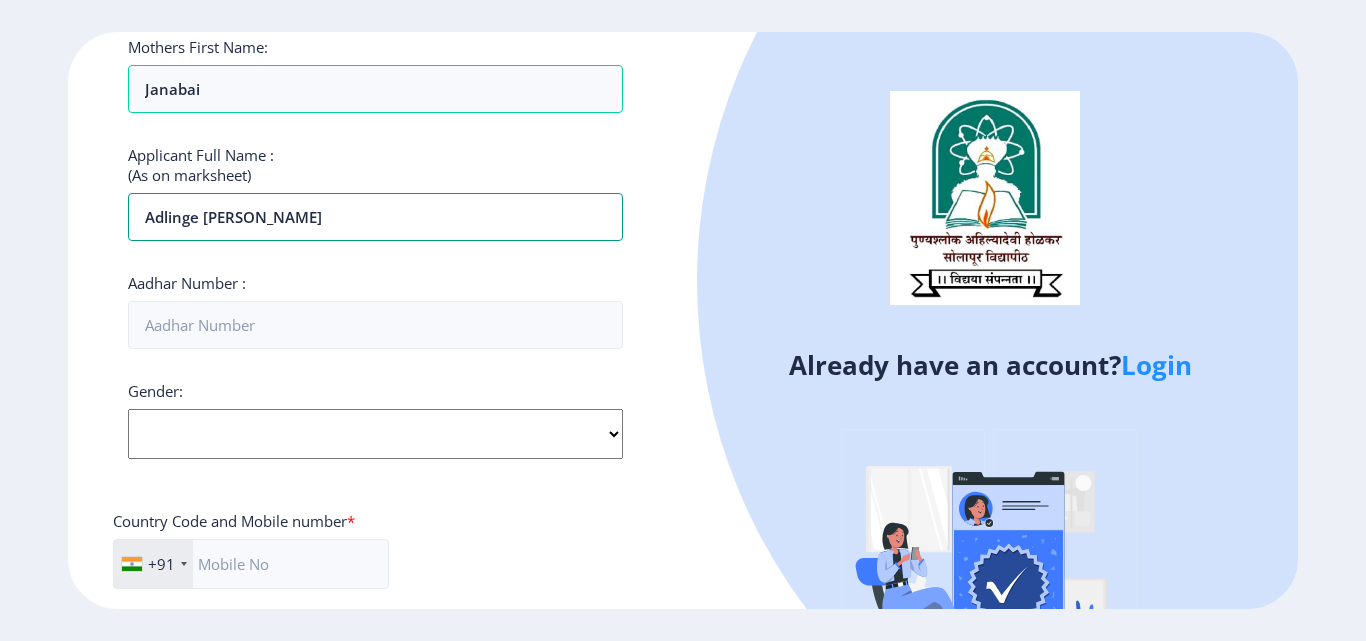 scroll, scrollTop: 500, scrollLeft: 0, axis: vertical 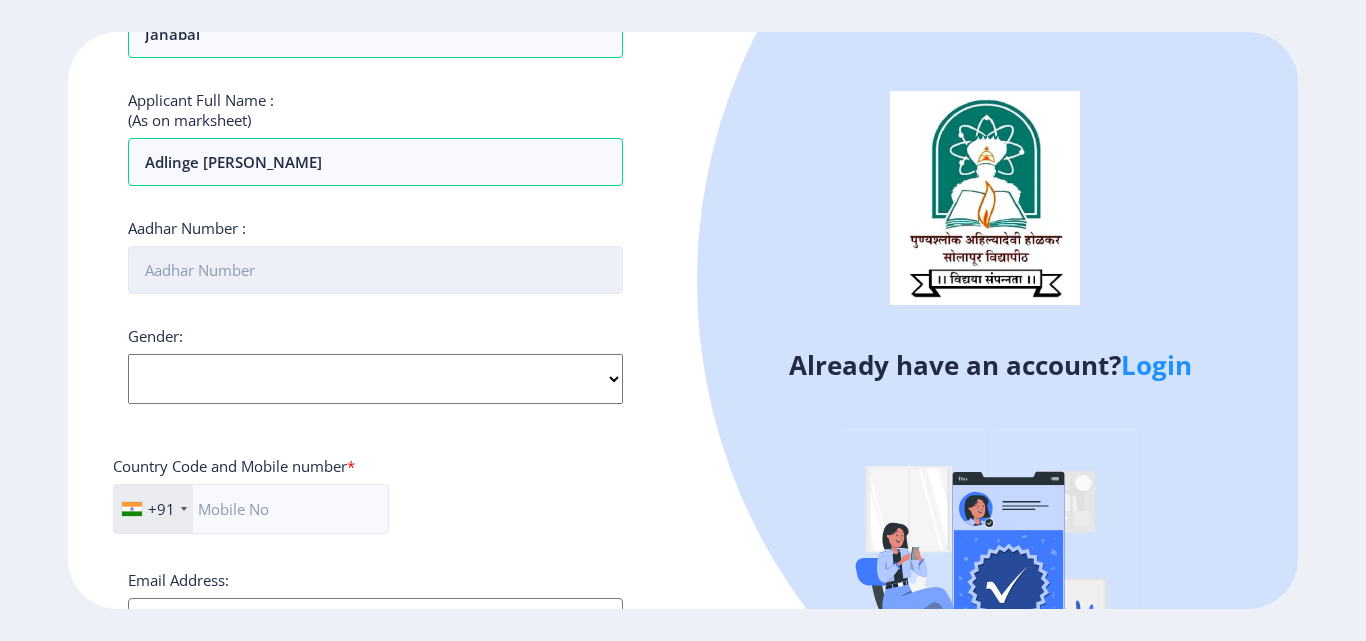 click on "Aadhar Number :" at bounding box center [375, 270] 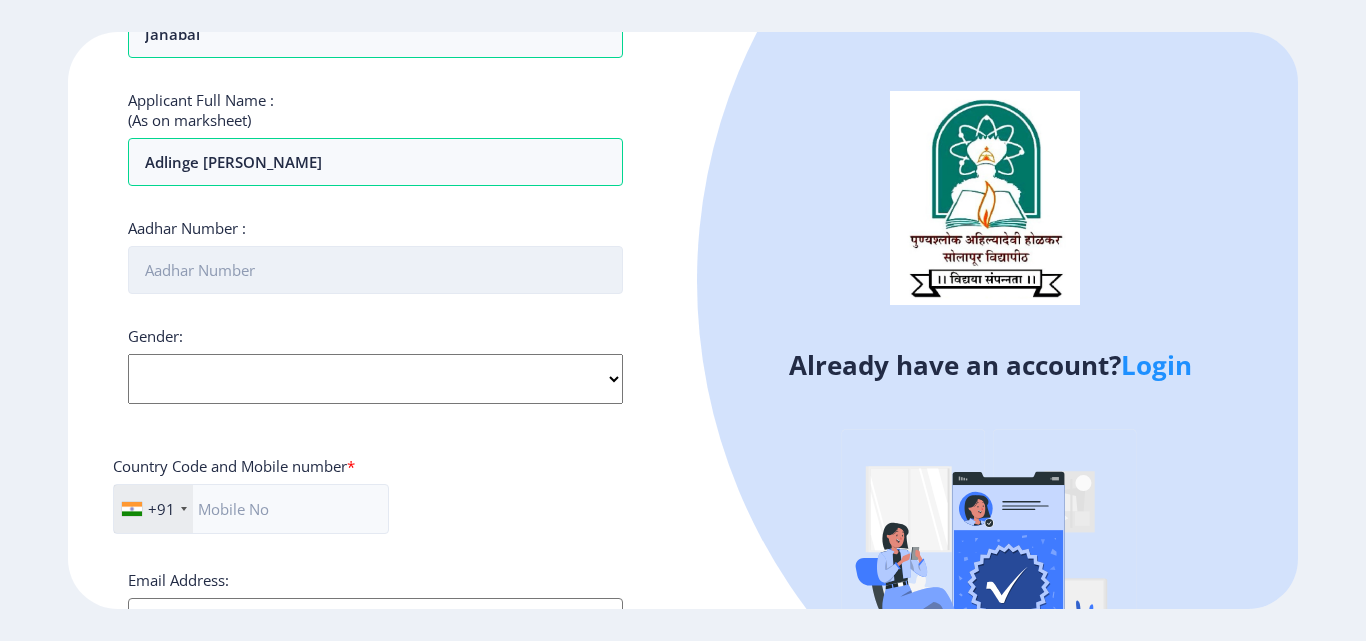 click on "Aadhar Number :" at bounding box center [375, 270] 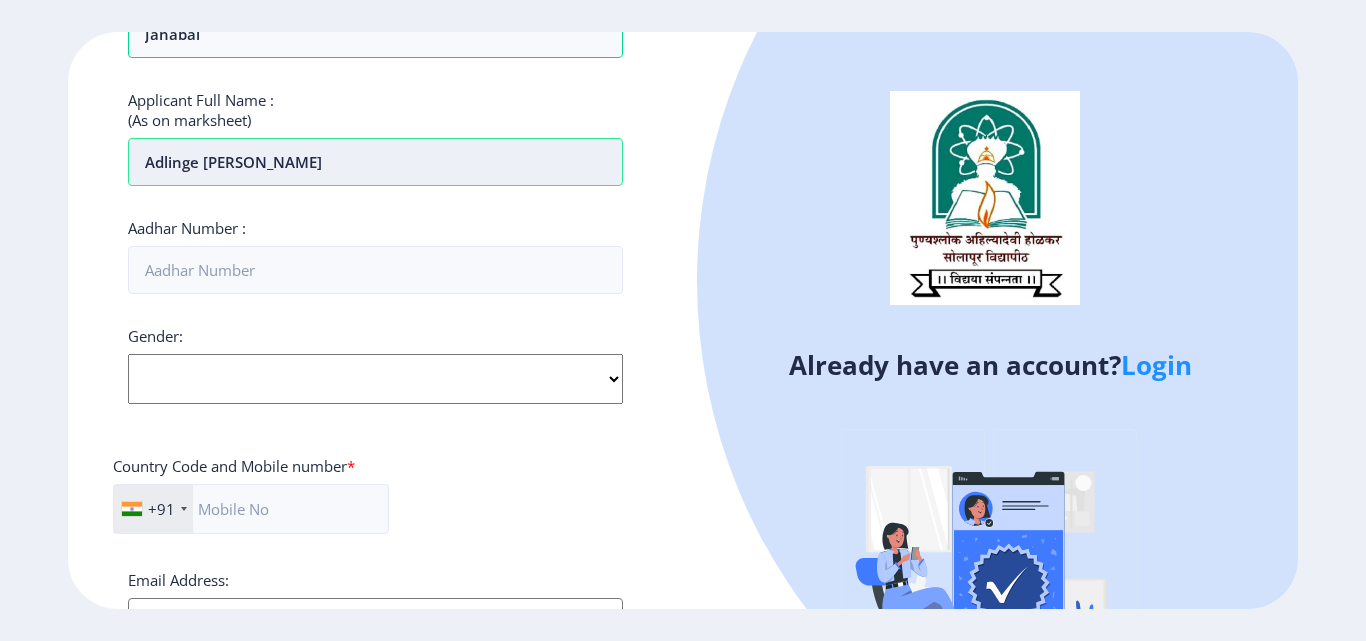 click on "Adlinge Dhanvantari Soudagar" at bounding box center [375, -290] 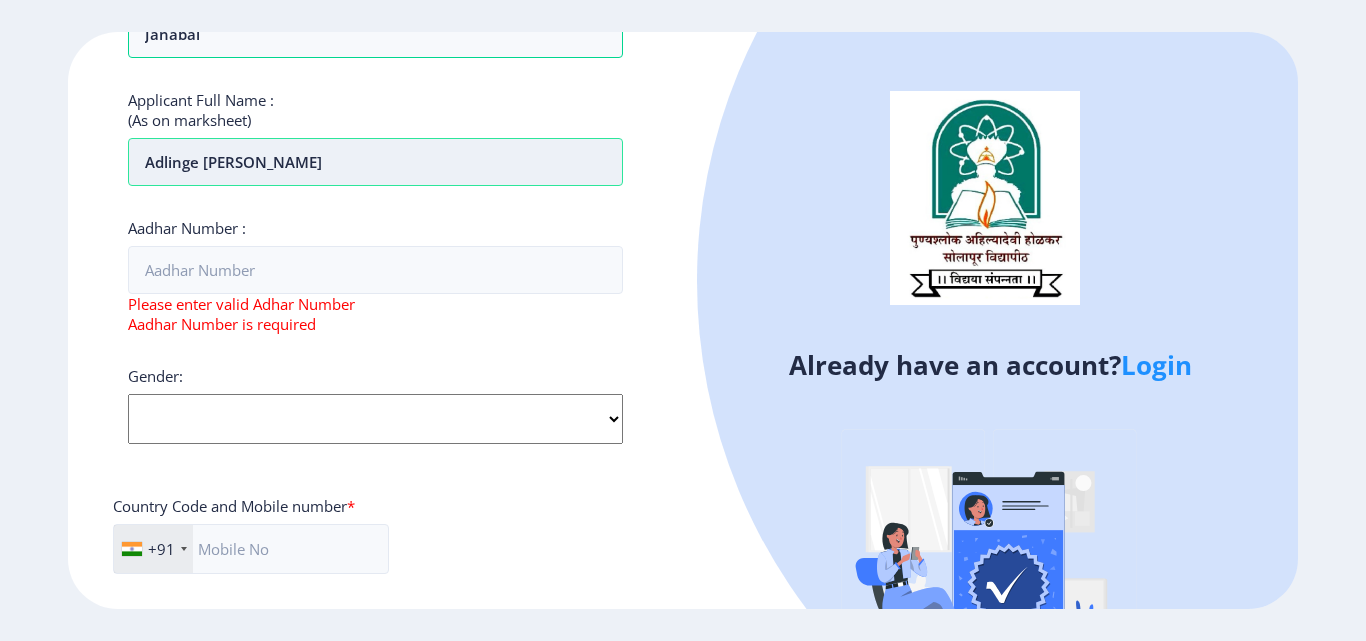 drag, startPoint x: 316, startPoint y: 159, endPoint x: 305, endPoint y: 160, distance: 11.045361 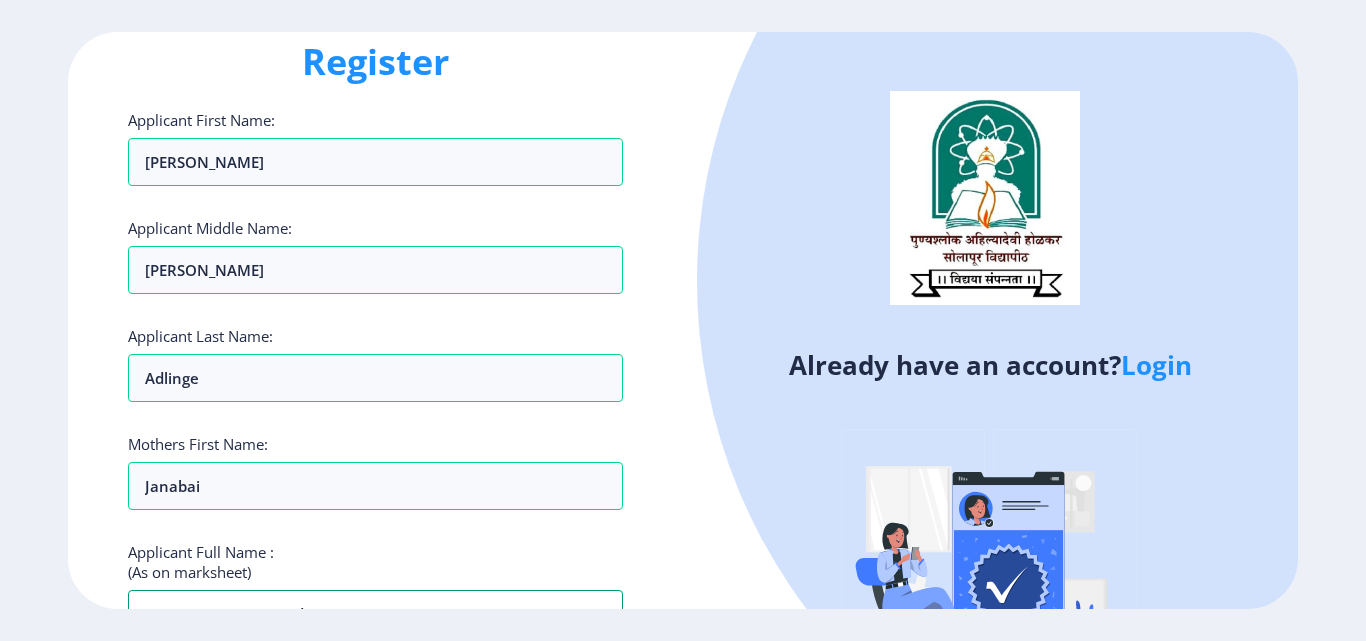 scroll, scrollTop: 0, scrollLeft: 0, axis: both 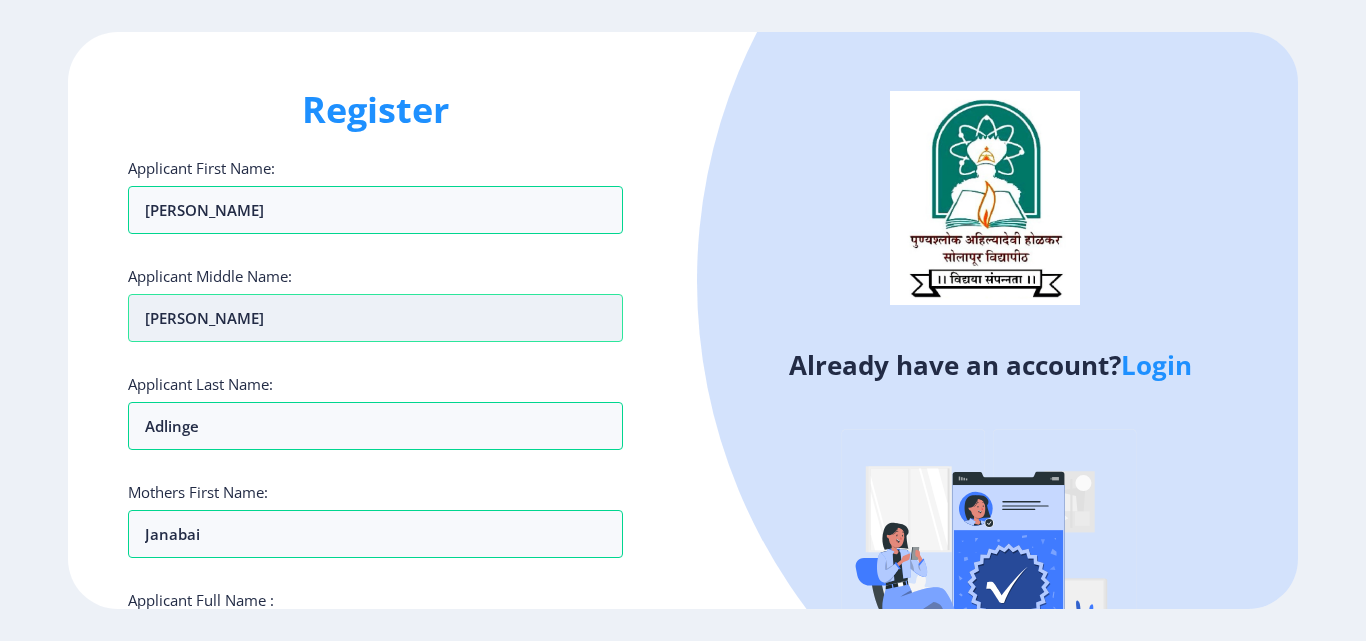 type on "Adlinge Dhanvantari Saudagar" 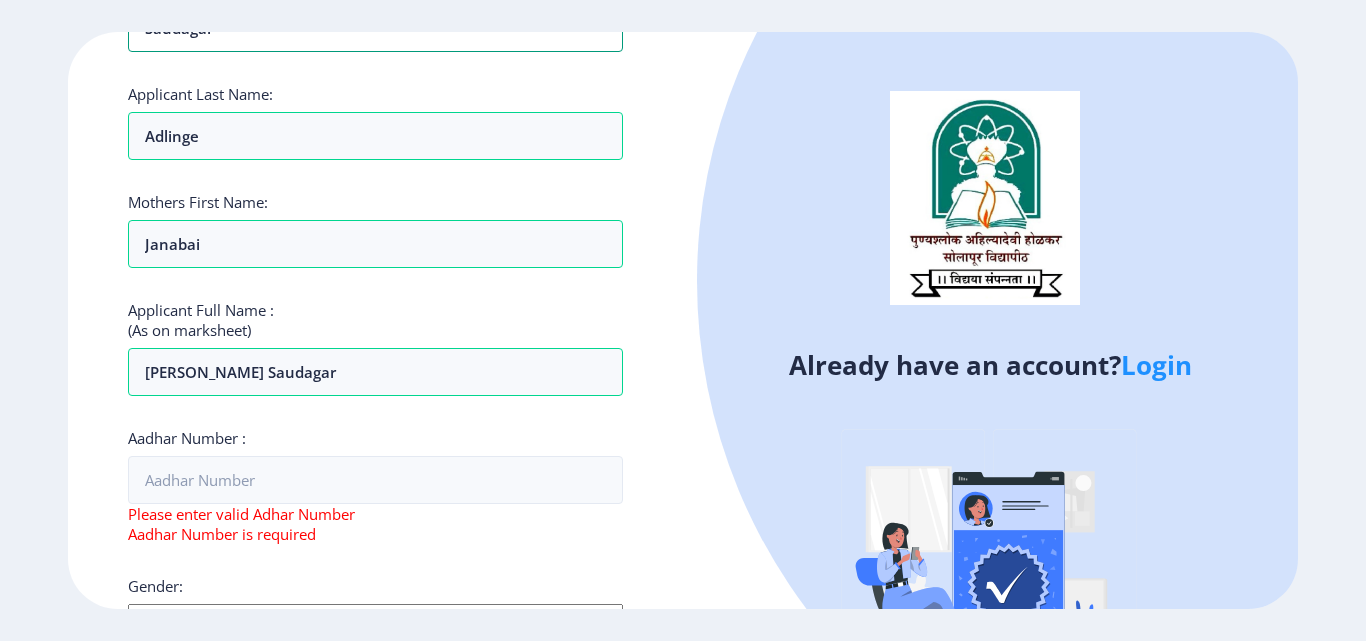 scroll, scrollTop: 300, scrollLeft: 0, axis: vertical 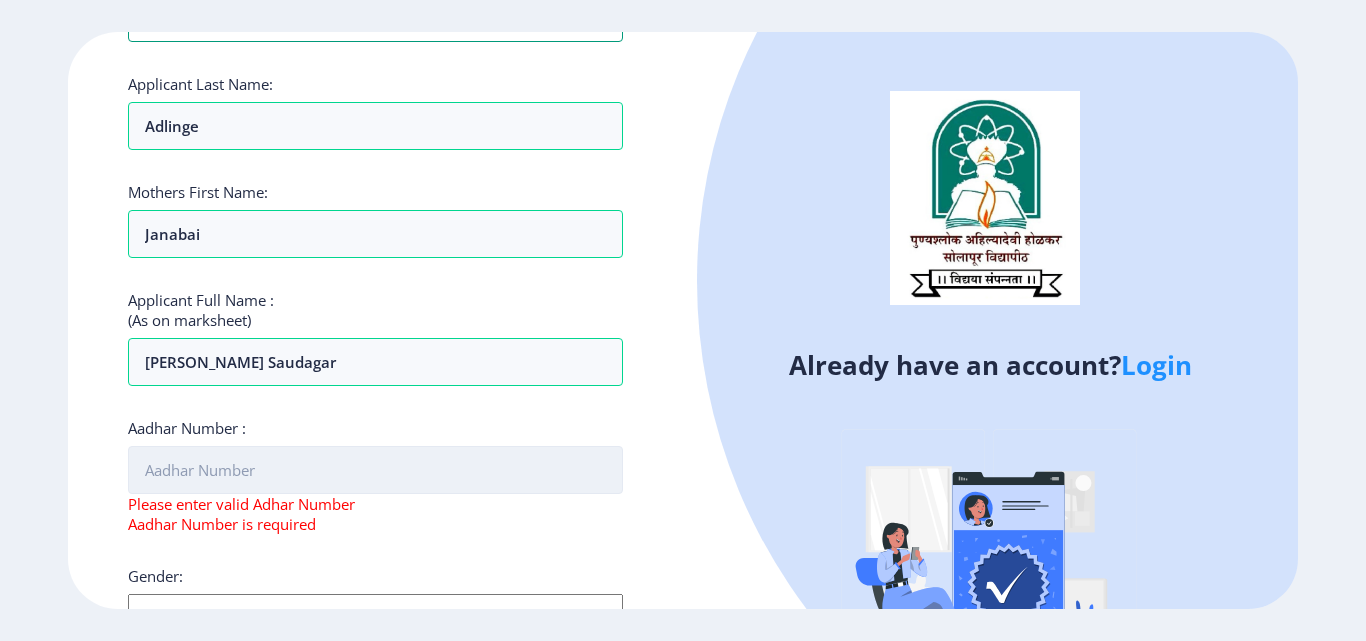 type on "Saudagar" 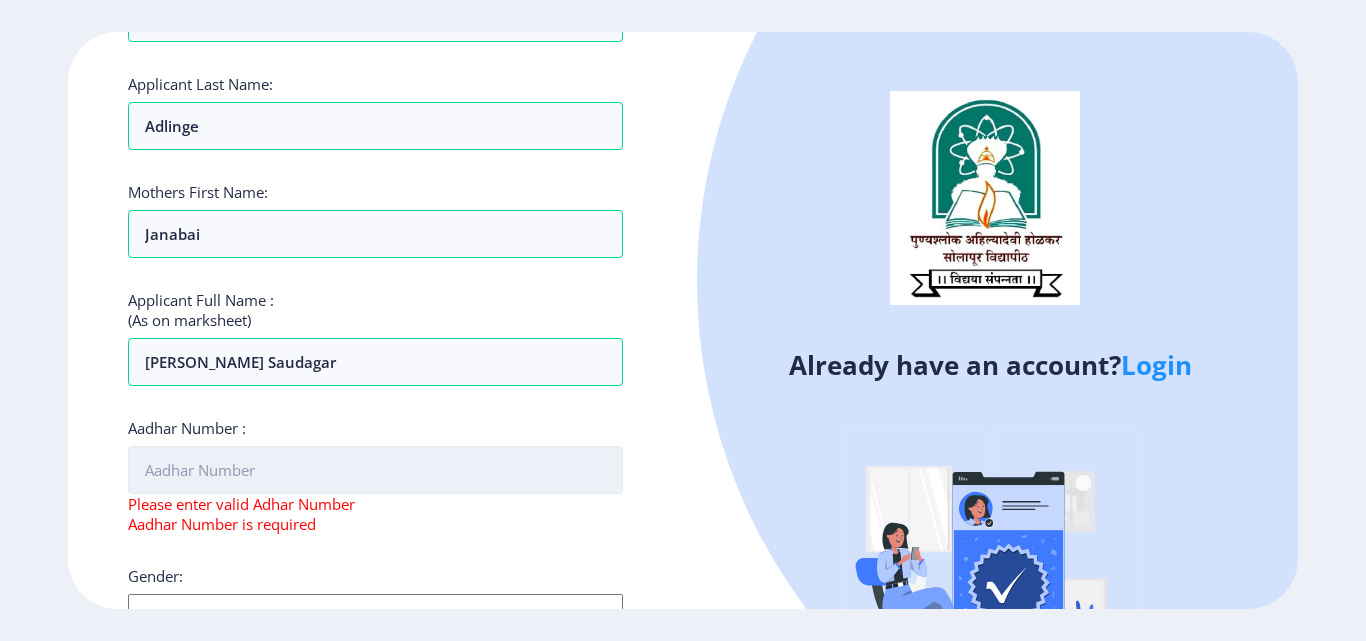 click on "Aadhar Number :" at bounding box center (375, 470) 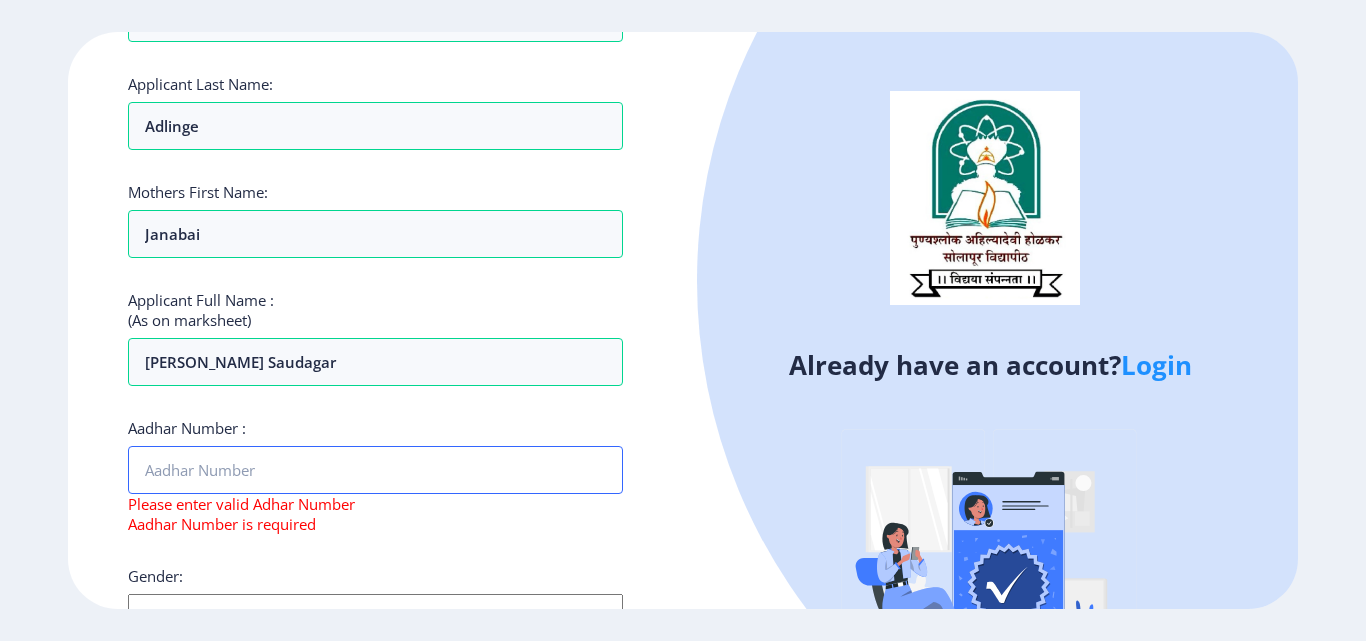 type on "9" 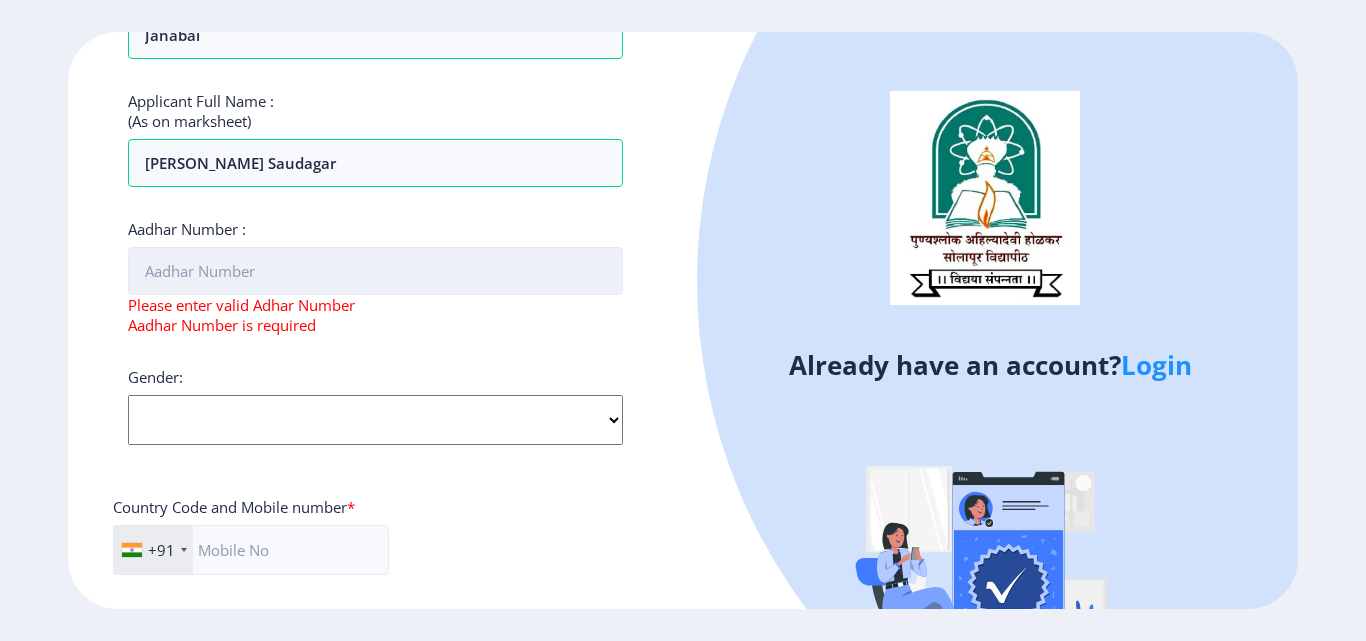 scroll, scrollTop: 455, scrollLeft: 0, axis: vertical 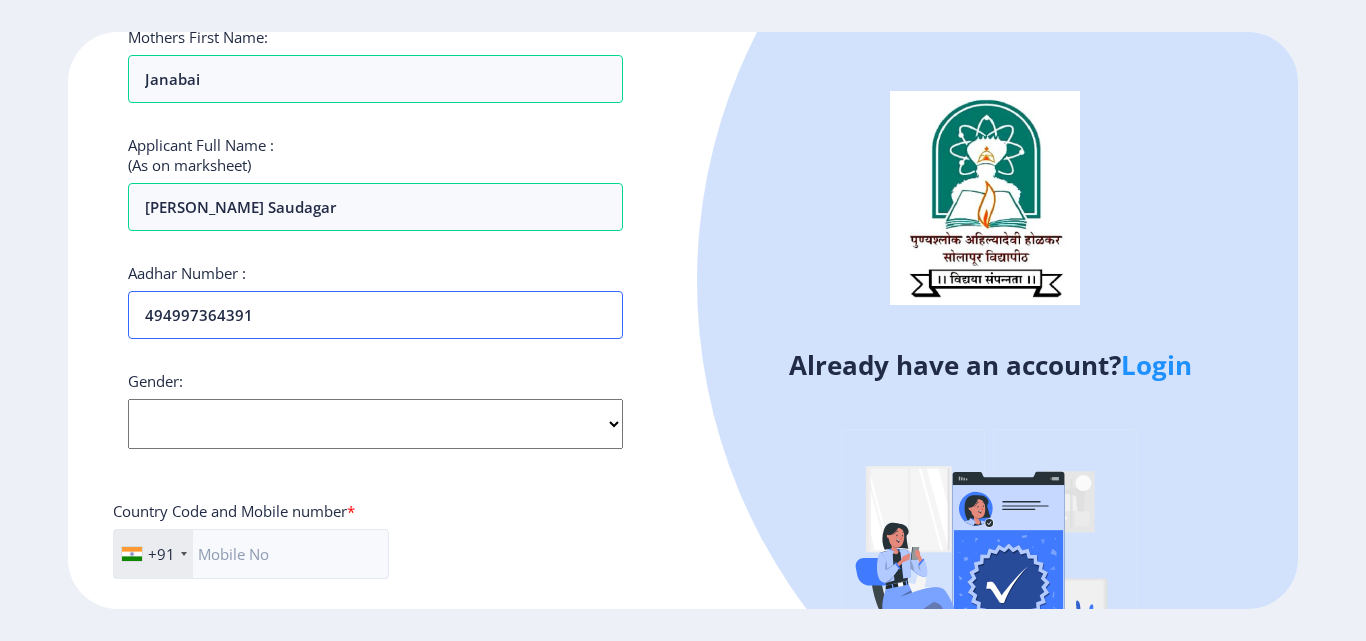 type on "494997364391" 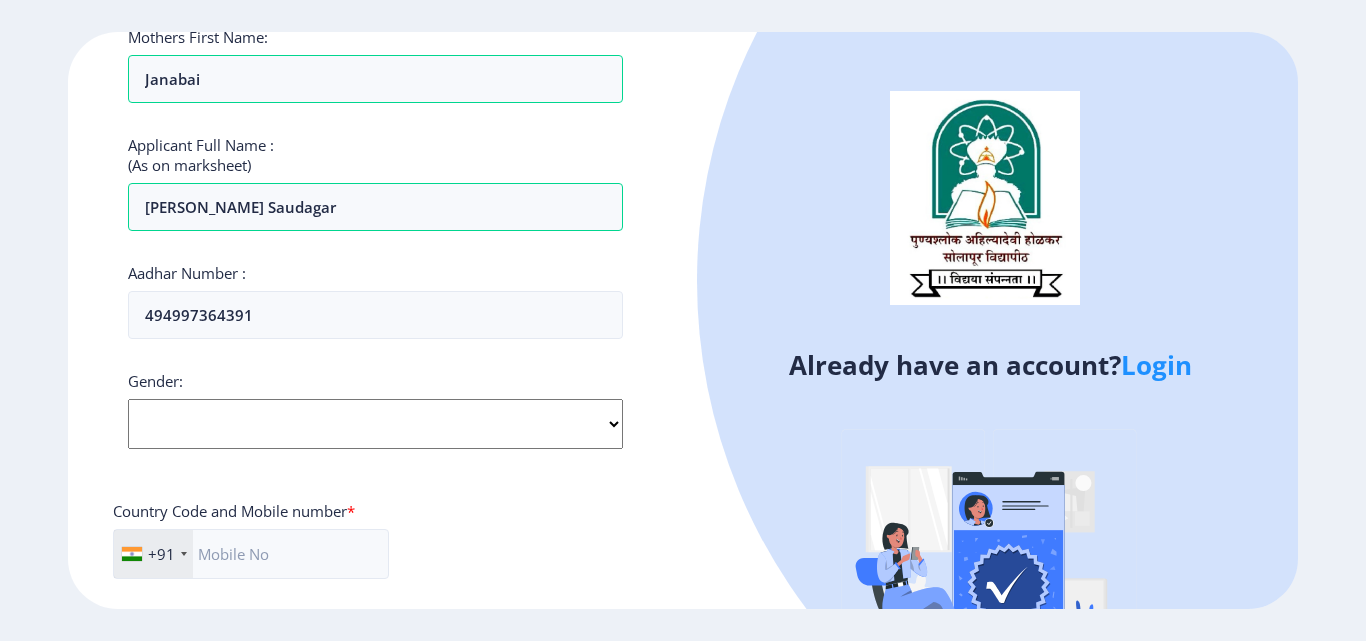 drag, startPoint x: 205, startPoint y: 426, endPoint x: 270, endPoint y: 446, distance: 68.007355 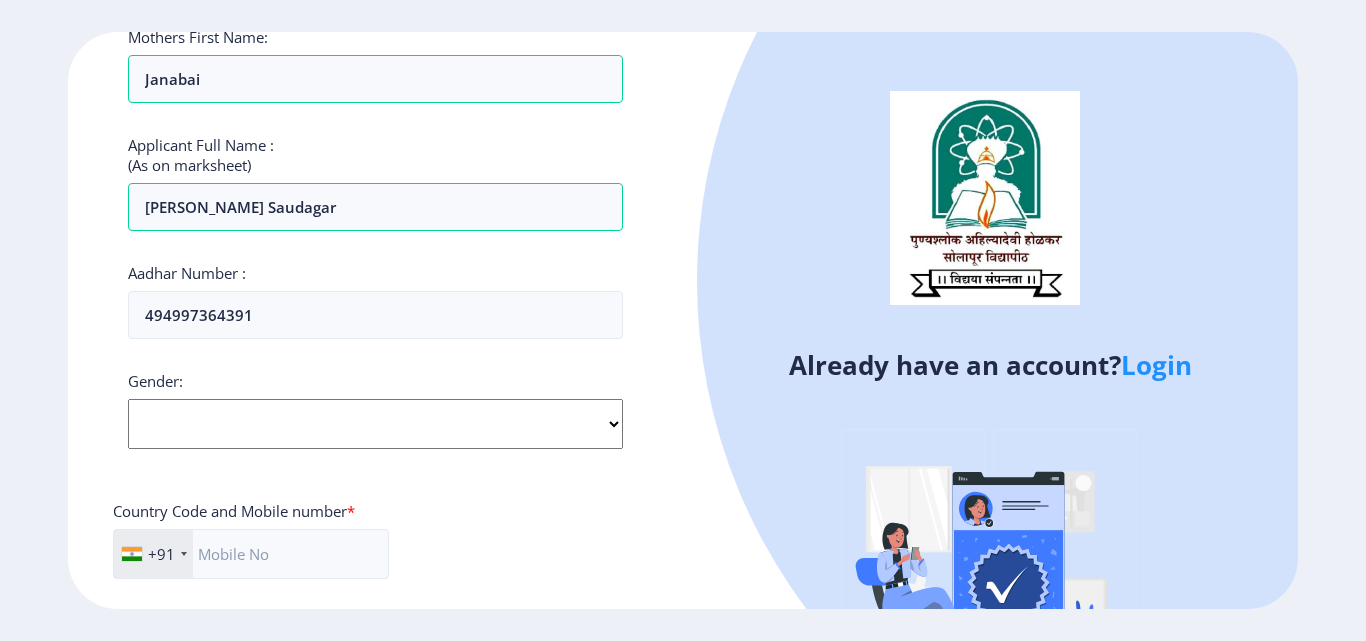 select on "[DEMOGRAPHIC_DATA]" 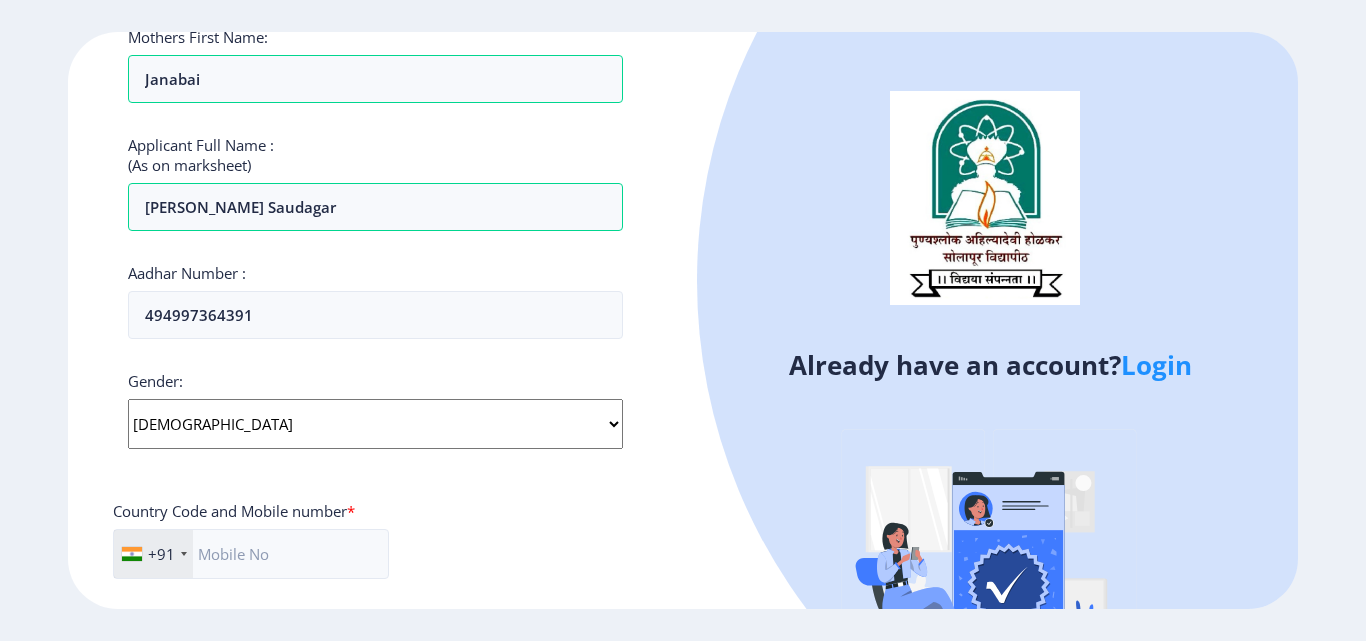 click on "Select Gender Male Female Other" 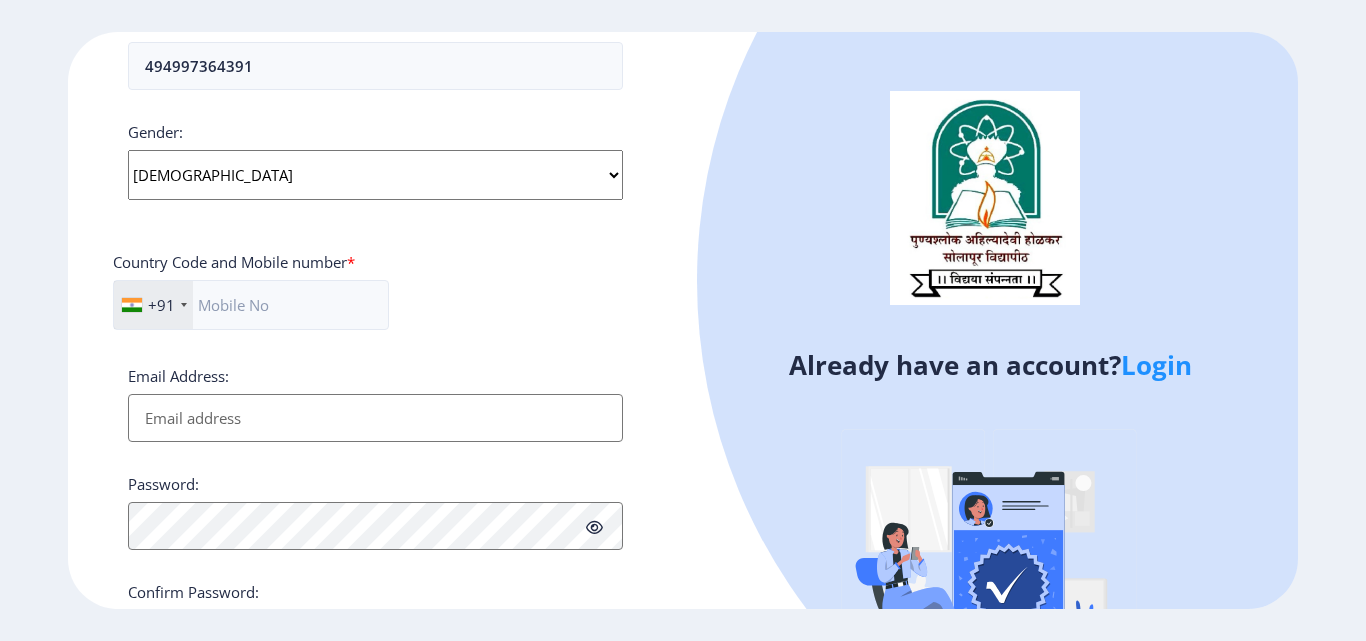scroll, scrollTop: 755, scrollLeft: 0, axis: vertical 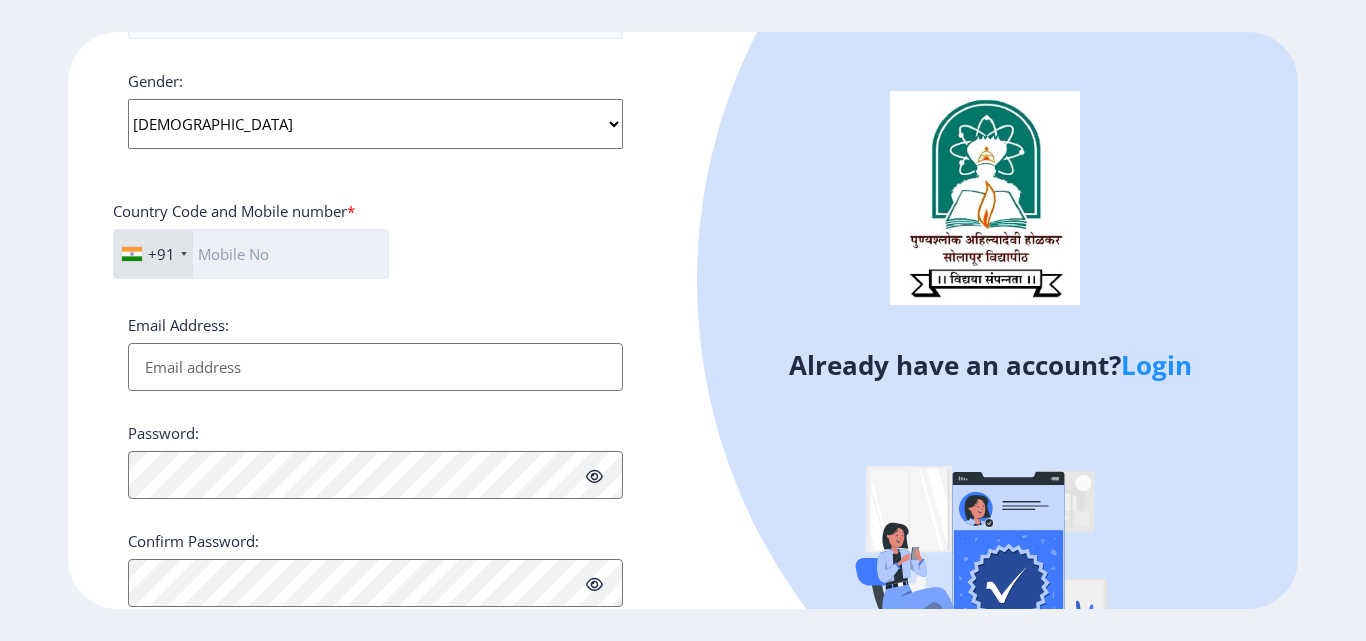 click 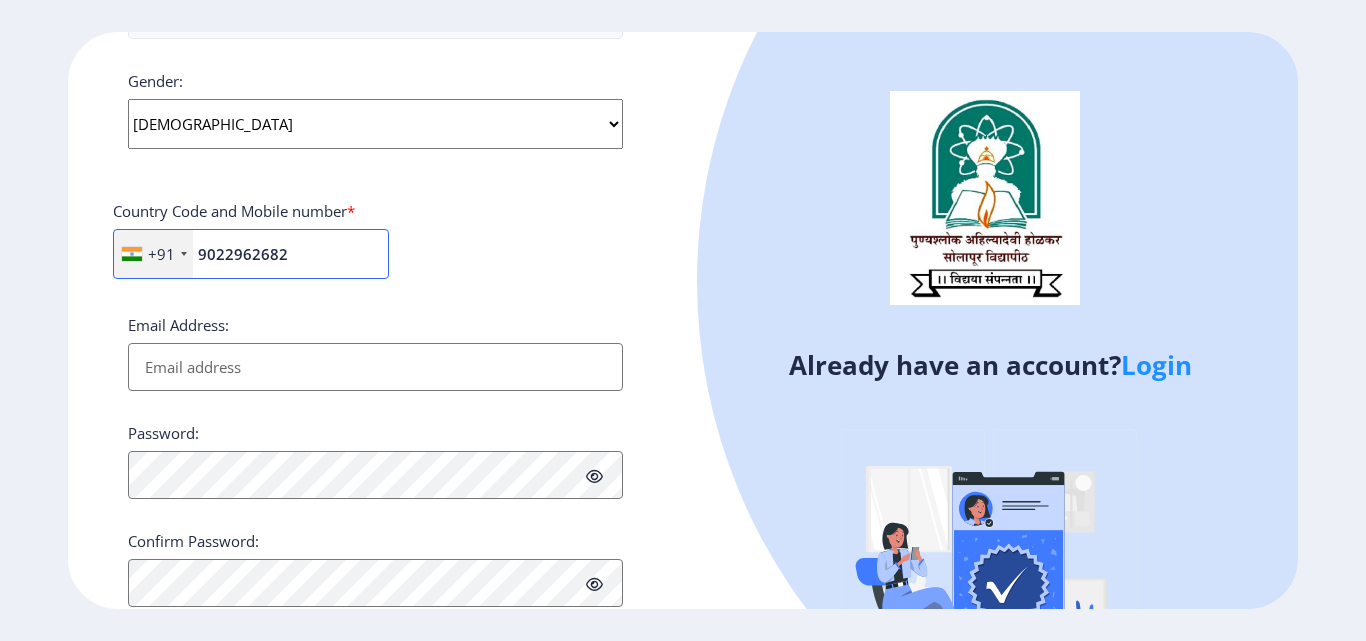 type on "9022962682" 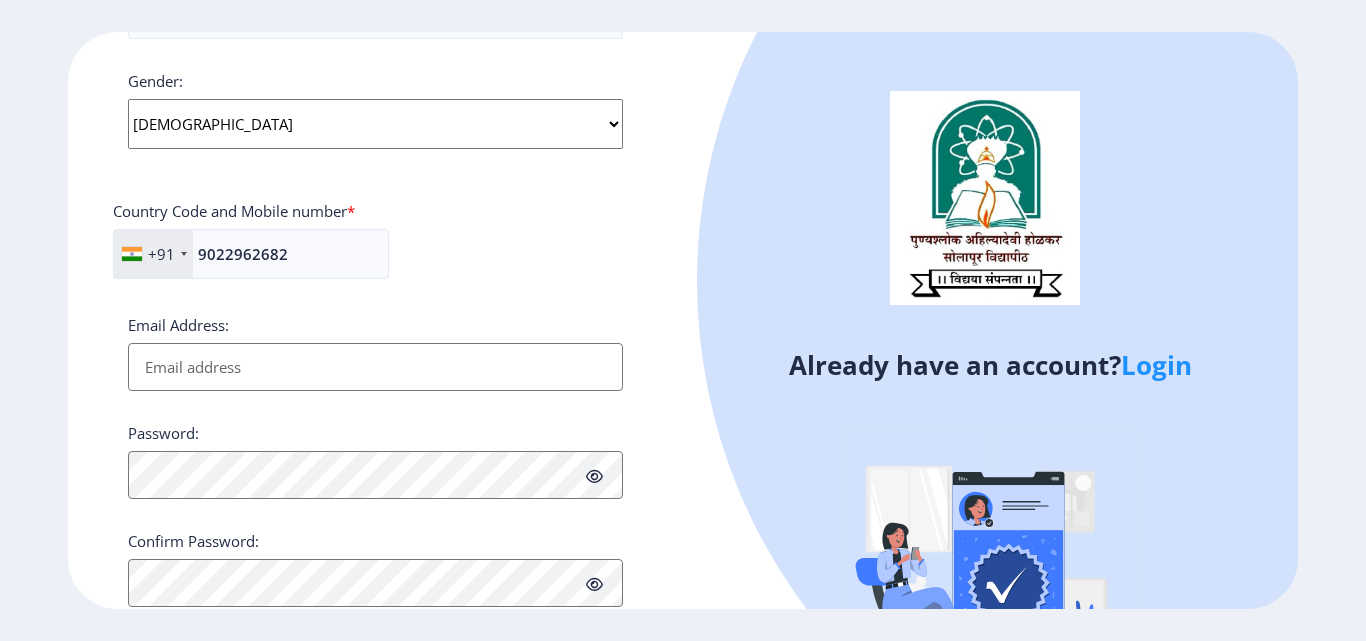 click on "Email Address:" at bounding box center [375, 367] 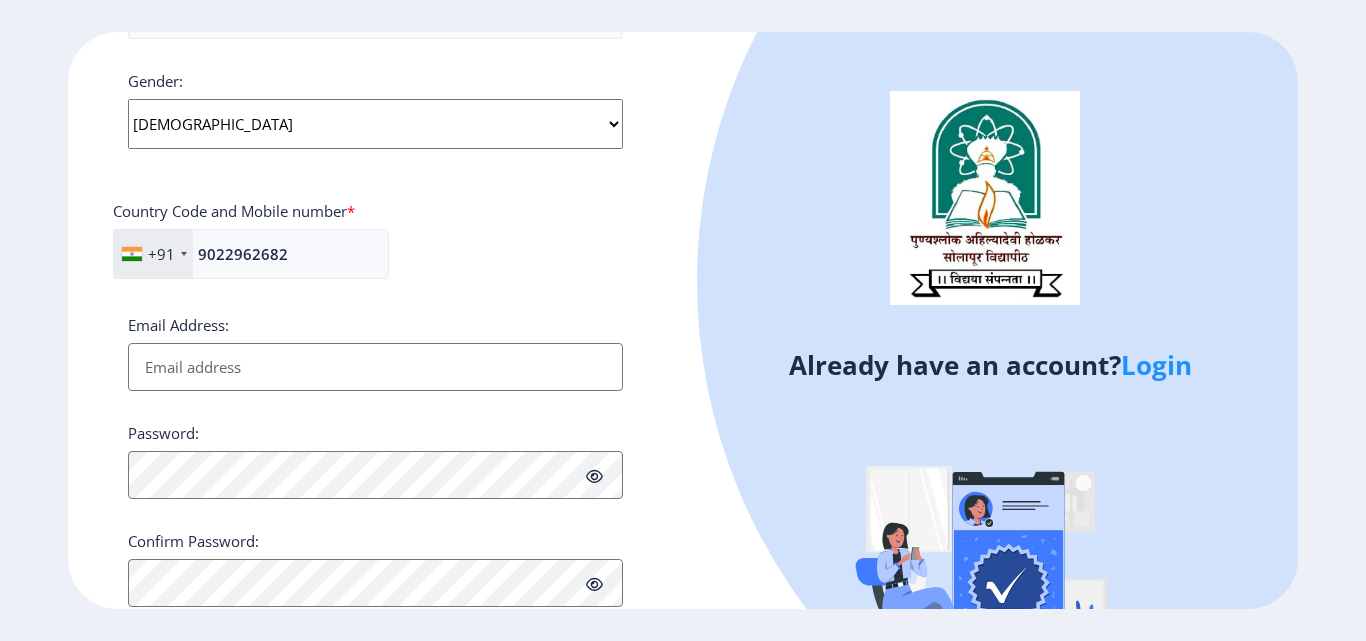 type on "[EMAIL_ADDRESS][DOMAIN_NAME]" 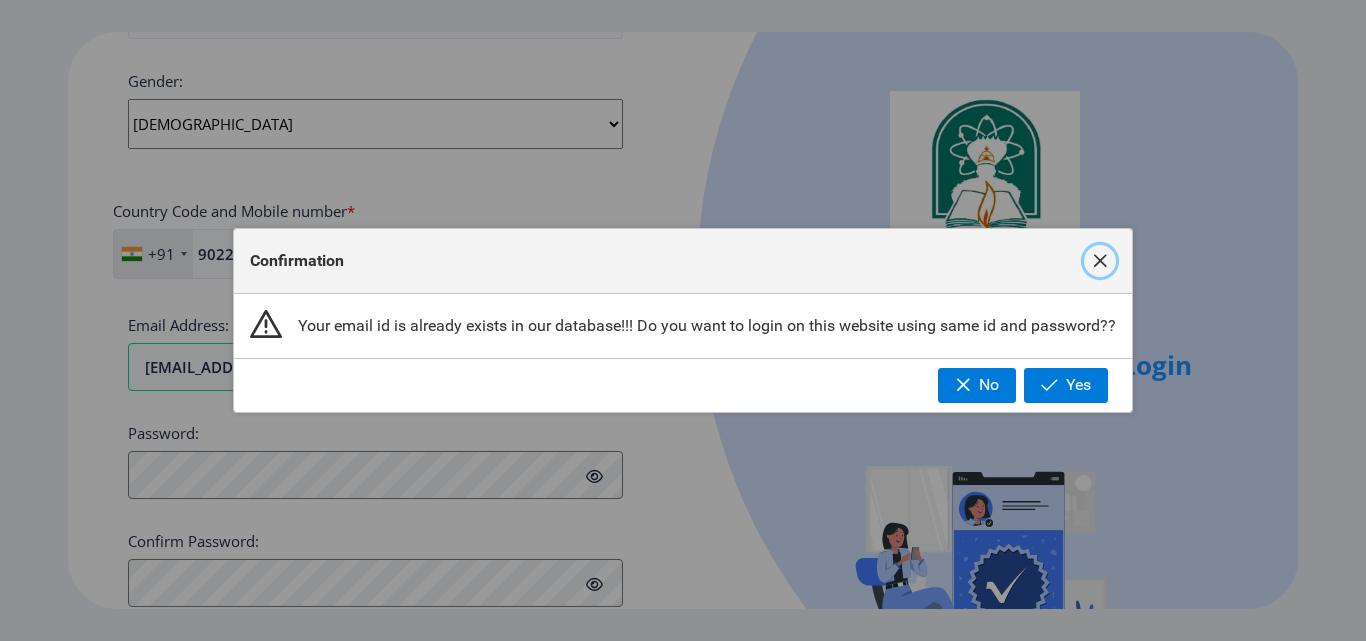 click 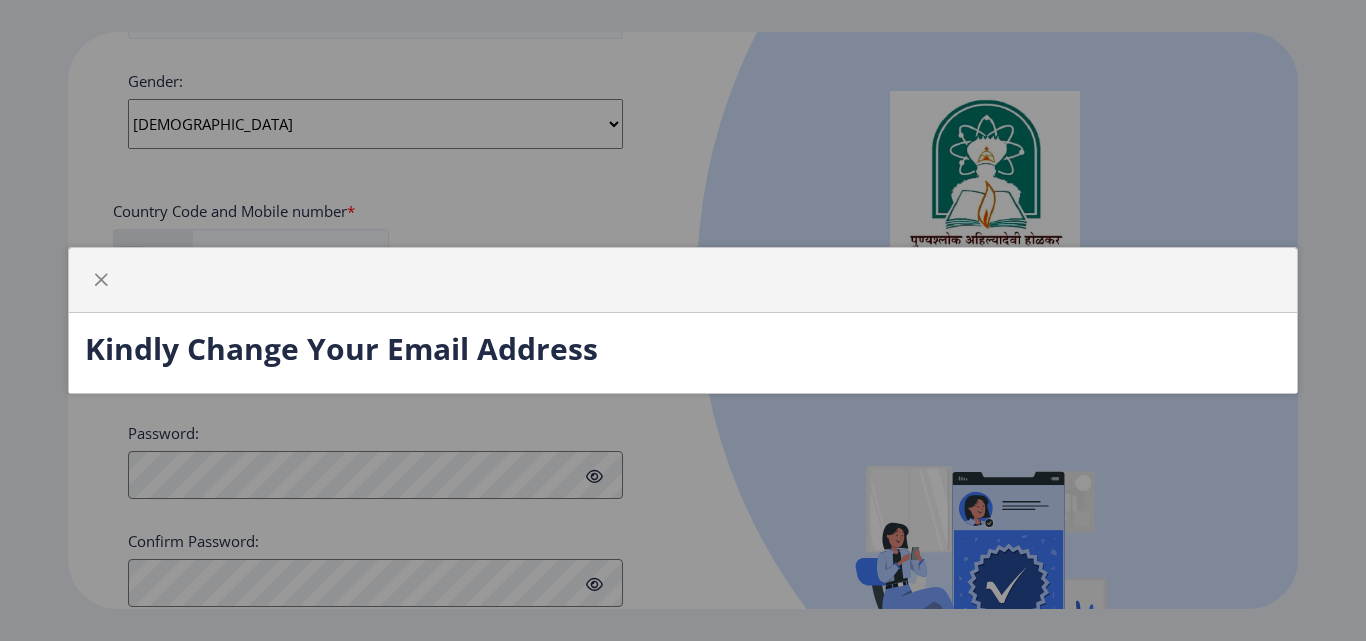 click on "Kindly Change Your Email Address" 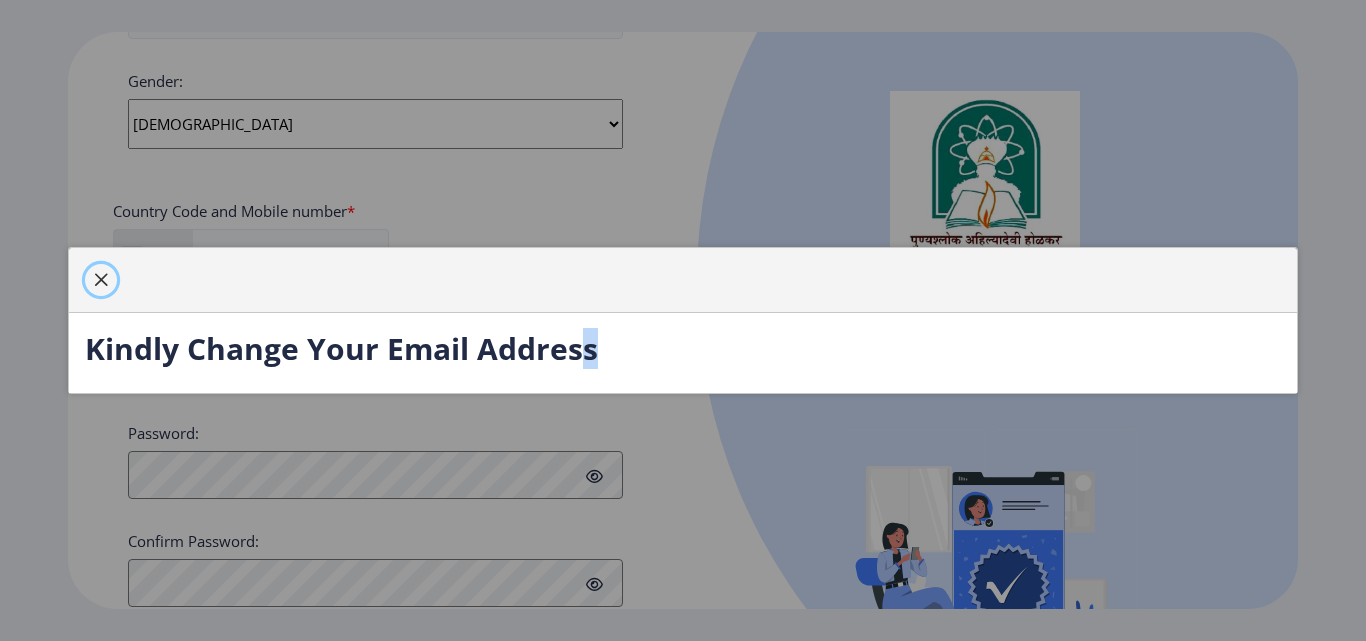 click 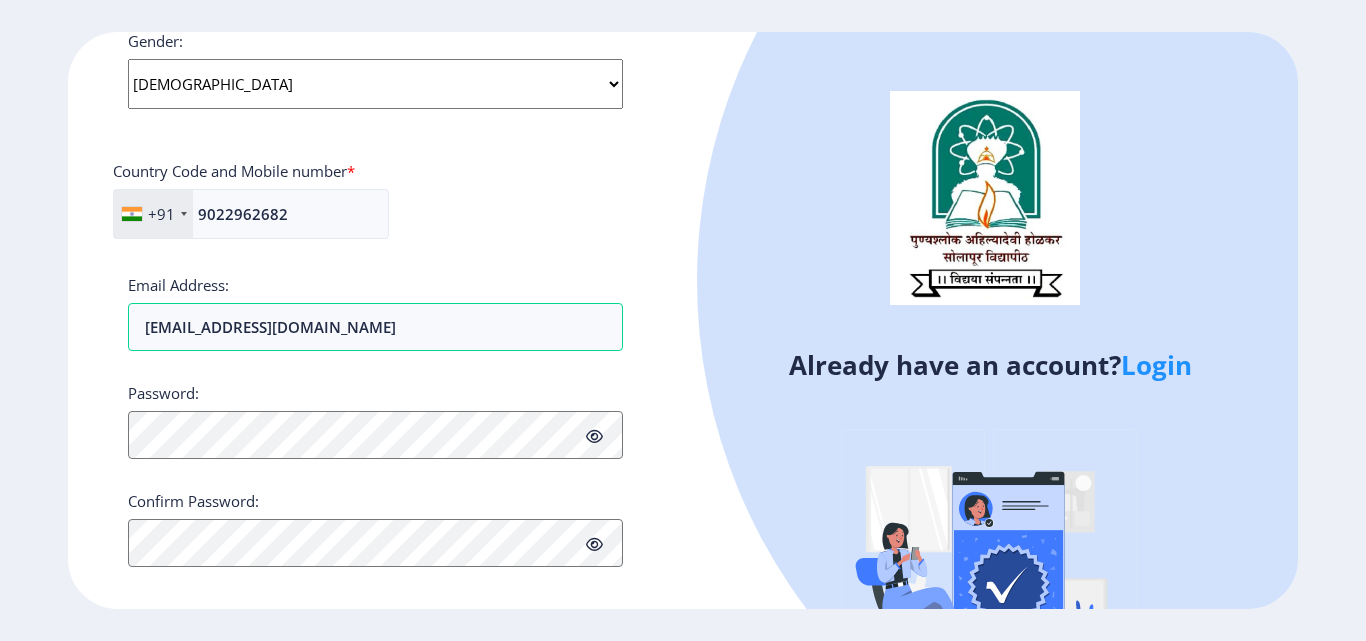 scroll, scrollTop: 815, scrollLeft: 0, axis: vertical 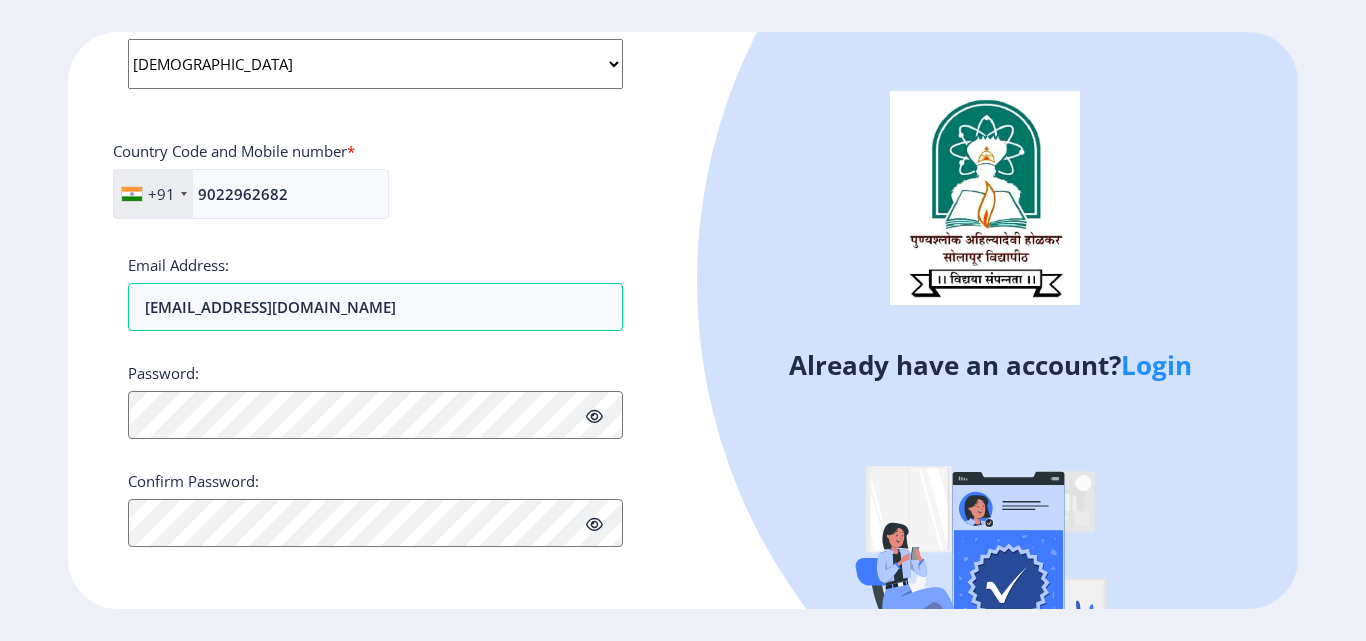 click on "Login" 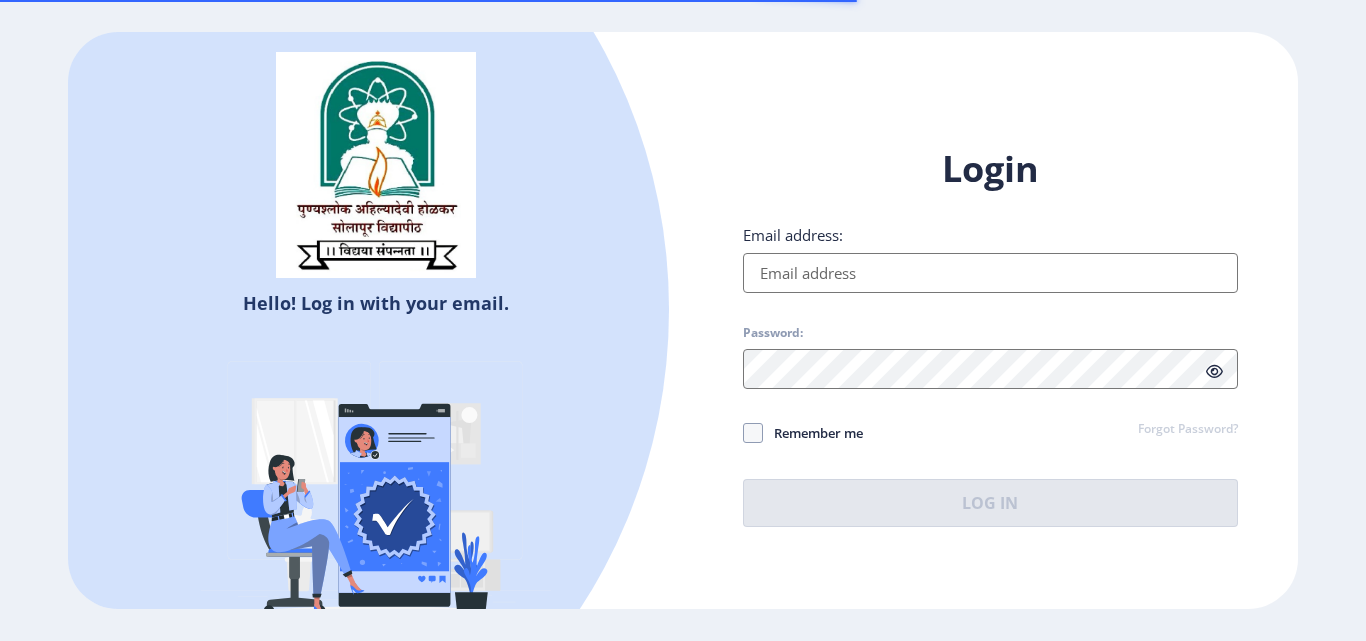 click on "Email address:" at bounding box center (990, 273) 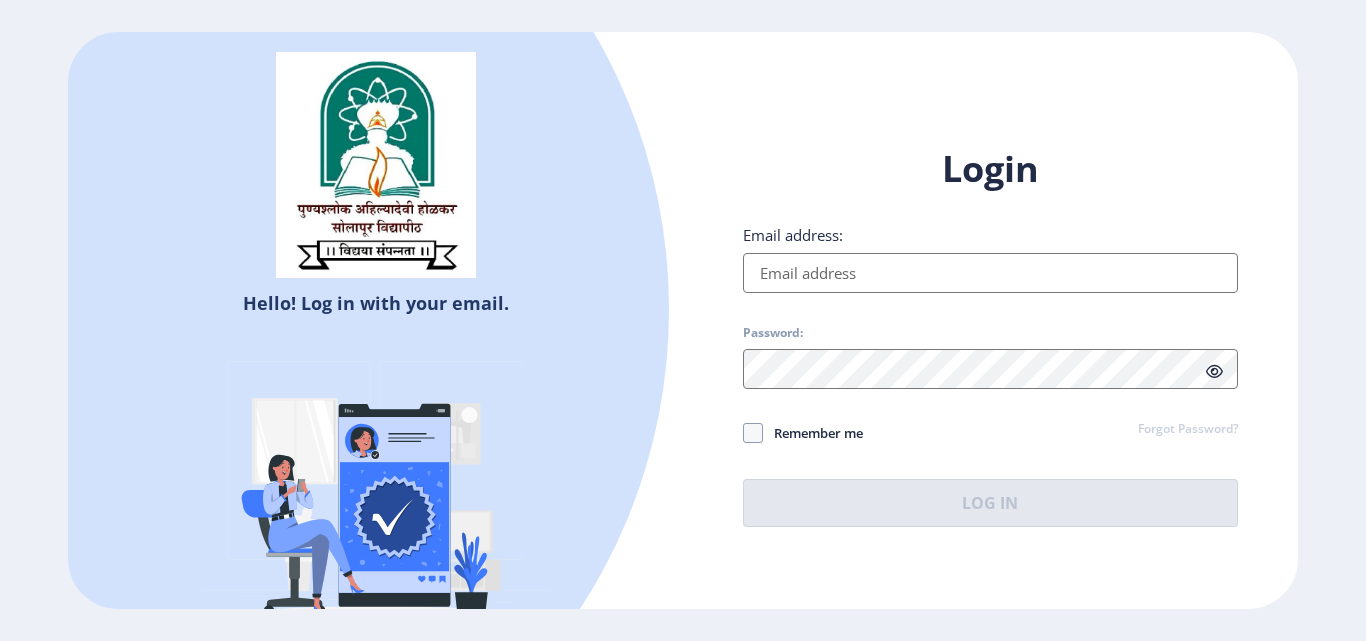 type on "[EMAIL_ADDRESS][DOMAIN_NAME]" 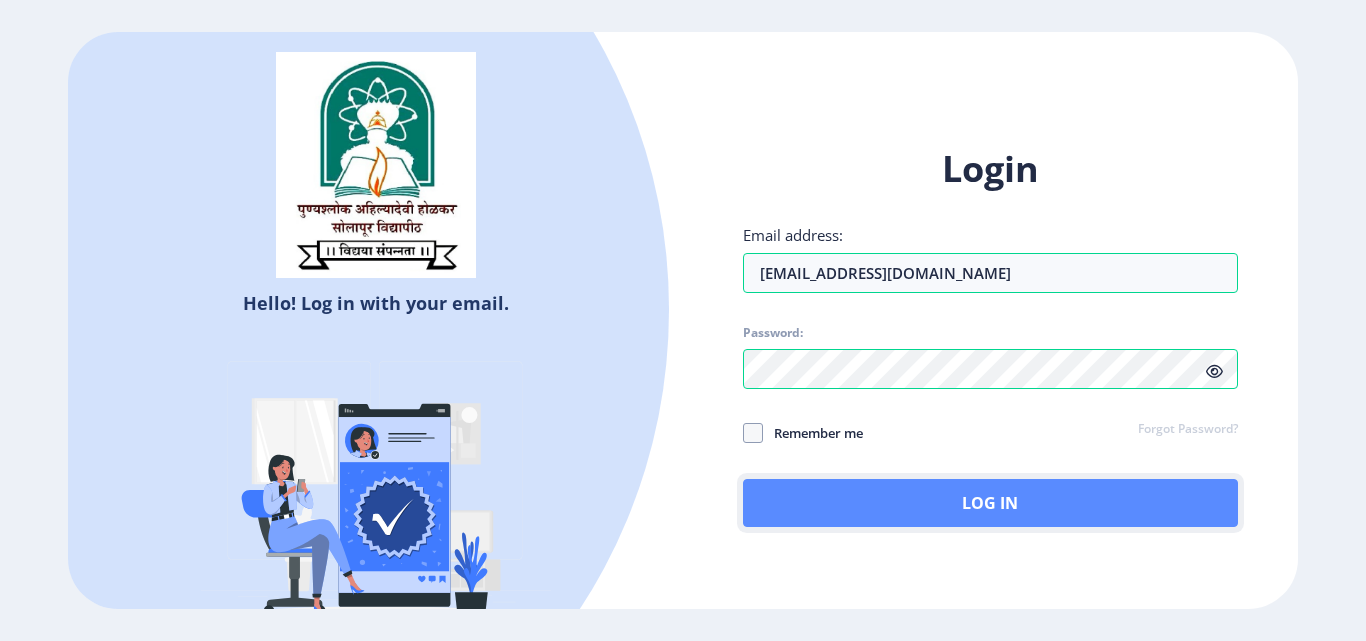 click on "Log In" 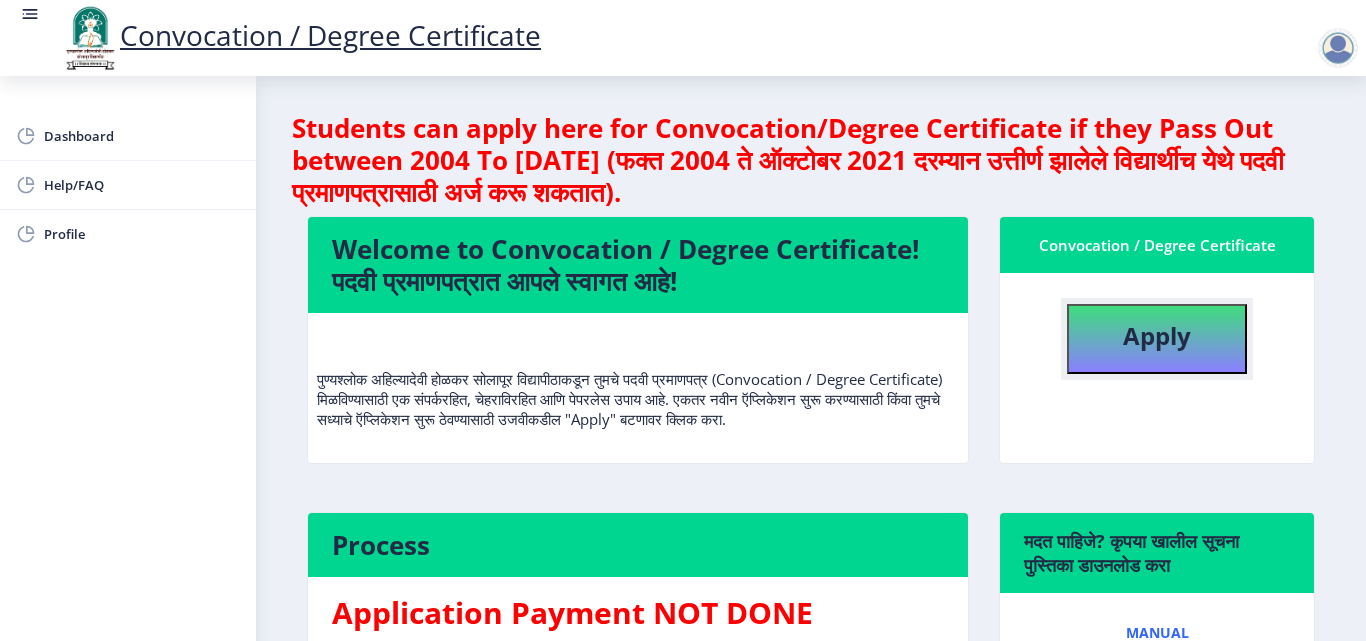 click on "Apply" 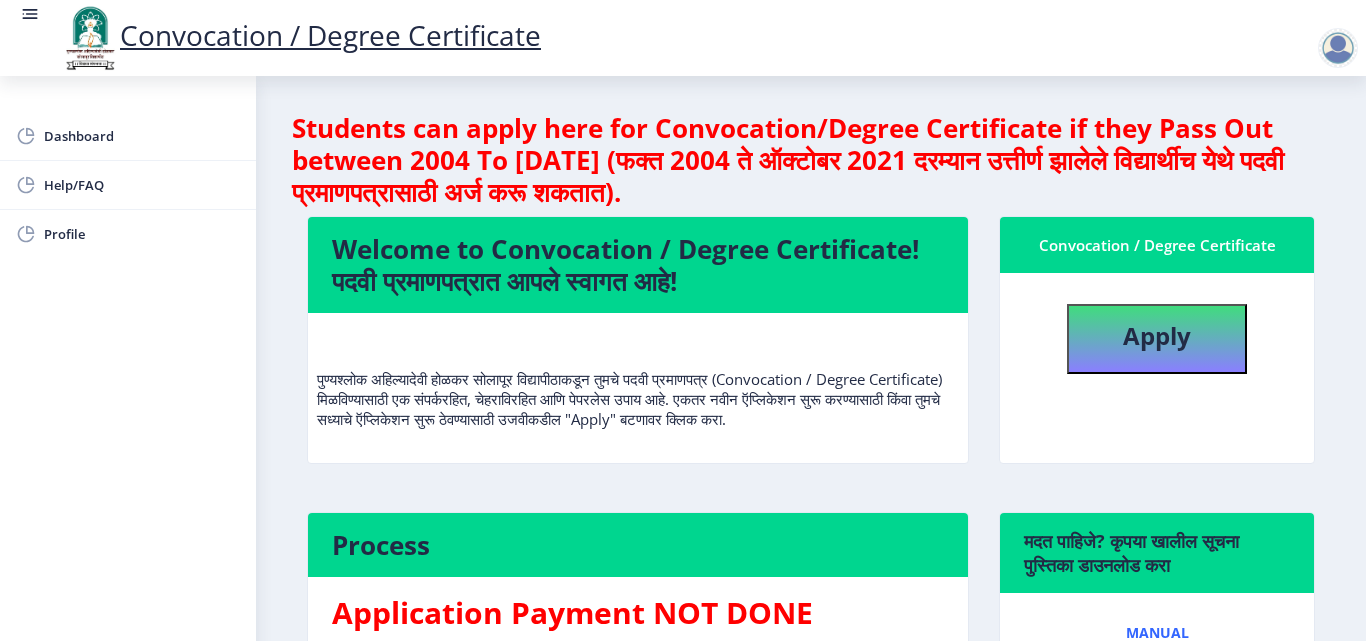 select 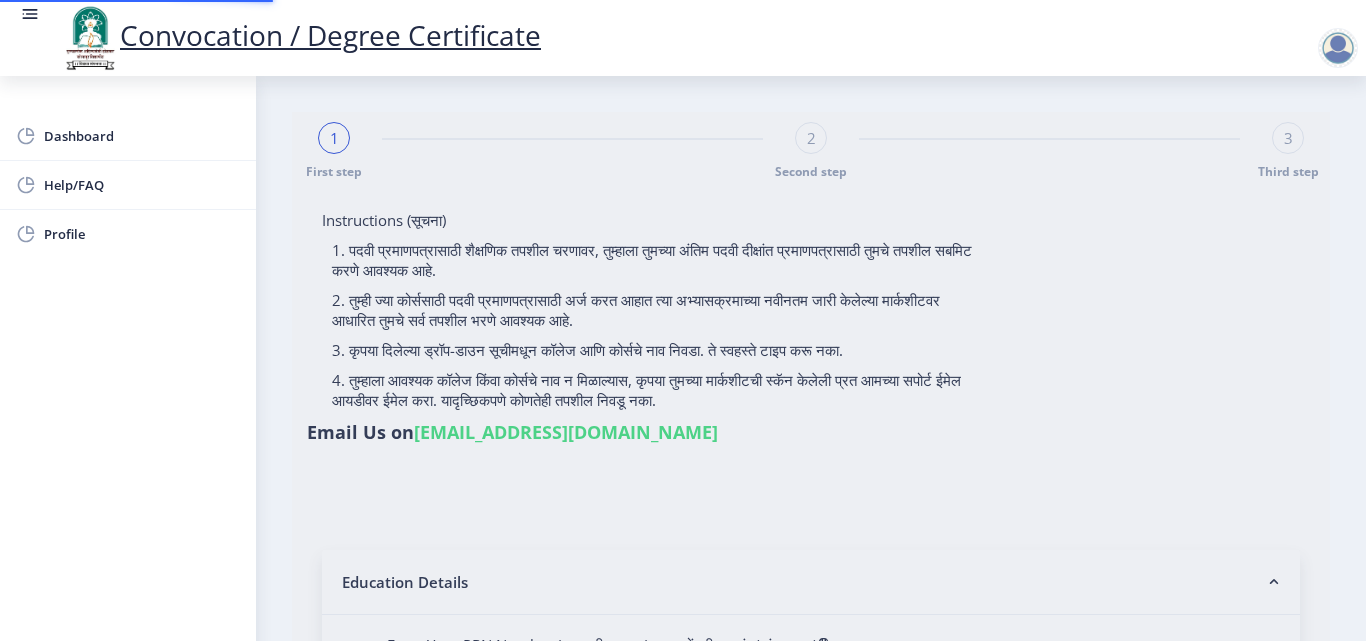 type on "[PERSON_NAME] SAUDAGAR" 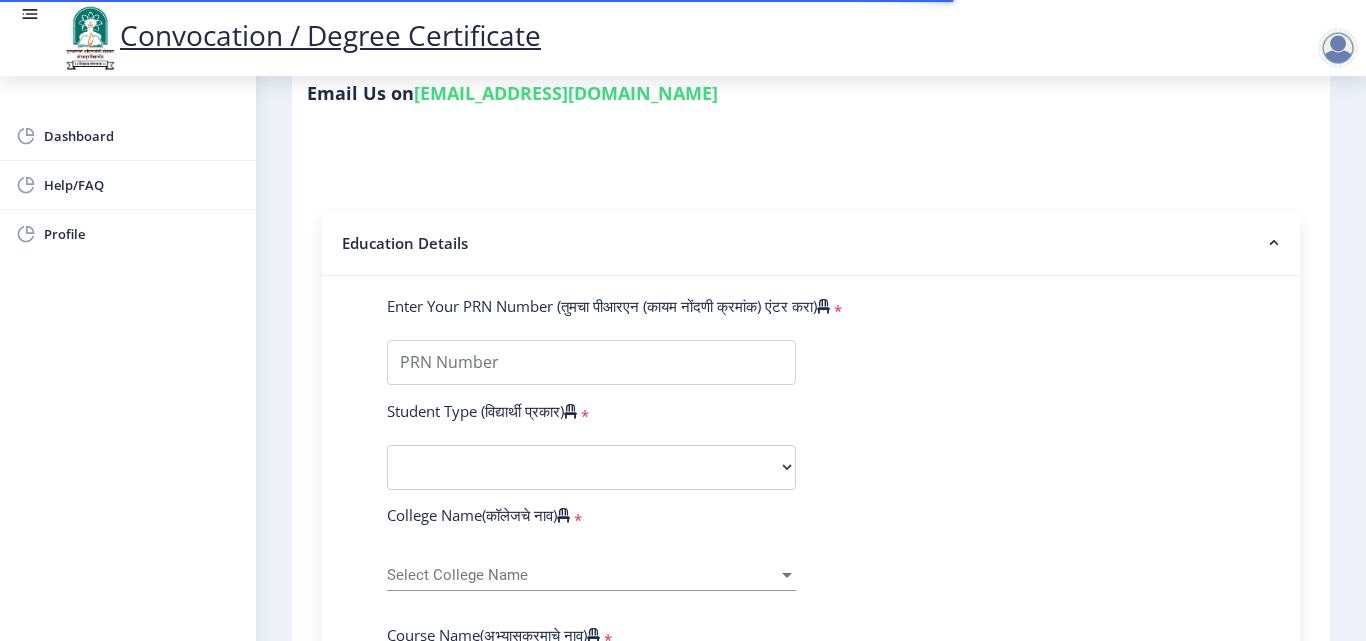 scroll, scrollTop: 400, scrollLeft: 0, axis: vertical 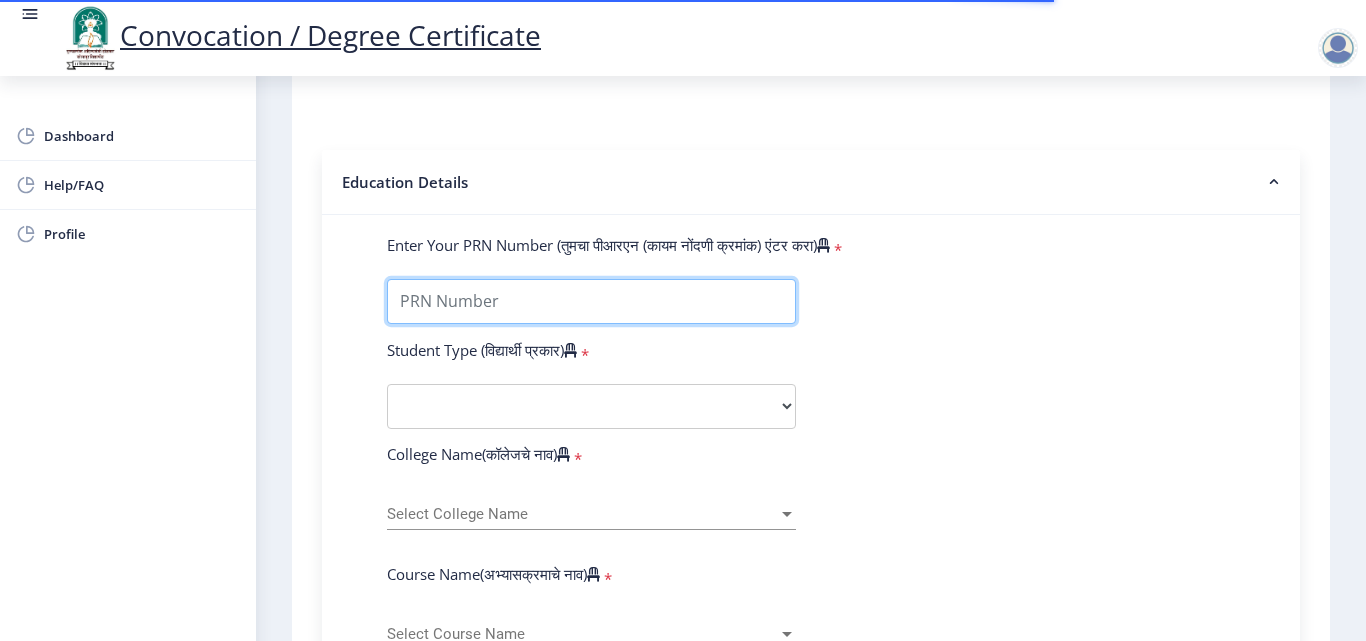 drag, startPoint x: 447, startPoint y: 313, endPoint x: 465, endPoint y: 312, distance: 18.027756 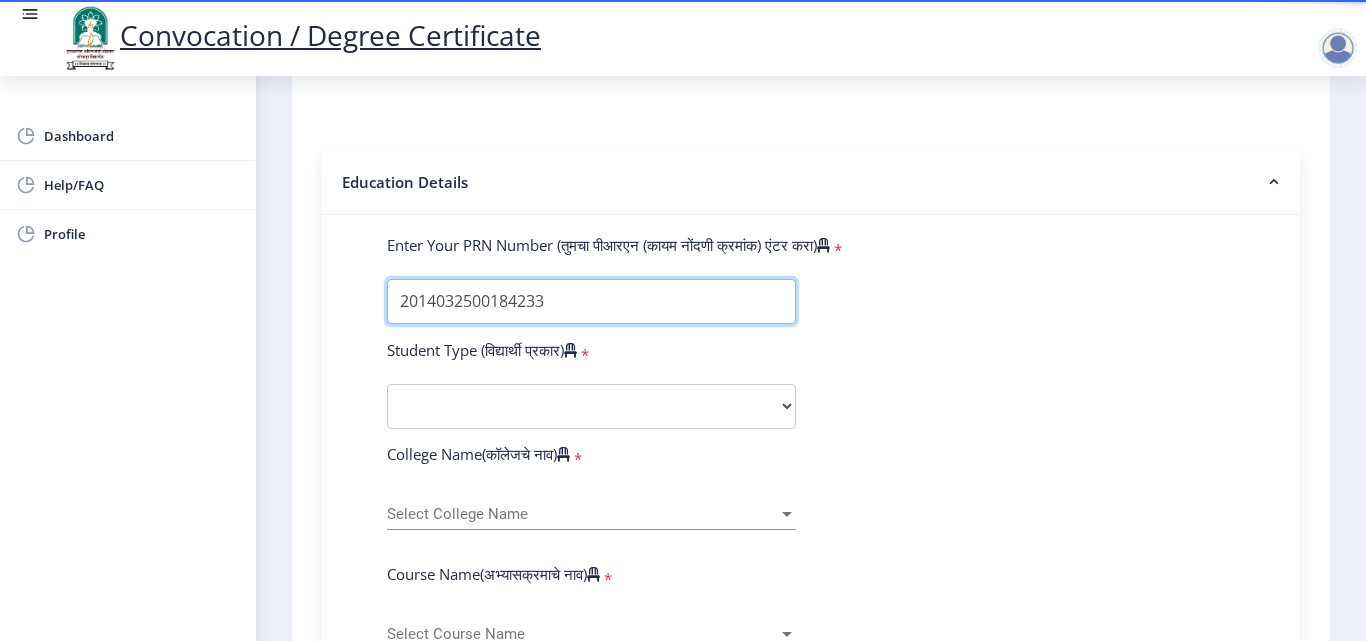 type on "2014032500184233" 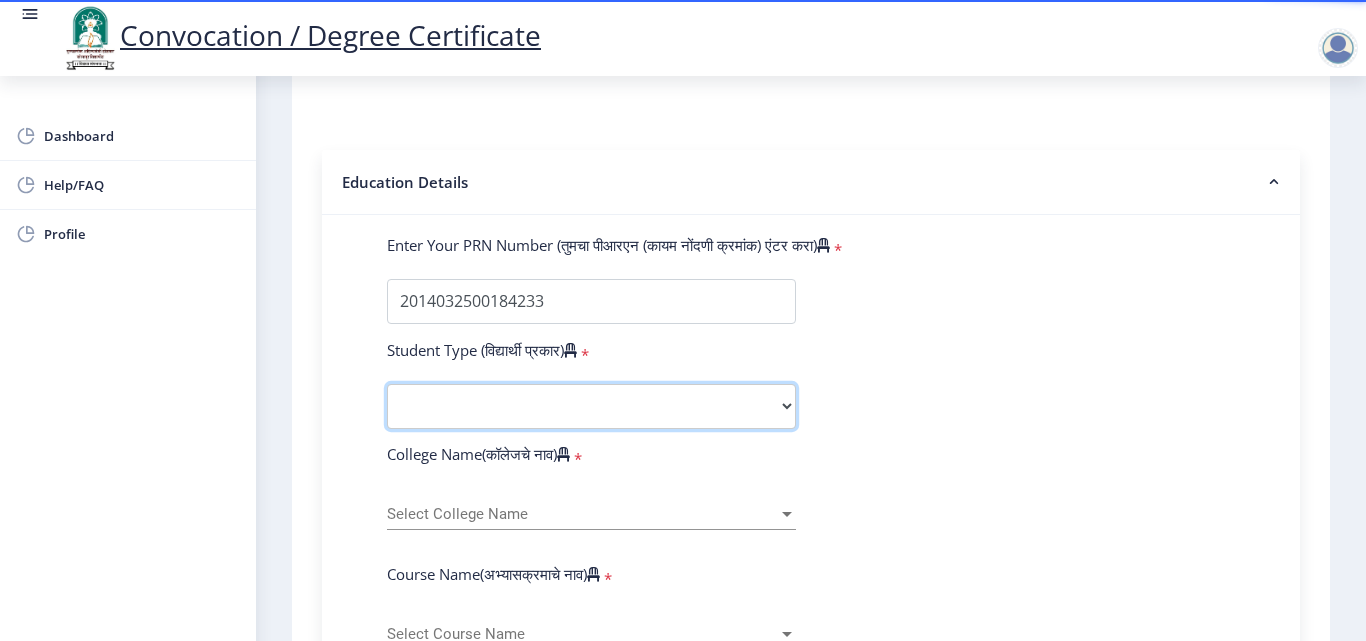 click on "Select Student Type Regular External" at bounding box center (591, 406) 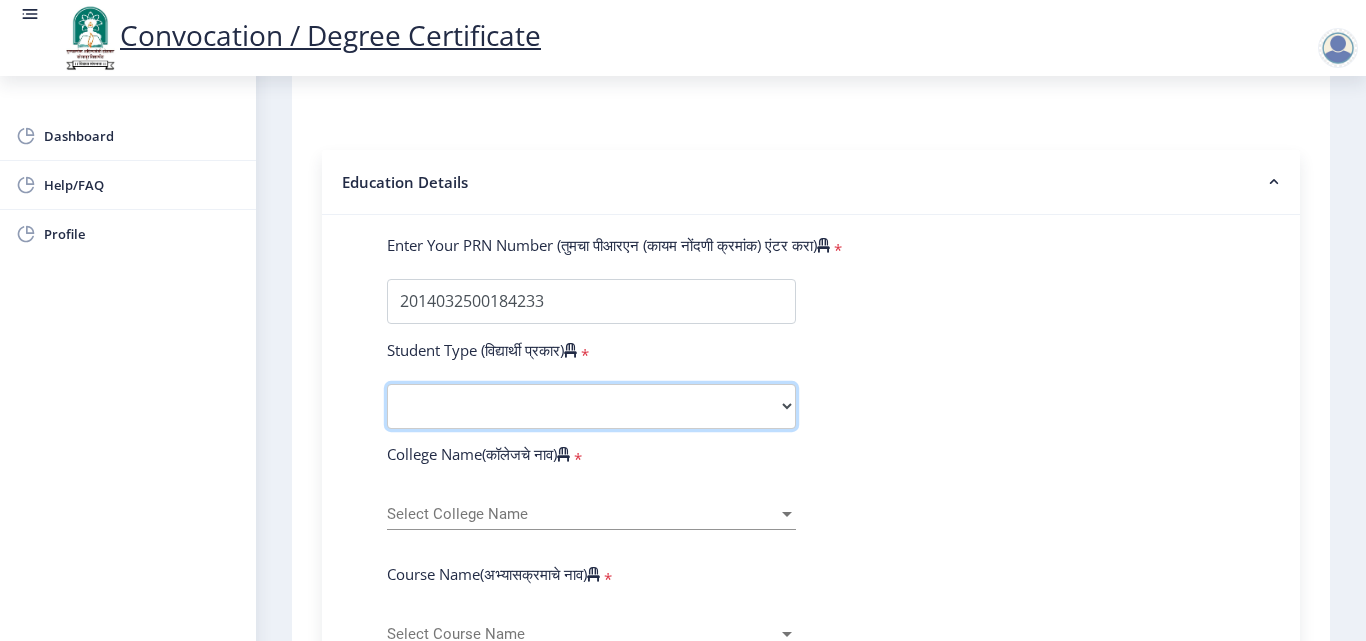 select on "Regular" 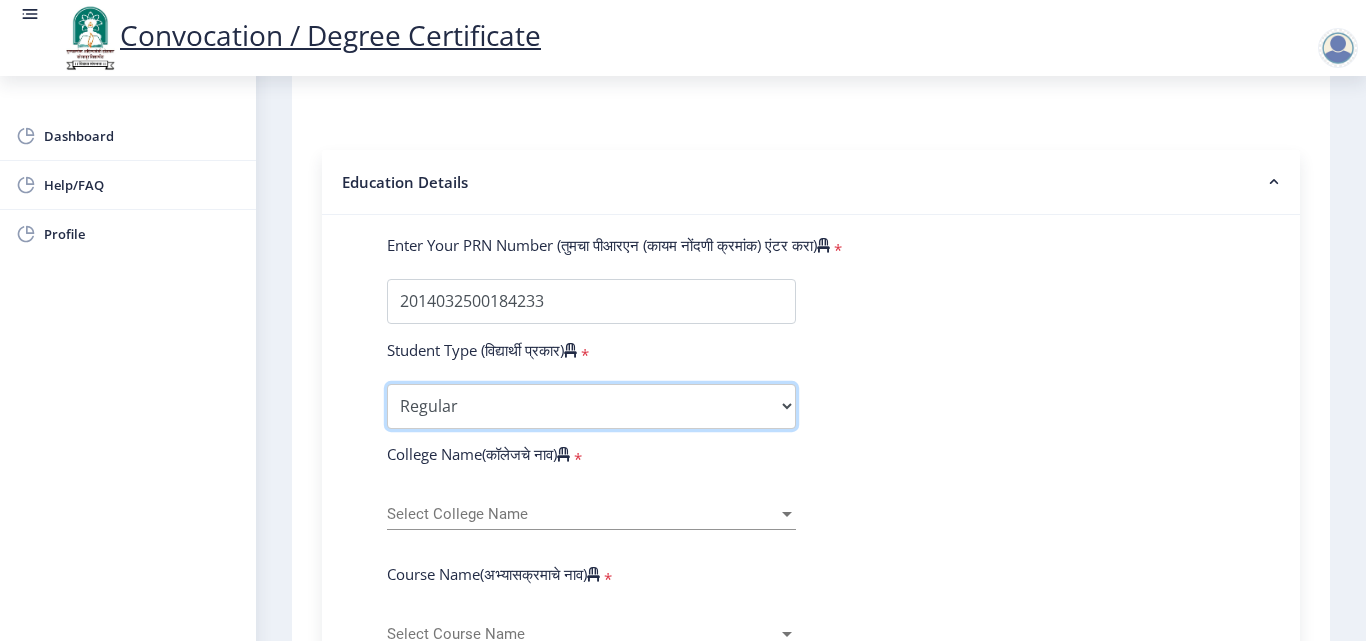 click on "Select Student Type Regular External" at bounding box center [591, 406] 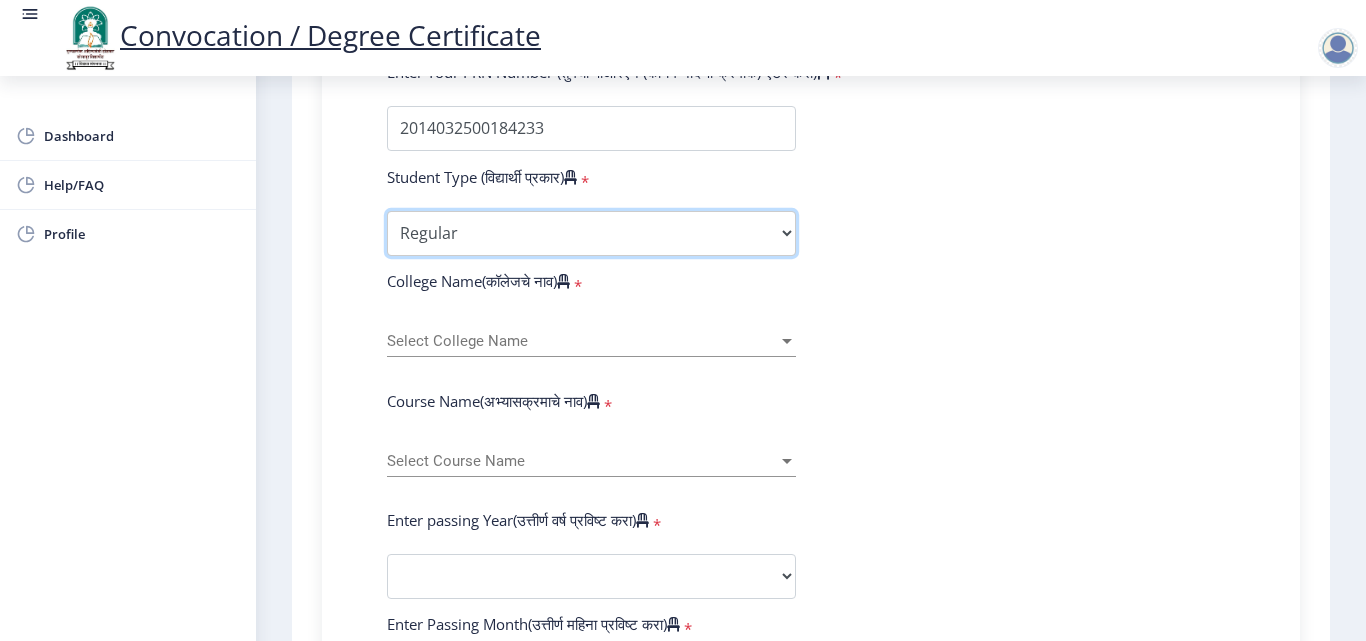 scroll, scrollTop: 600, scrollLeft: 0, axis: vertical 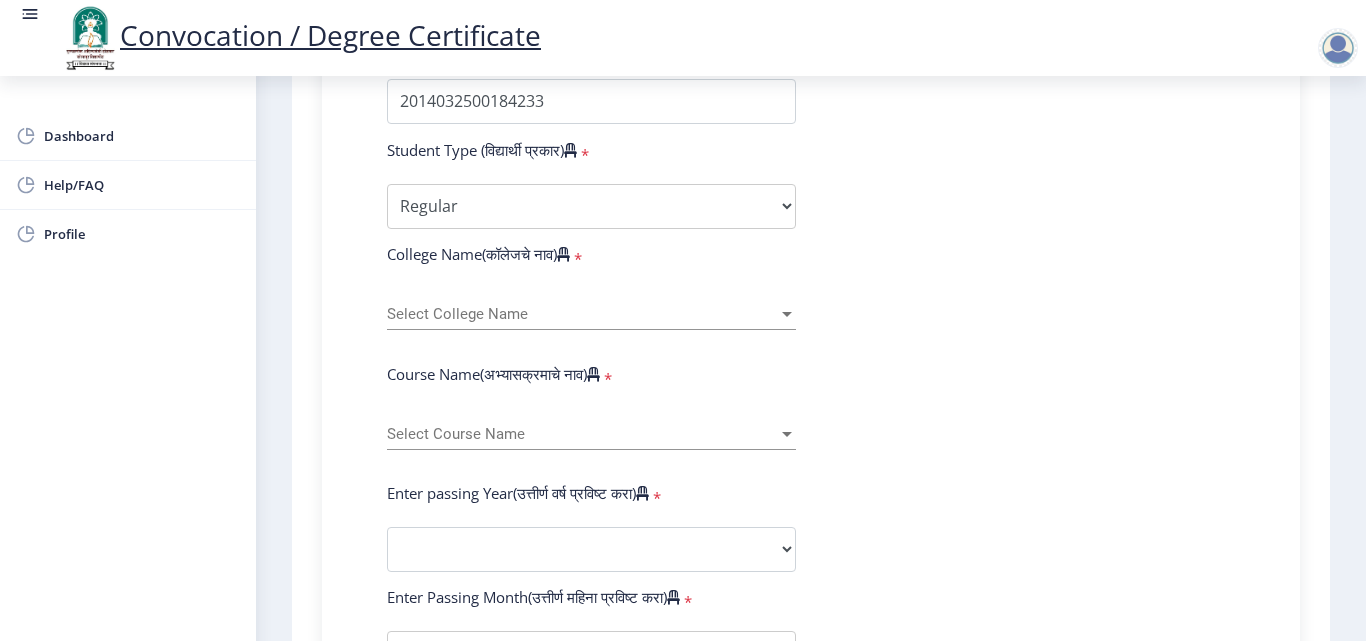 click on "Select College Name" at bounding box center [582, 314] 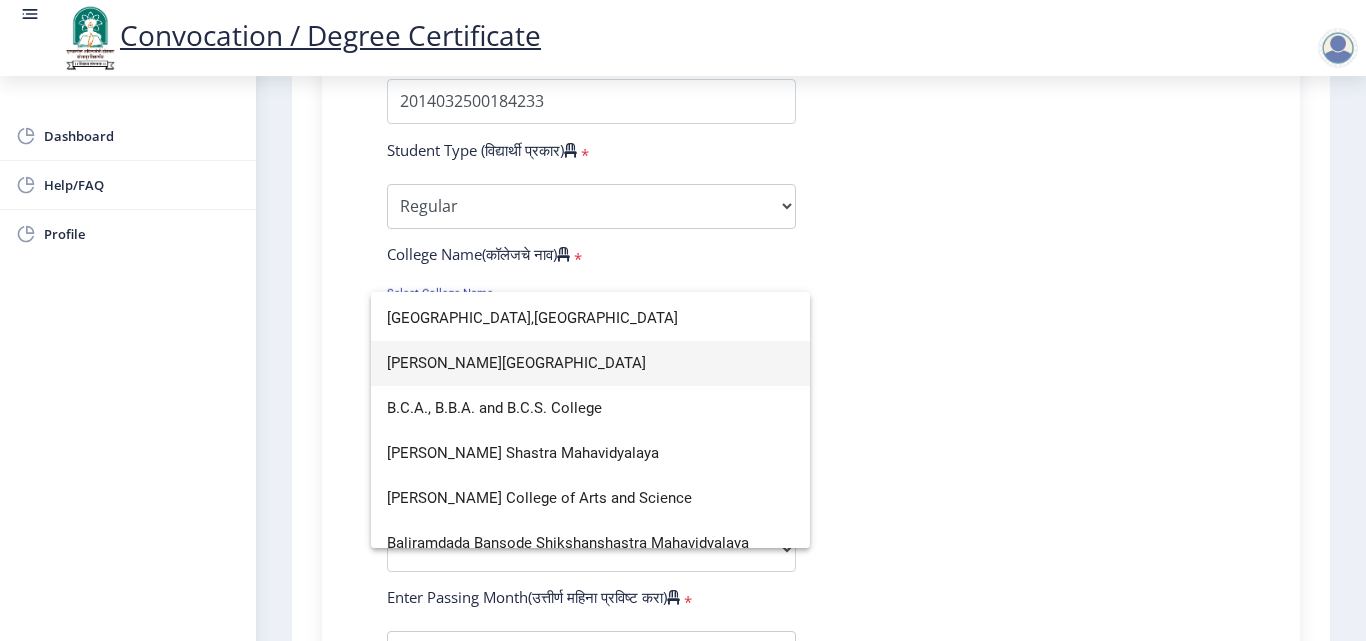 scroll, scrollTop: 300, scrollLeft: 0, axis: vertical 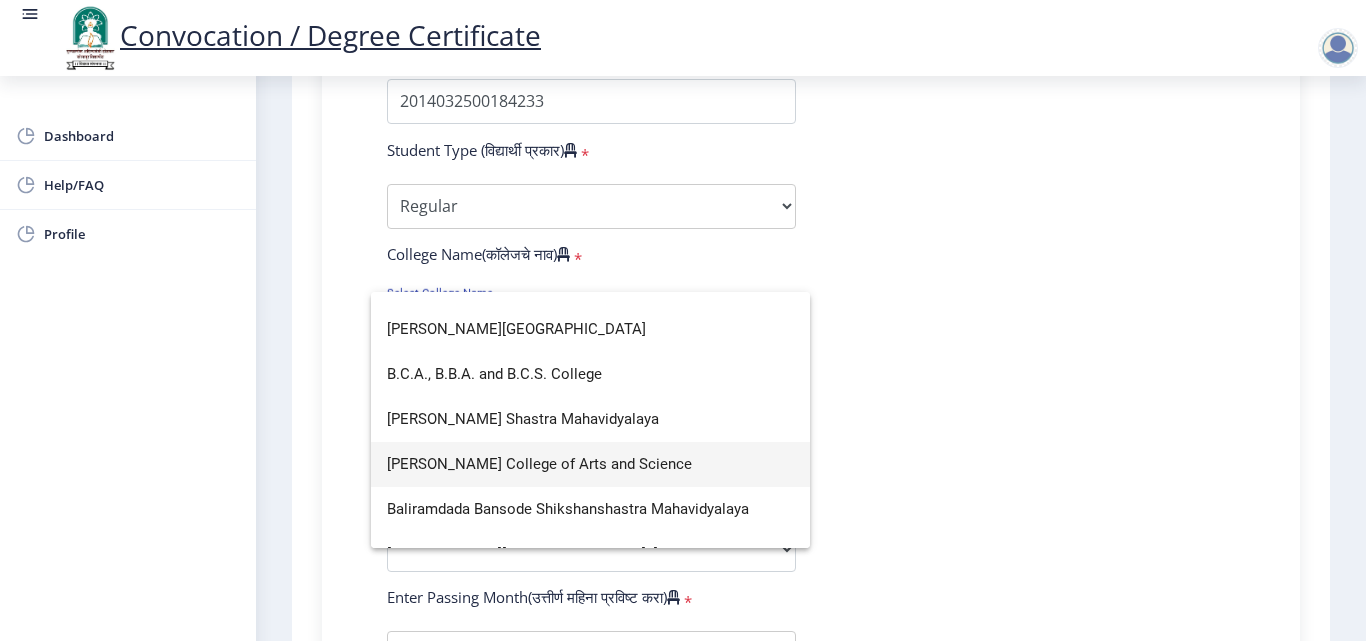click on "Baburao Patil College of Arts and Science" at bounding box center (590, 464) 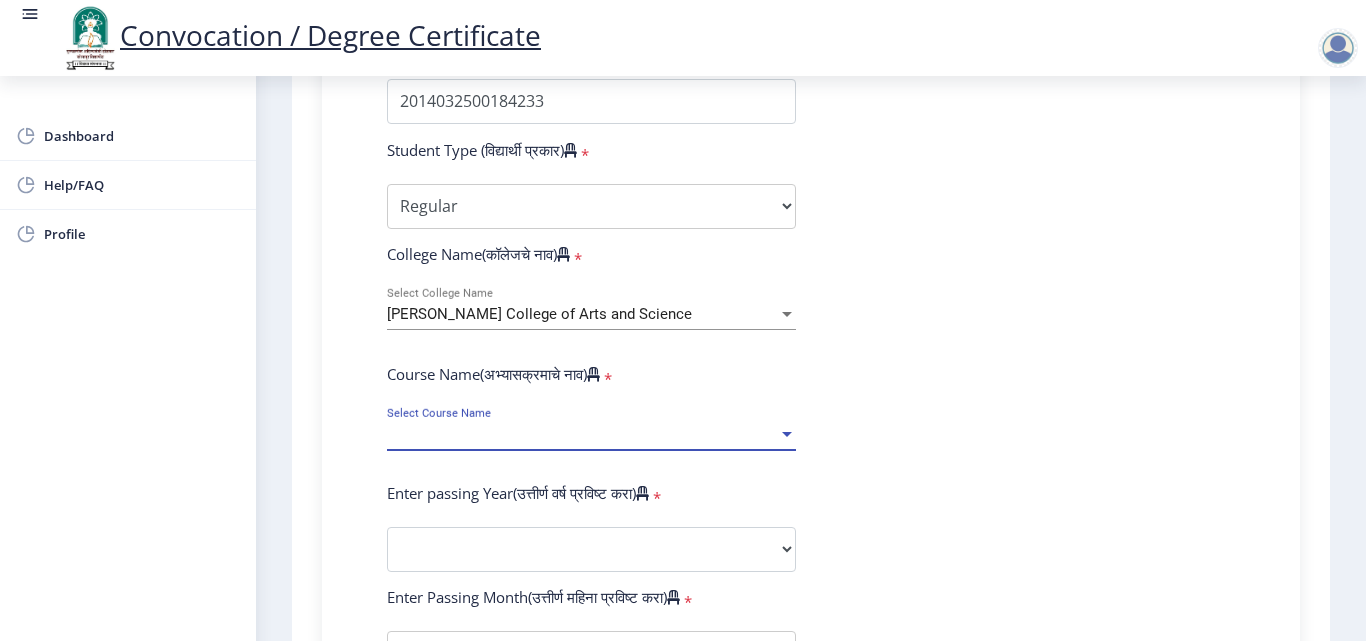click on "Select Course Name" at bounding box center [582, 434] 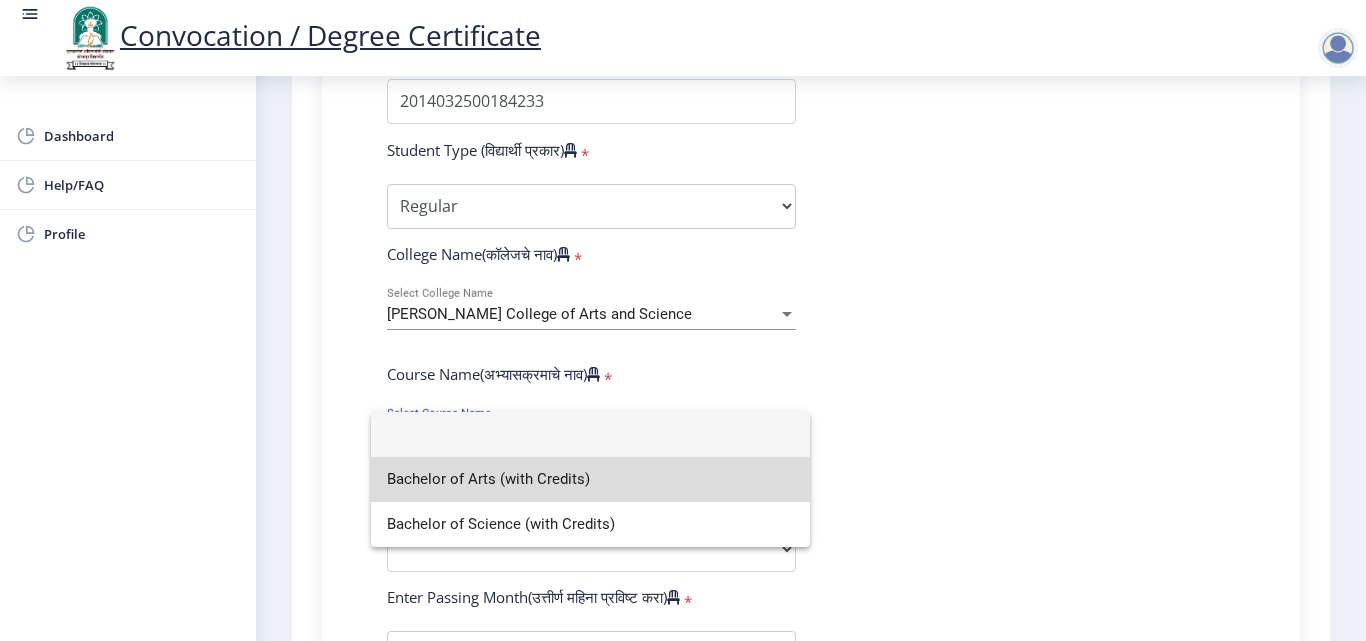 click on "Bachelor of Arts (with Credits)" at bounding box center (590, 479) 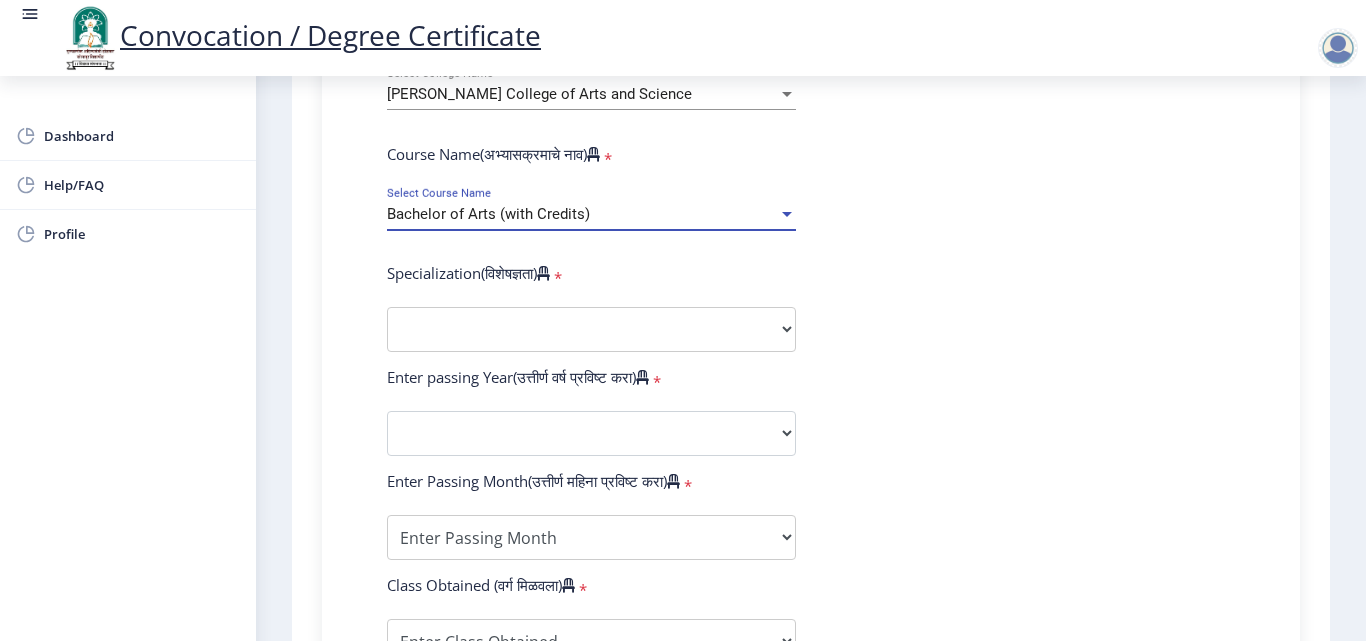 scroll, scrollTop: 800, scrollLeft: 0, axis: vertical 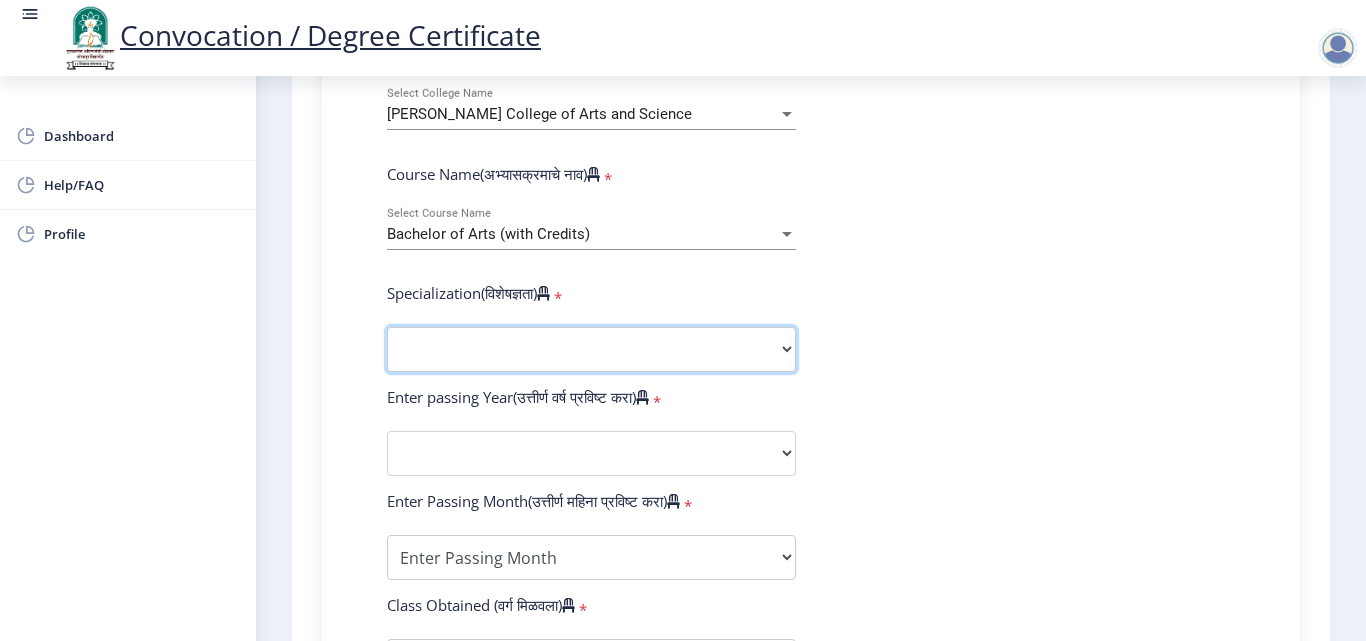 click on "Specialization English Geography Hindi Marathi Music Sanskrit Urdu Ancient Indian History Culture & Archaeology Economics History Physical Education Political Science Psychology Sociology Kannada Philosophy Other" at bounding box center (591, 349) 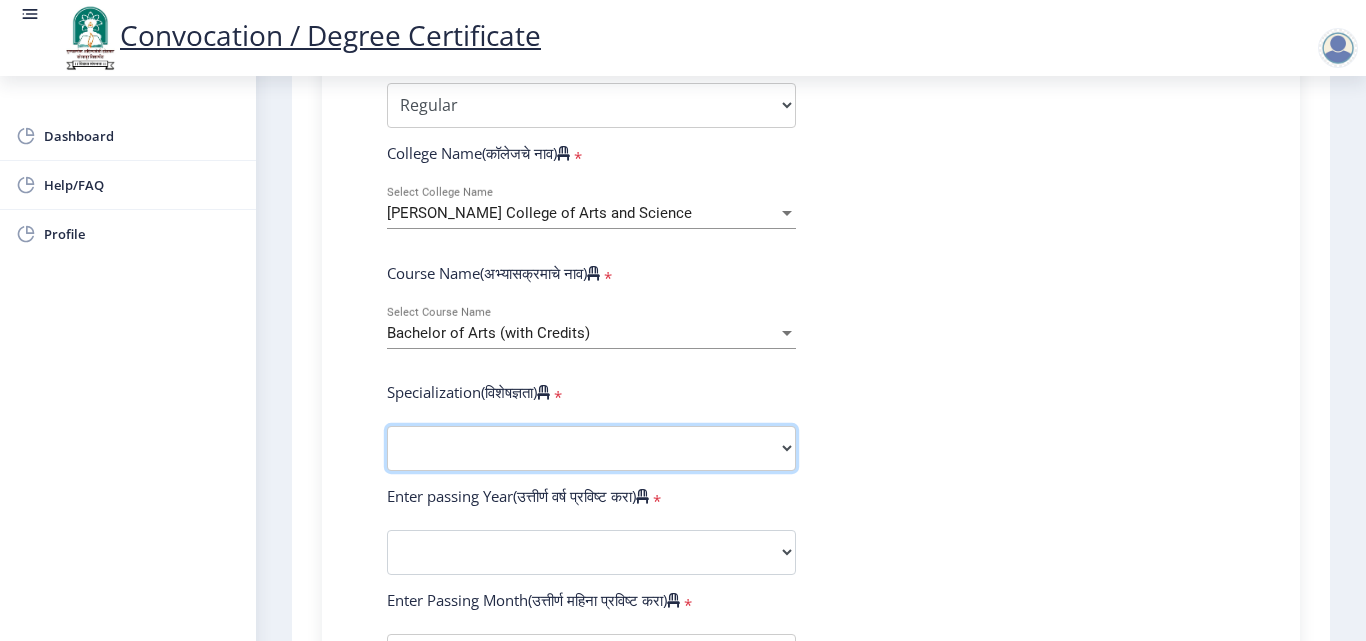 scroll, scrollTop: 700, scrollLeft: 0, axis: vertical 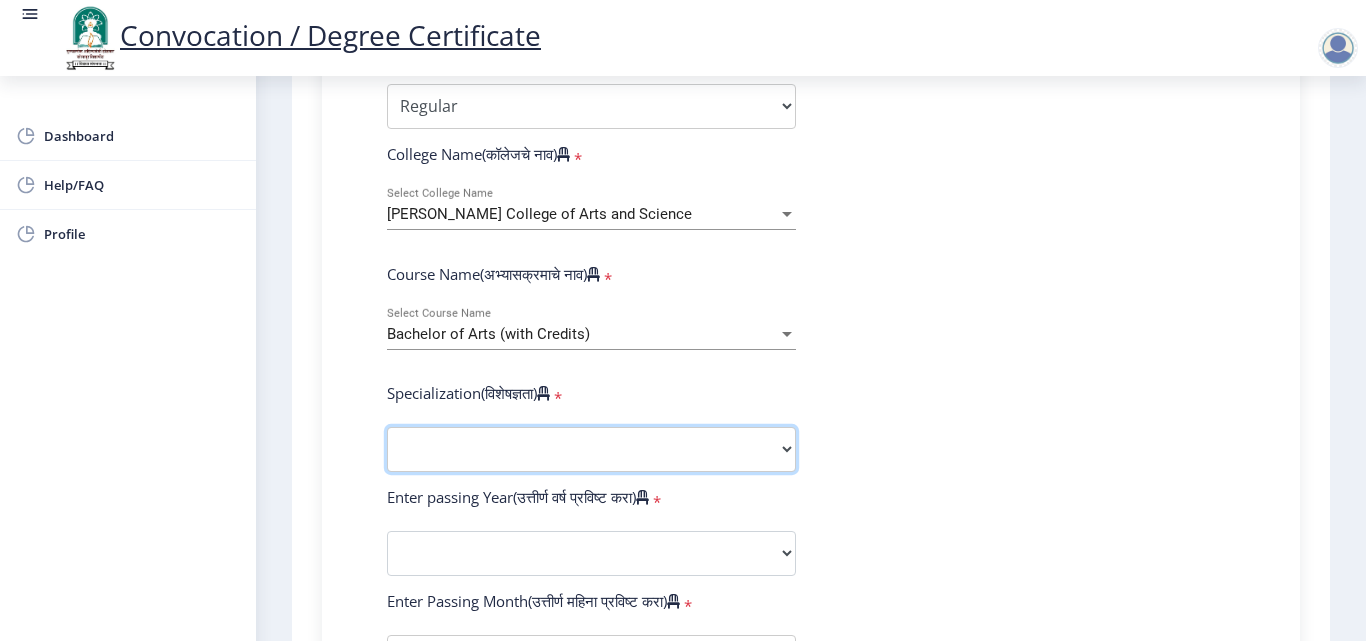 click on "Specialization English Geography Hindi Marathi Music Sanskrit Urdu Ancient Indian History Culture & Archaeology Economics History Physical Education Political Science Psychology Sociology Kannada Philosophy Other" at bounding box center [591, 449] 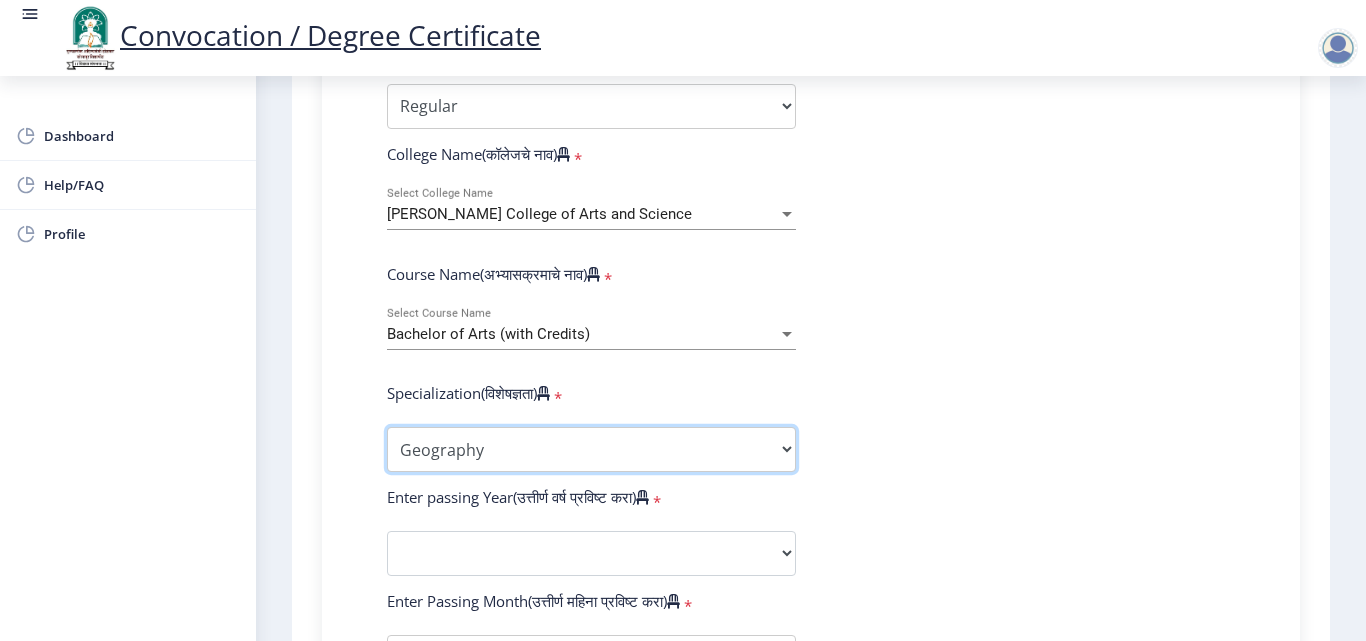 click on "Specialization English Geography Hindi Marathi Music Sanskrit Urdu Ancient Indian History Culture & Archaeology Economics History Physical Education Political Science Psychology Sociology Kannada Philosophy Other" at bounding box center (591, 449) 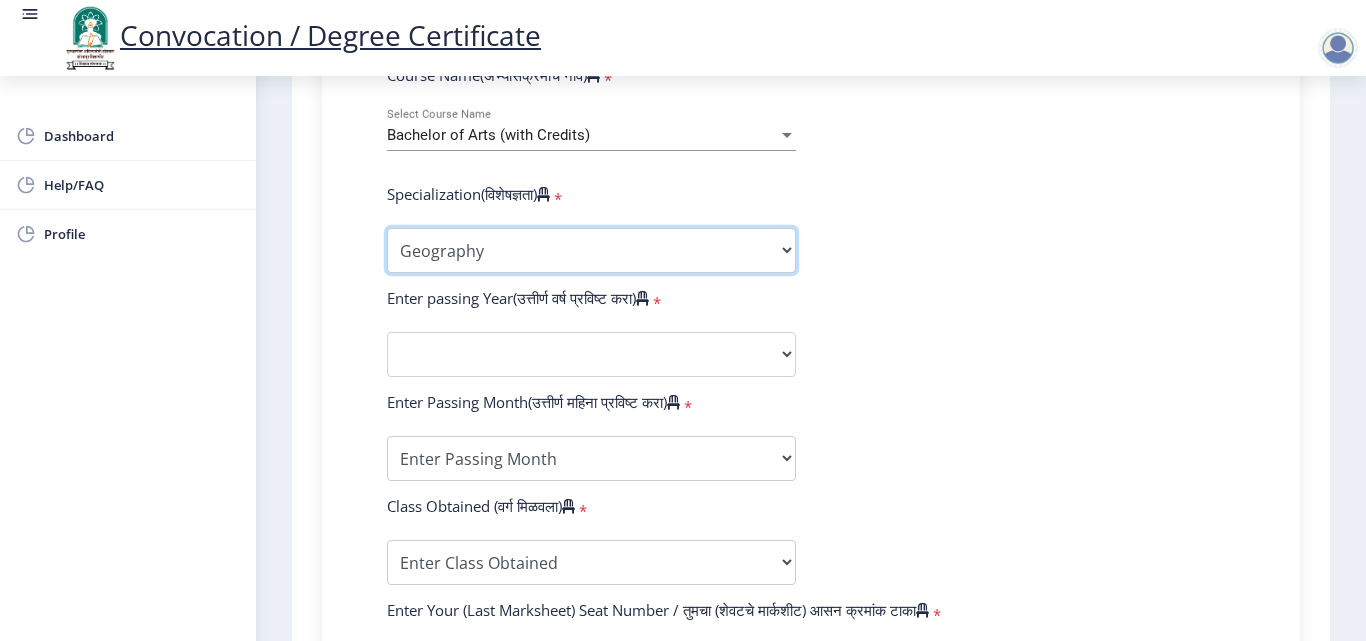 scroll, scrollTop: 900, scrollLeft: 0, axis: vertical 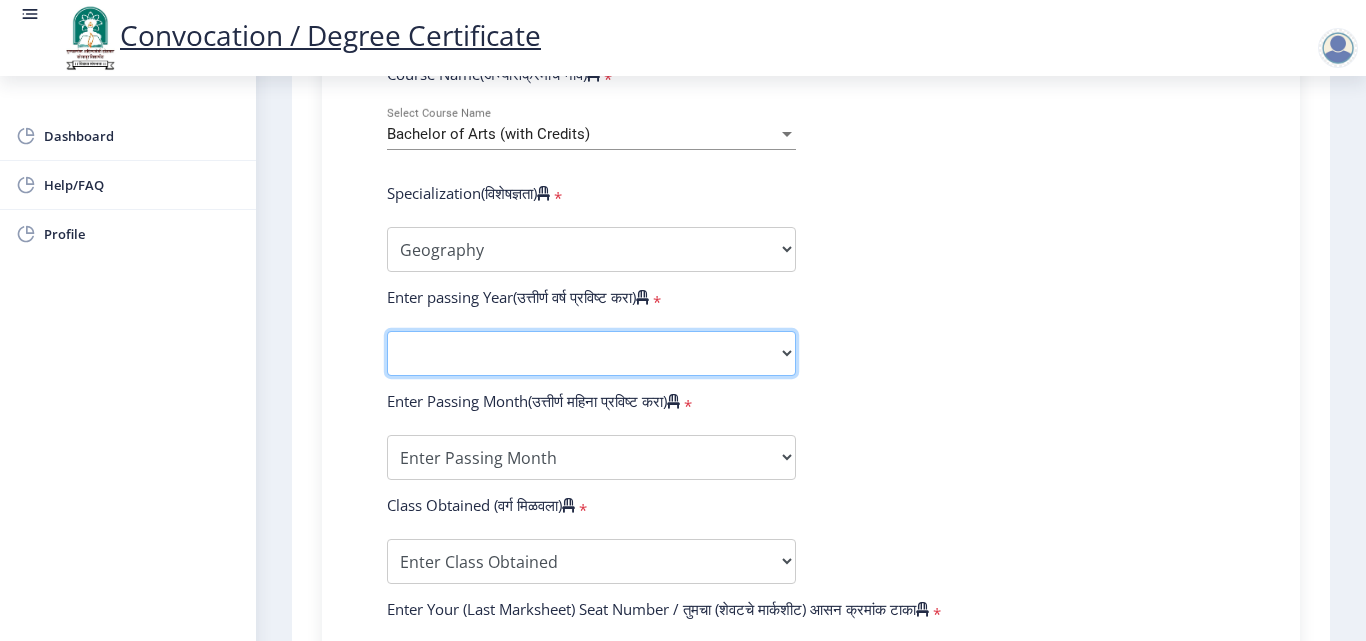 click on "2025   2024   2023   2022   2021   2020   2019   2018   2017   2016   2015   2014   2013   2012   2011   2010   2009   2008   2007   2006   2005   2004   2003   2002   2001   2000   1999   1998   1997   1996   1995   1994   1993   1992   1991   1990   1989   1988   1987   1986   1985   1984   1983   1982   1981   1980   1979   1978   1977   1976" 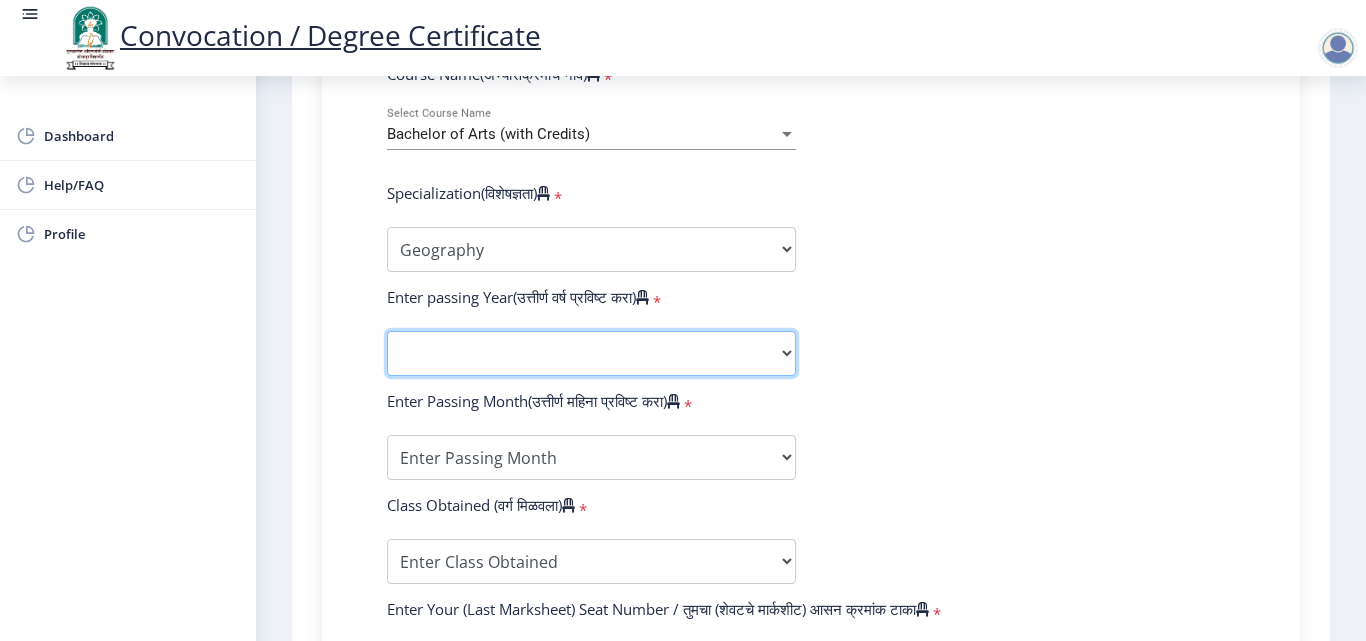 select on "2017" 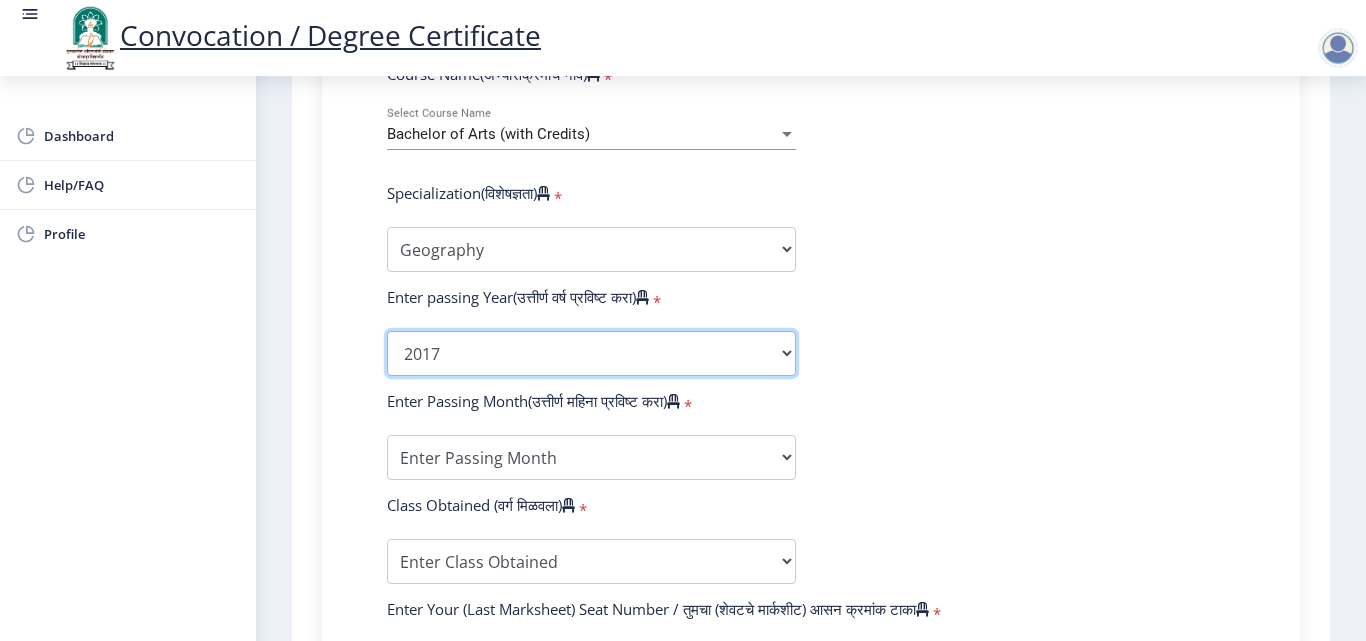 click on "2025   2024   2023   2022   2021   2020   2019   2018   2017   2016   2015   2014   2013   2012   2011   2010   2009   2008   2007   2006   2005   2004   2003   2002   2001   2000   1999   1998   1997   1996   1995   1994   1993   1992   1991   1990   1989   1988   1987   1986   1985   1984   1983   1982   1981   1980   1979   1978   1977   1976" 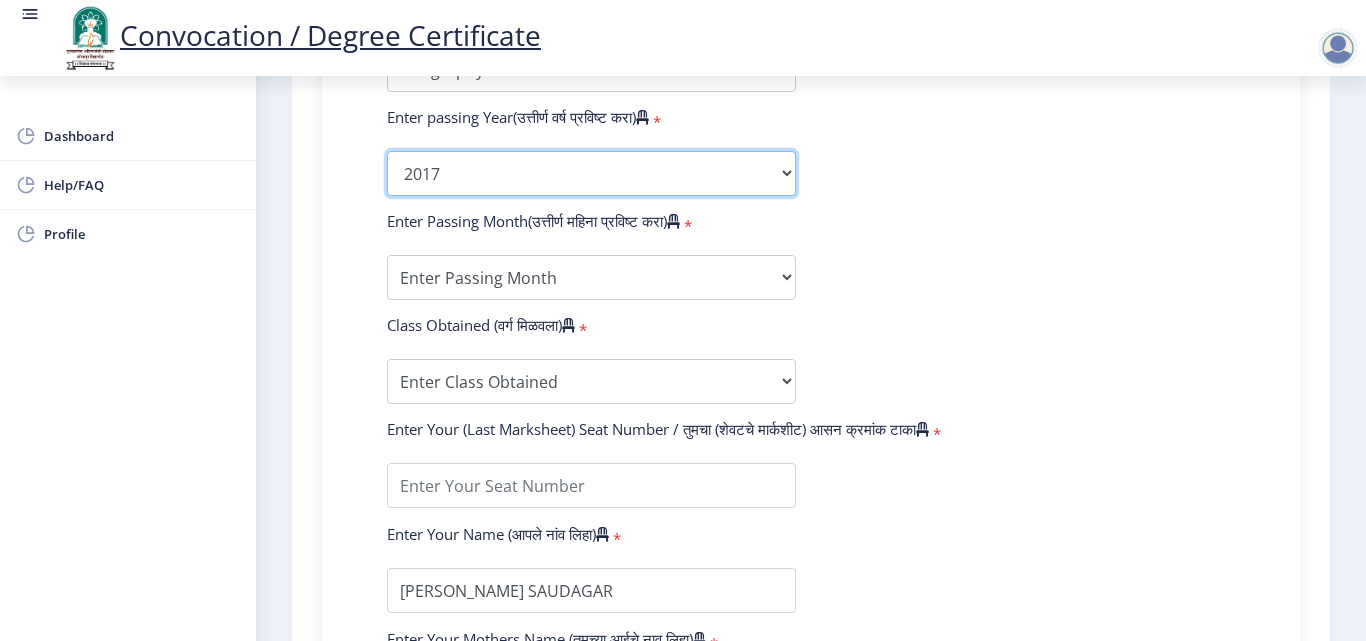 scroll, scrollTop: 1100, scrollLeft: 0, axis: vertical 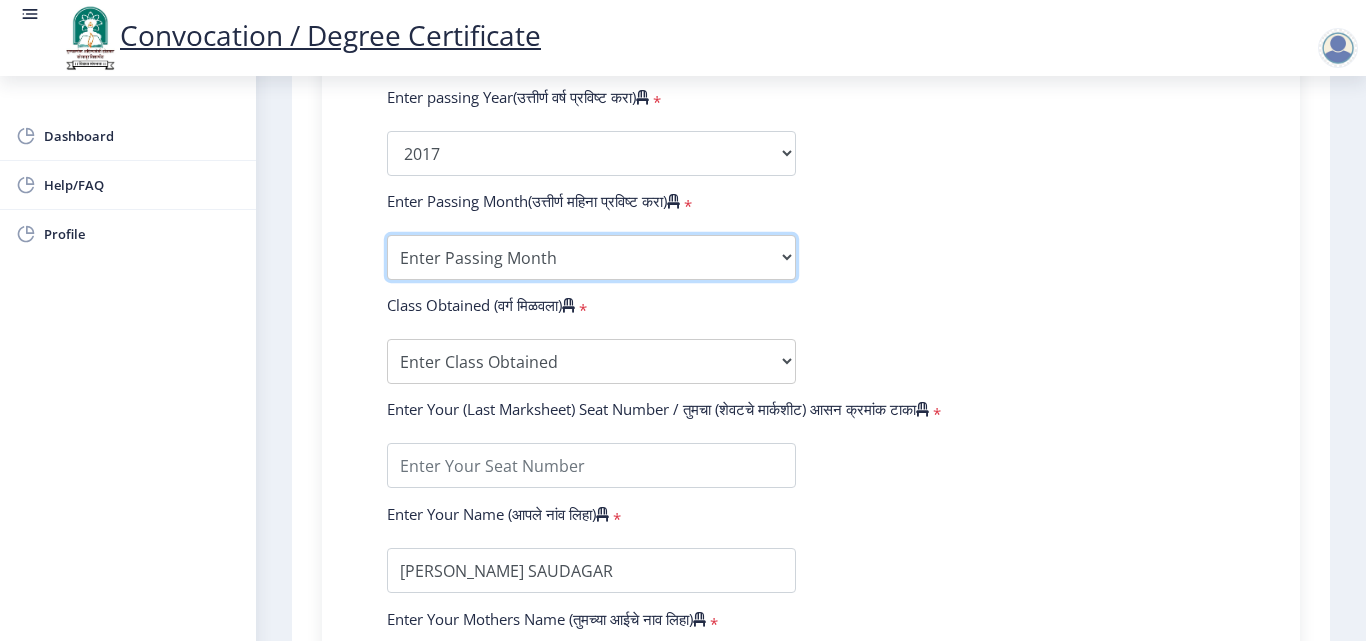 click on "Enter Passing Month March April May October November December" at bounding box center [591, 257] 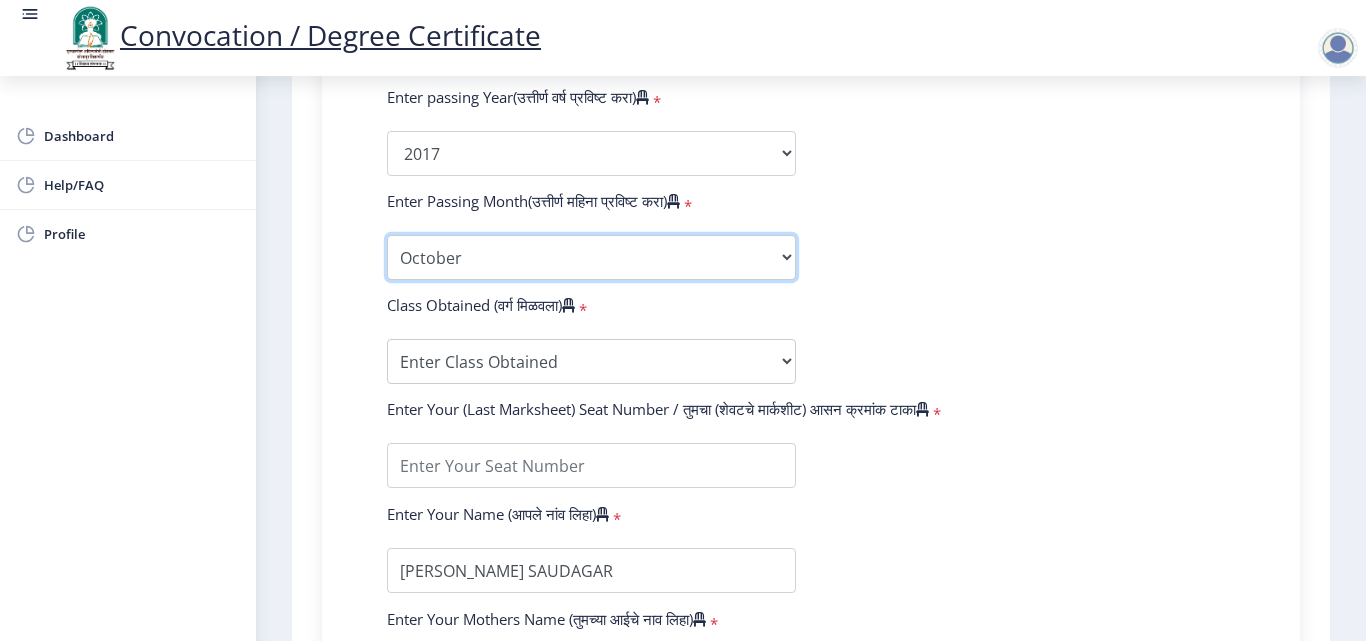 click on "Enter Passing Month March April May October November December" at bounding box center [591, 257] 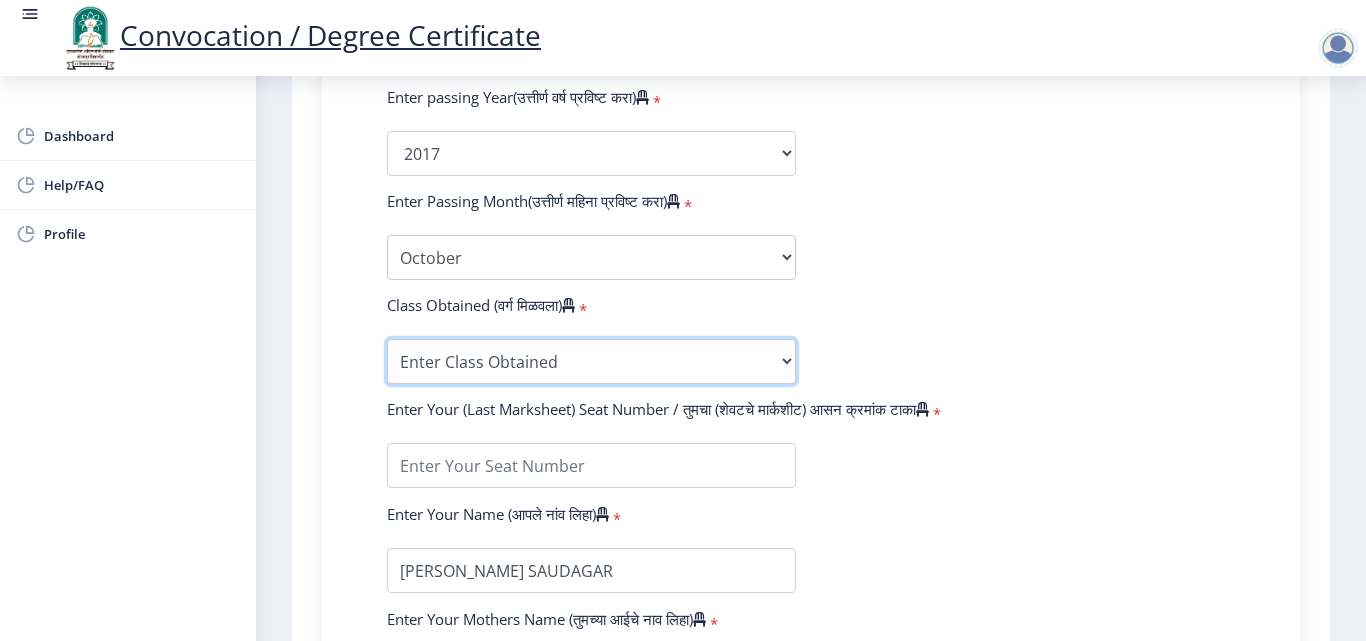 click on "Enter Class Obtained FIRST CLASS WITH DISTINCTION FIRST CLASS HIGHER SECOND CLASS SECOND CLASS PASS CLASS Grade O Grade A+ Grade A Grade B+ Grade B Grade C+ Grade C Grade D Grade E" at bounding box center [591, 361] 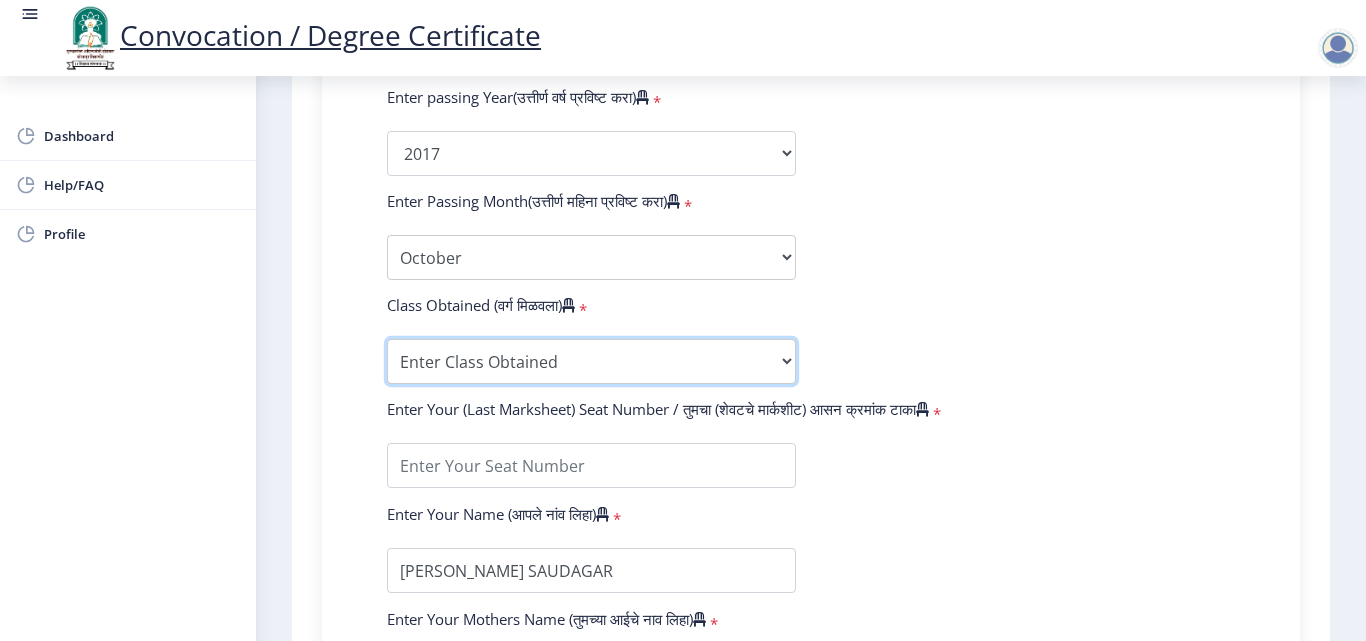 click on "Enter Class Obtained FIRST CLASS WITH DISTINCTION FIRST CLASS HIGHER SECOND CLASS SECOND CLASS PASS CLASS Grade O Grade A+ Grade A Grade B+ Grade B Grade C+ Grade C Grade D Grade E" at bounding box center (591, 361) 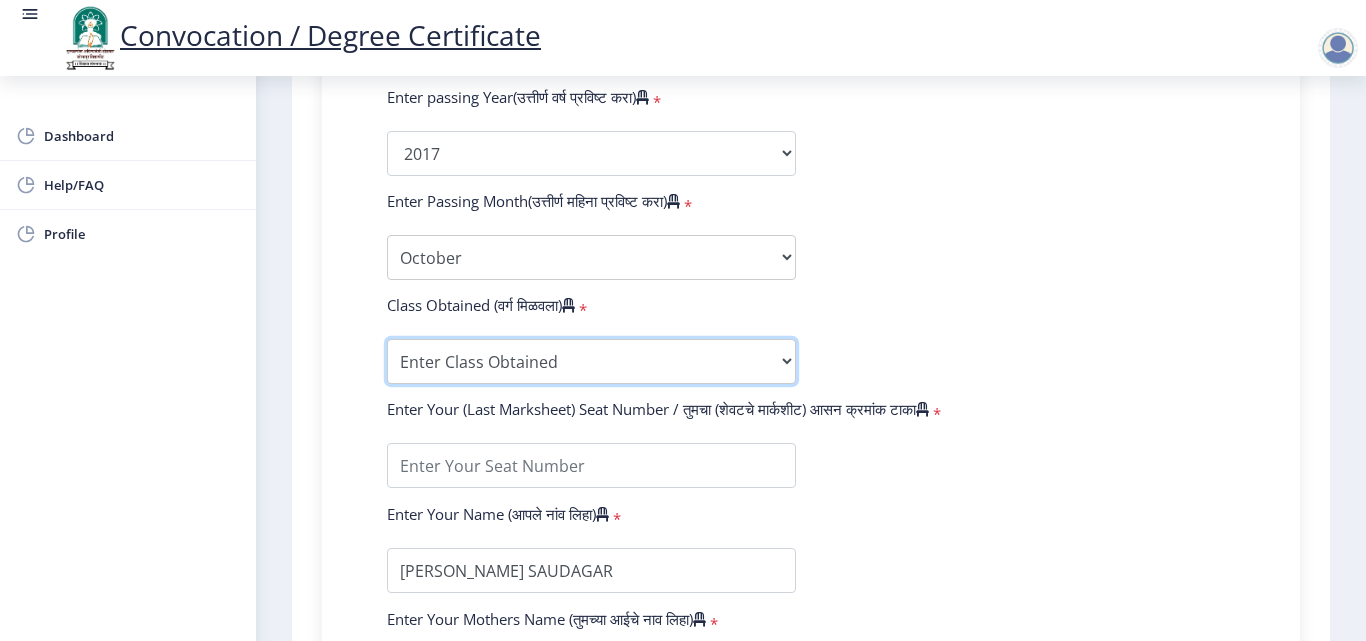 click on "Enter Class Obtained FIRST CLASS WITH DISTINCTION FIRST CLASS HIGHER SECOND CLASS SECOND CLASS PASS CLASS Grade O Grade A+ Grade A Grade B+ Grade B Grade C+ Grade C Grade D Grade E" at bounding box center [591, 361] 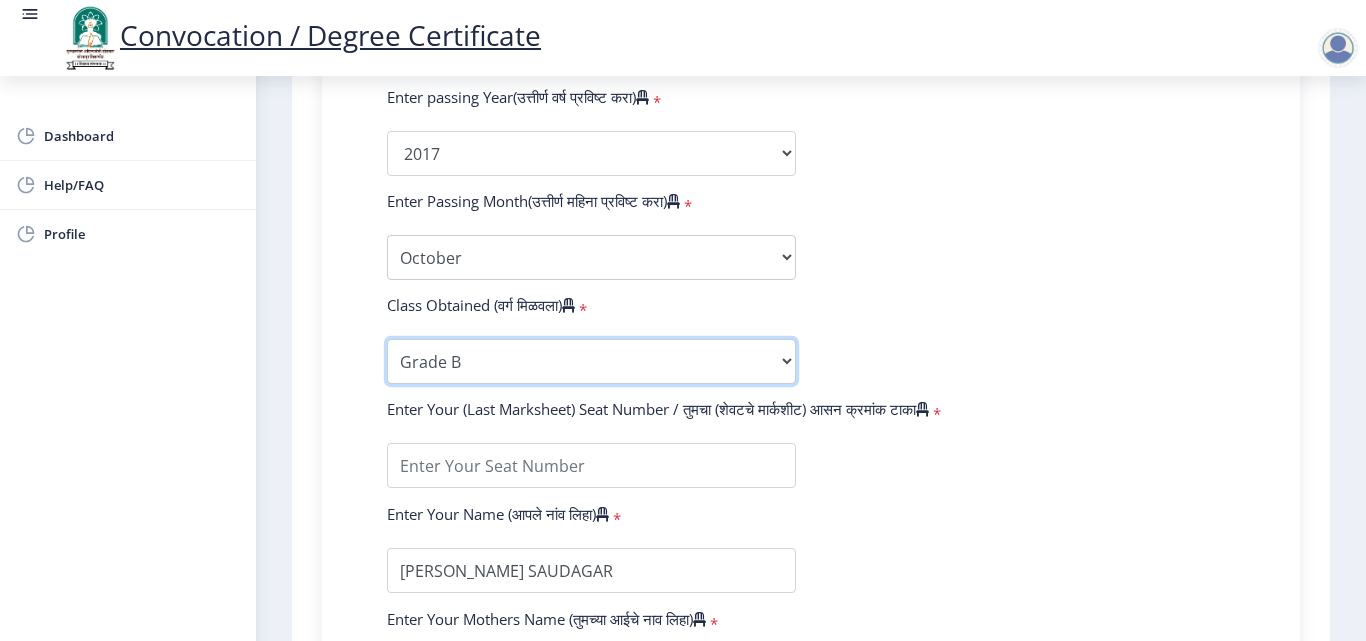 click on "Enter Class Obtained FIRST CLASS WITH DISTINCTION FIRST CLASS HIGHER SECOND CLASS SECOND CLASS PASS CLASS Grade O Grade A+ Grade A Grade B+ Grade B Grade C+ Grade C Grade D Grade E" at bounding box center [591, 361] 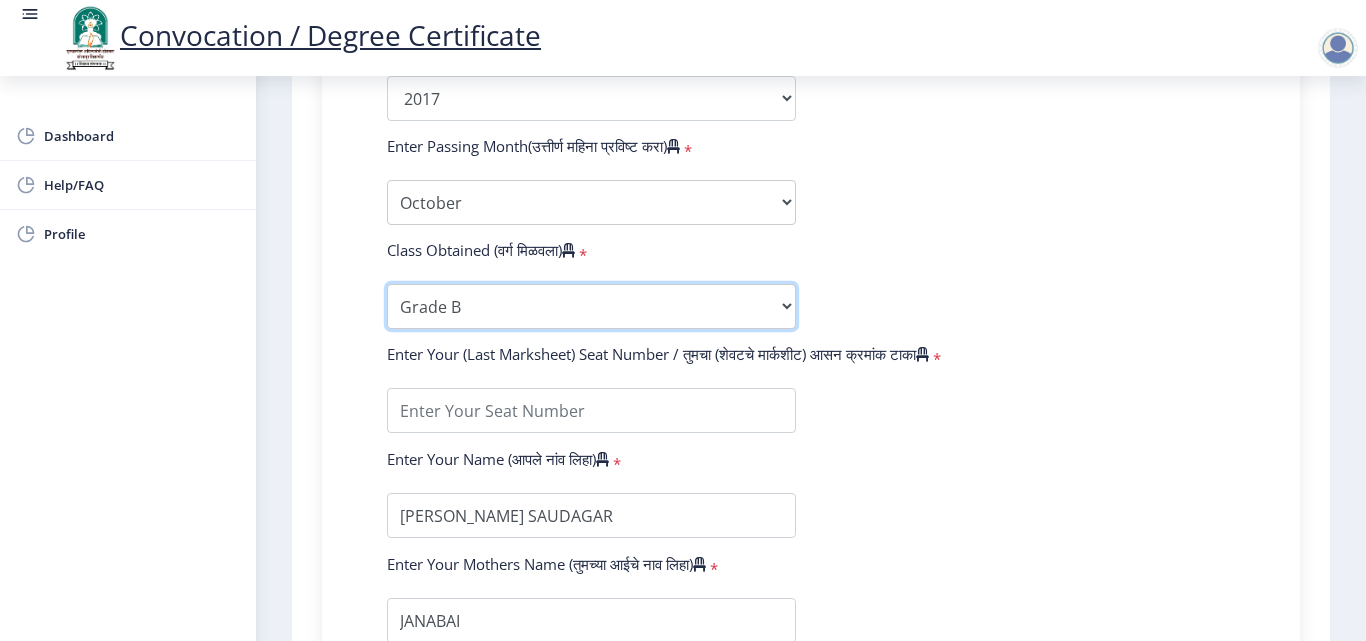 scroll, scrollTop: 1200, scrollLeft: 0, axis: vertical 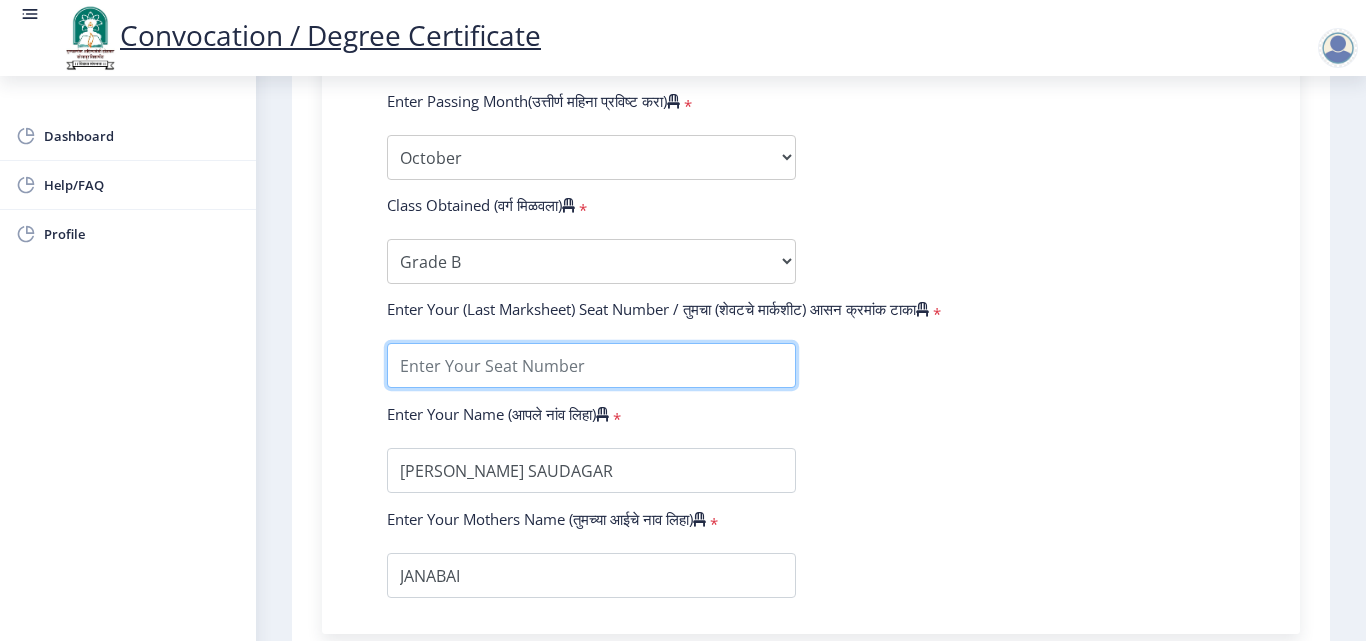 click at bounding box center (591, 365) 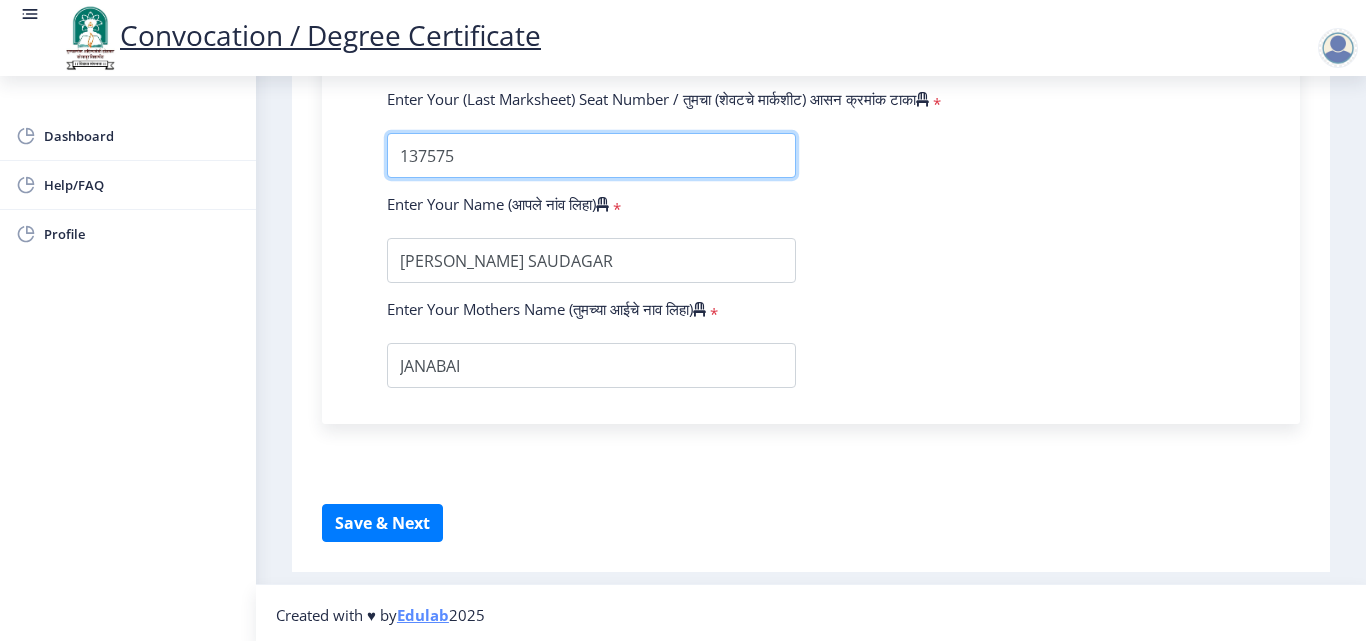 scroll, scrollTop: 1414, scrollLeft: 0, axis: vertical 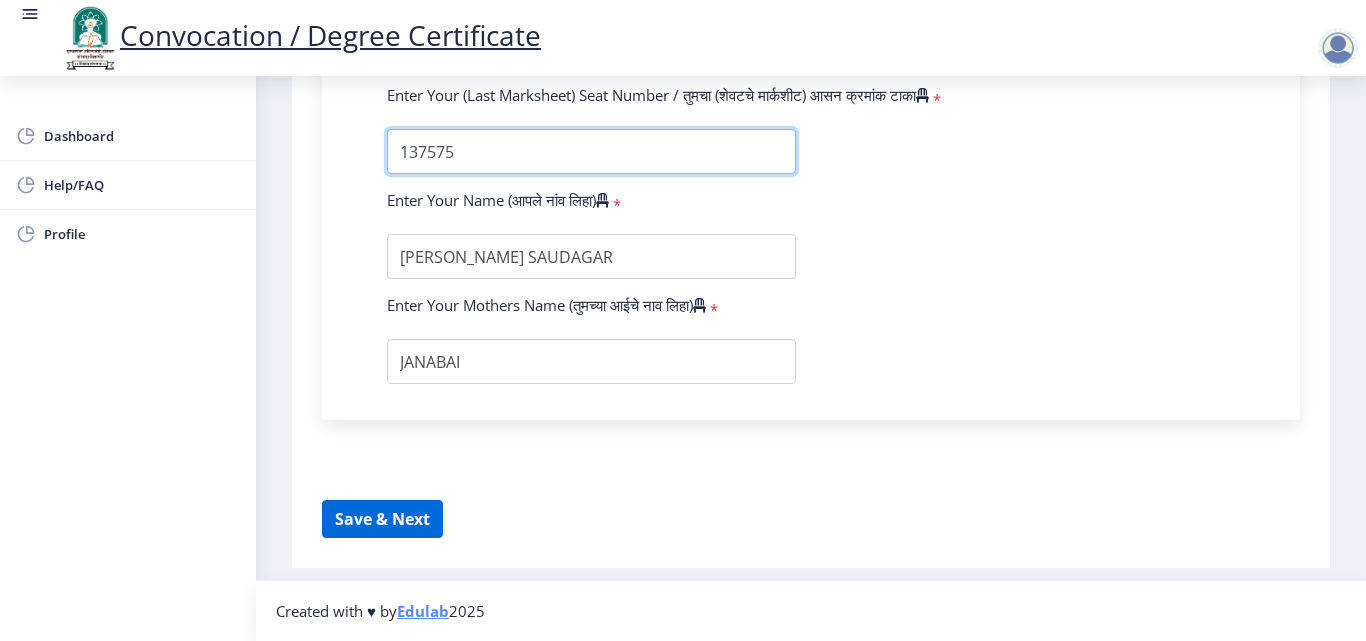 type on "137575" 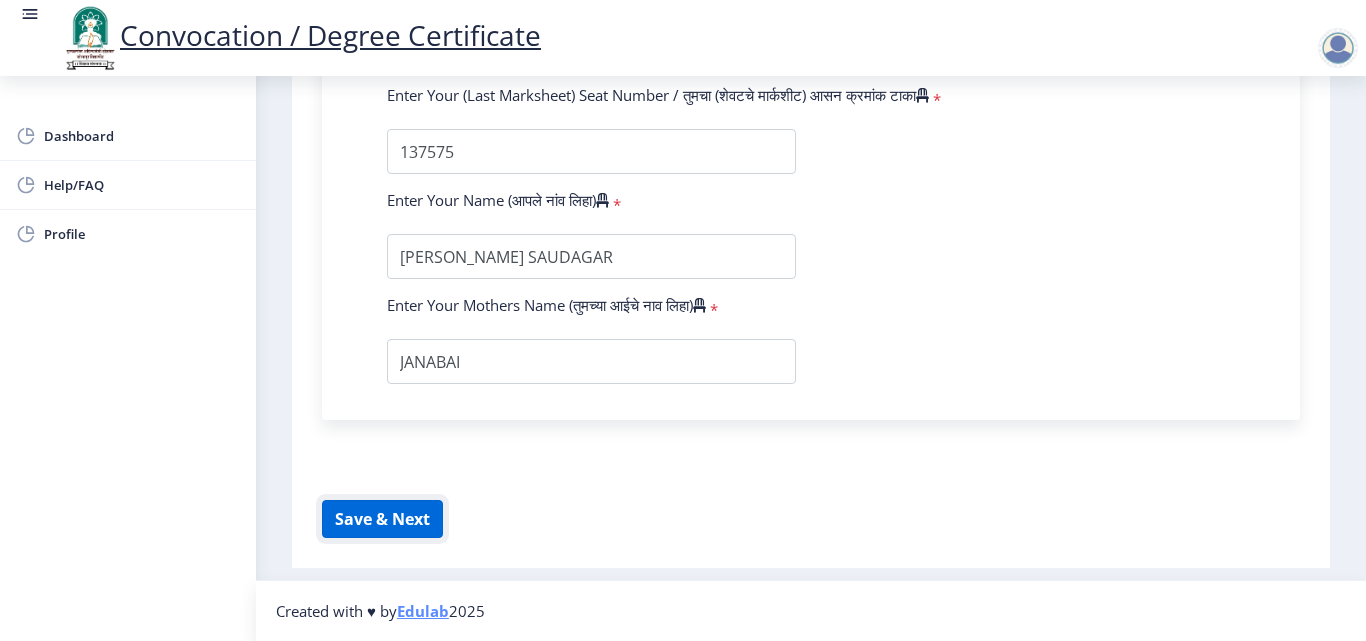 click on "Save & Next" 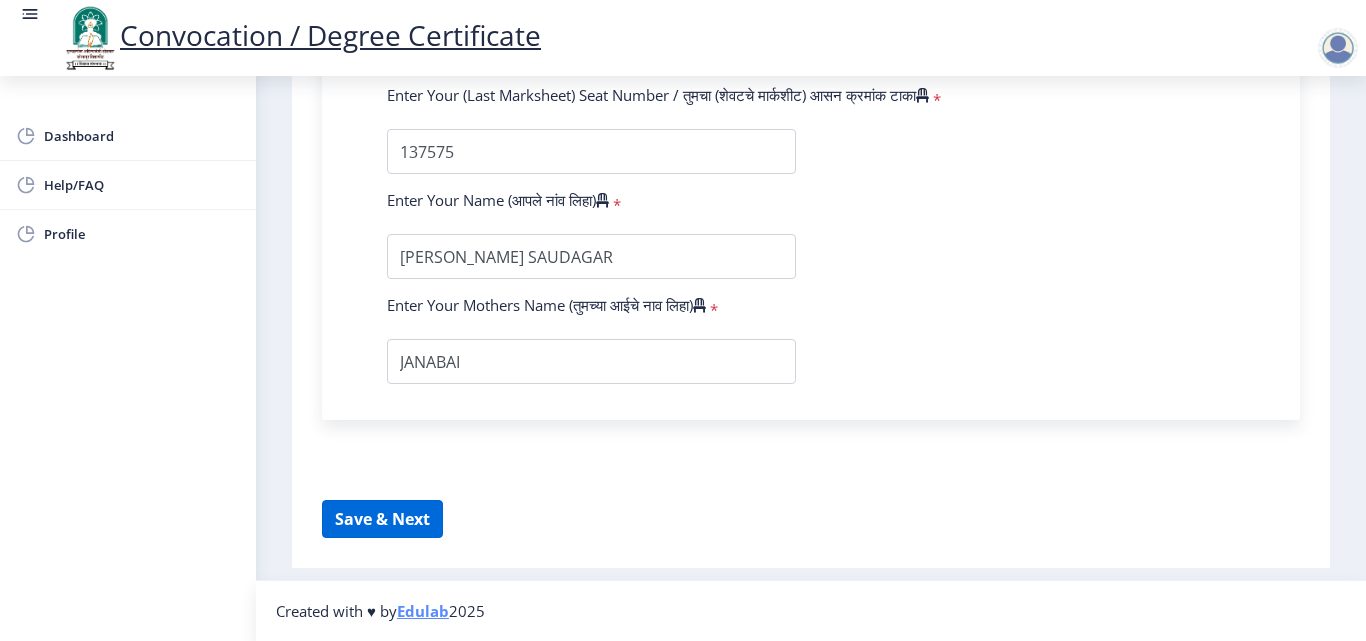 select 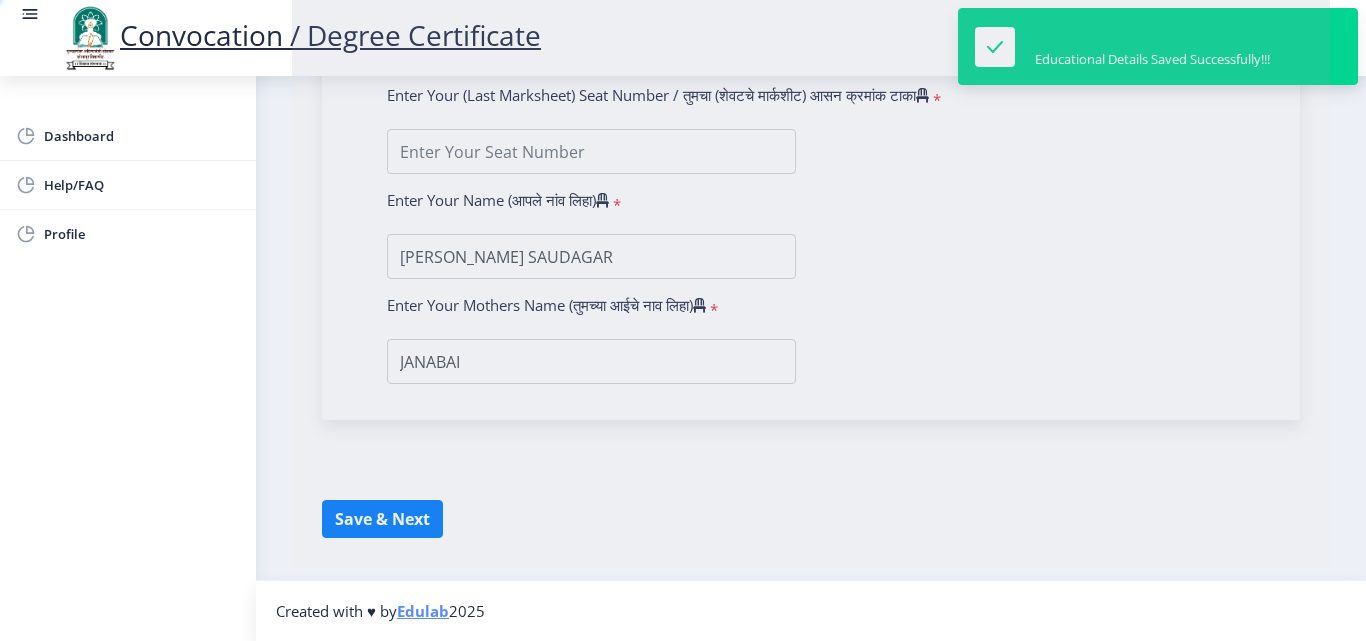 scroll, scrollTop: 0, scrollLeft: 0, axis: both 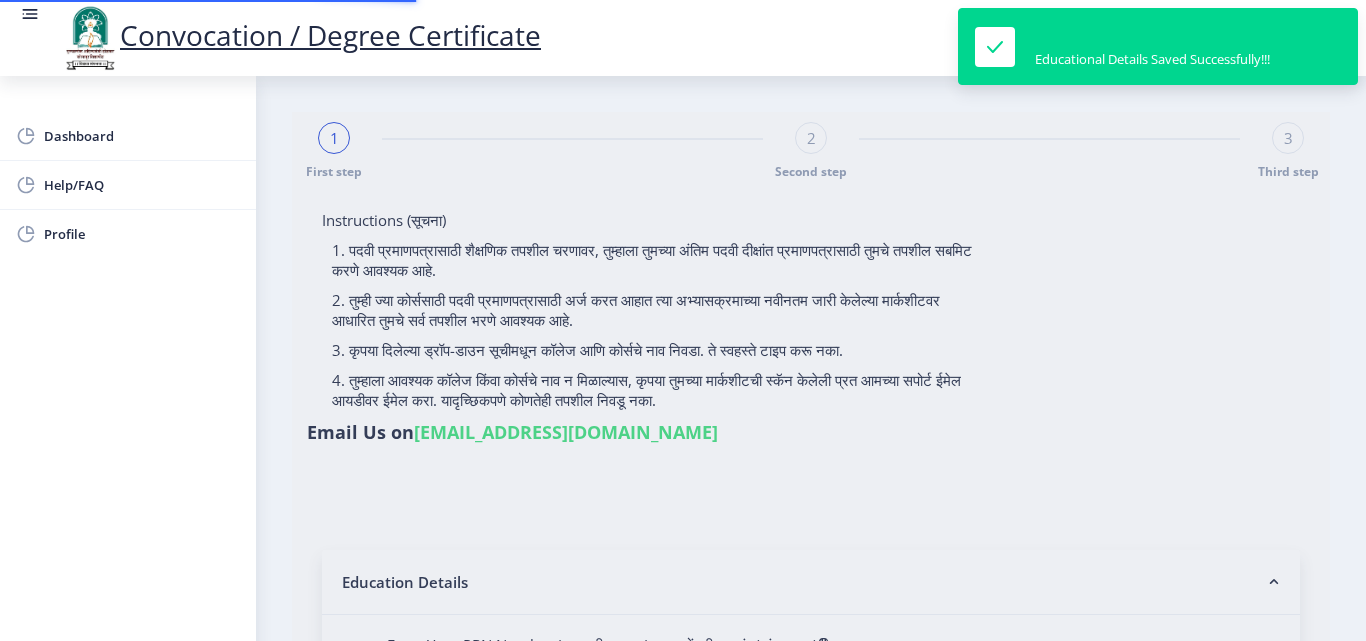 type on "2014032500184233" 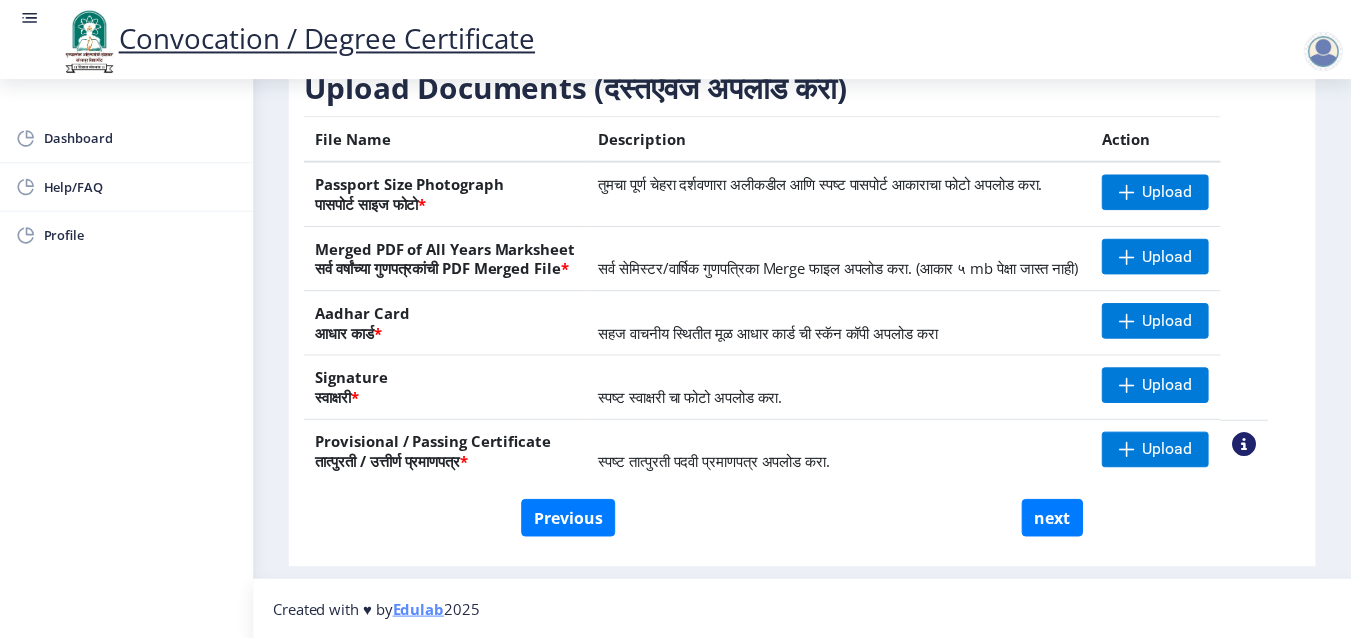 scroll, scrollTop: 369, scrollLeft: 0, axis: vertical 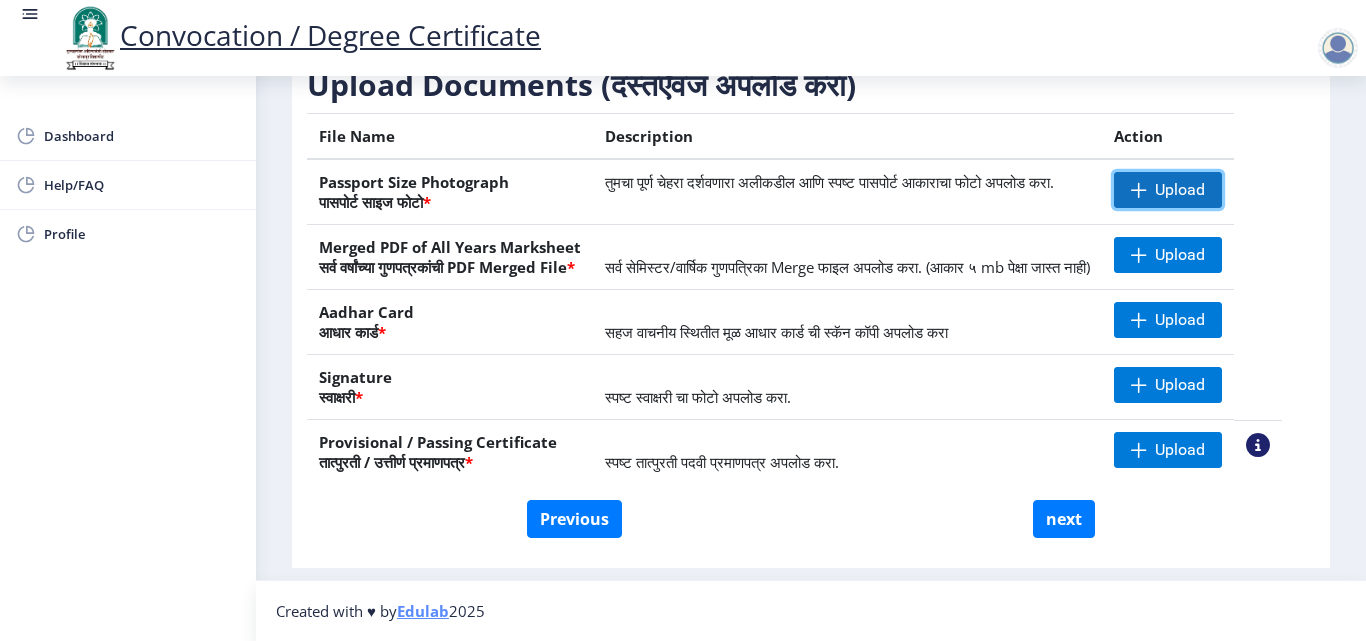 click on "Upload" 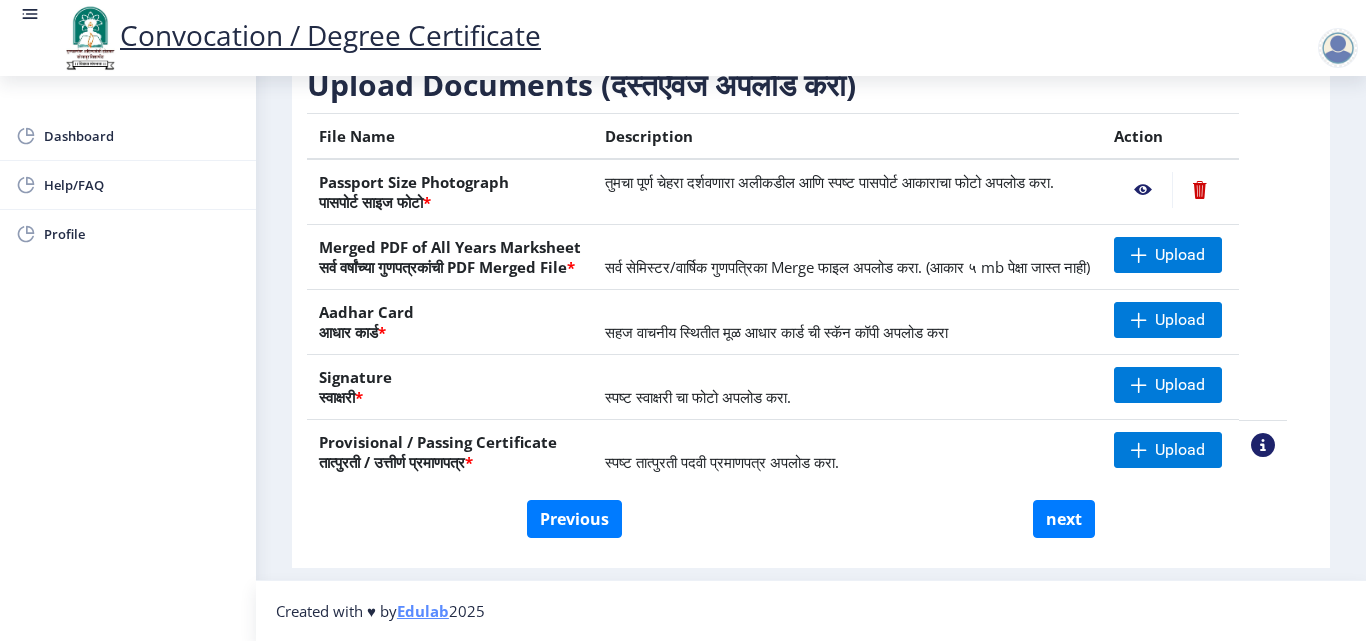 click 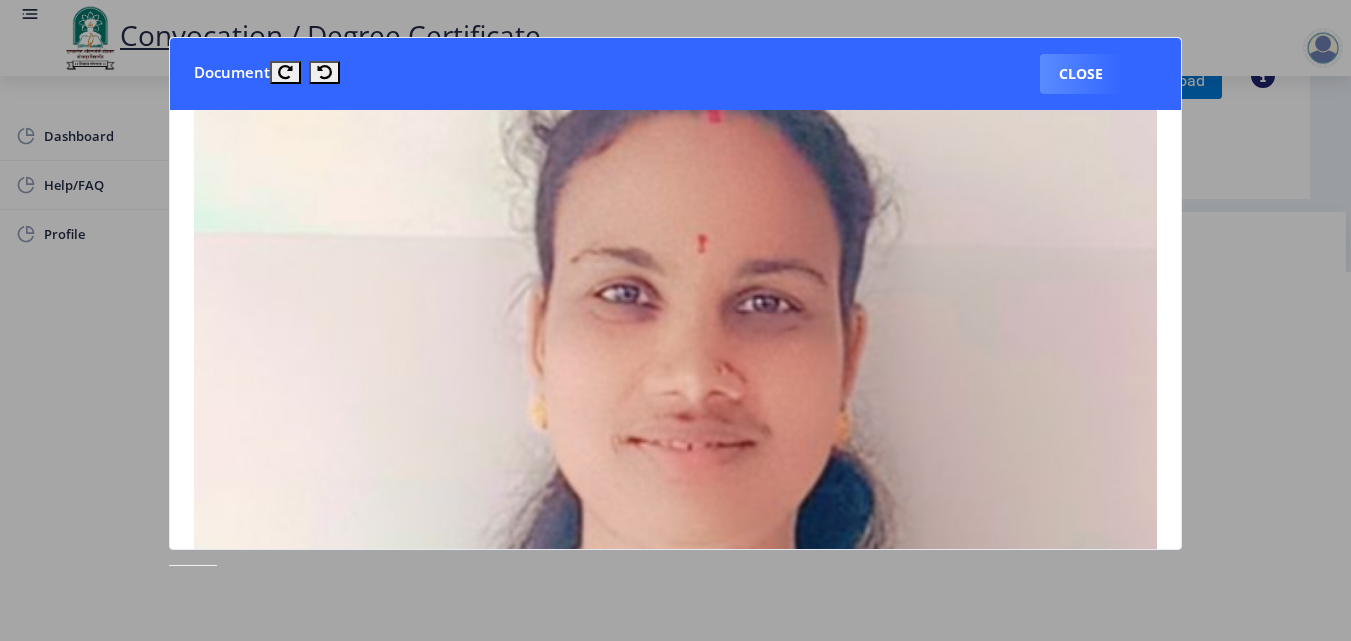 scroll, scrollTop: 100, scrollLeft: 0, axis: vertical 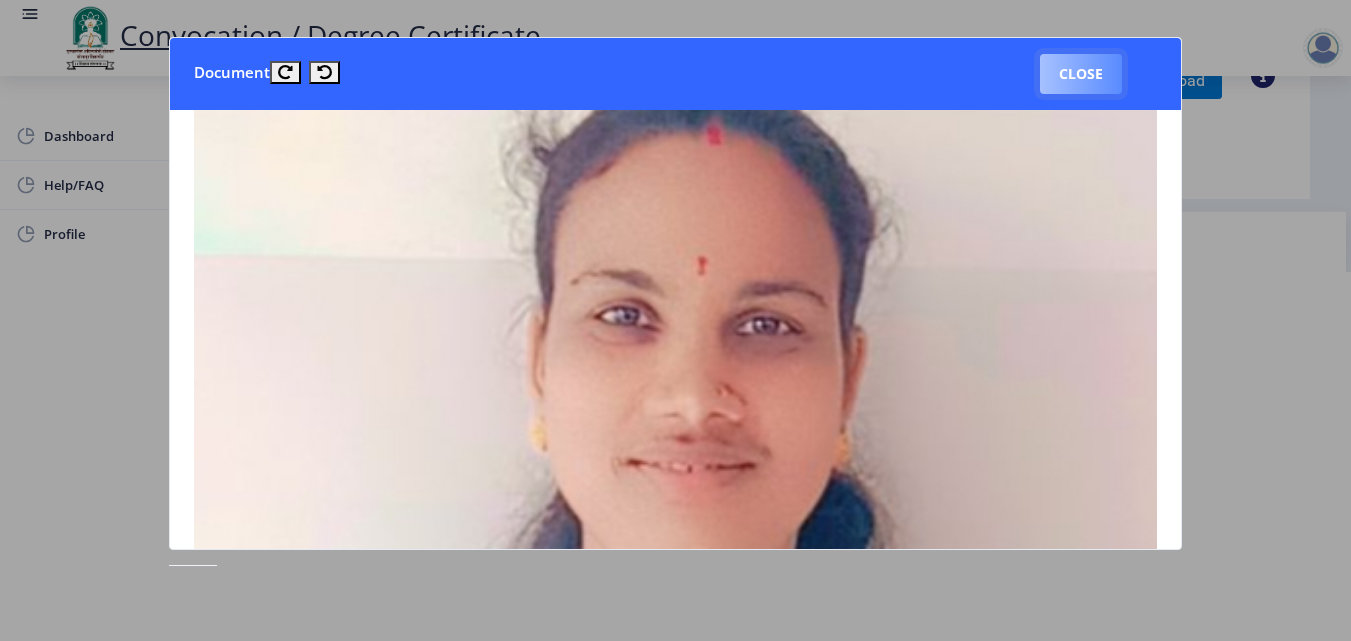 click on "Close" at bounding box center [1081, 74] 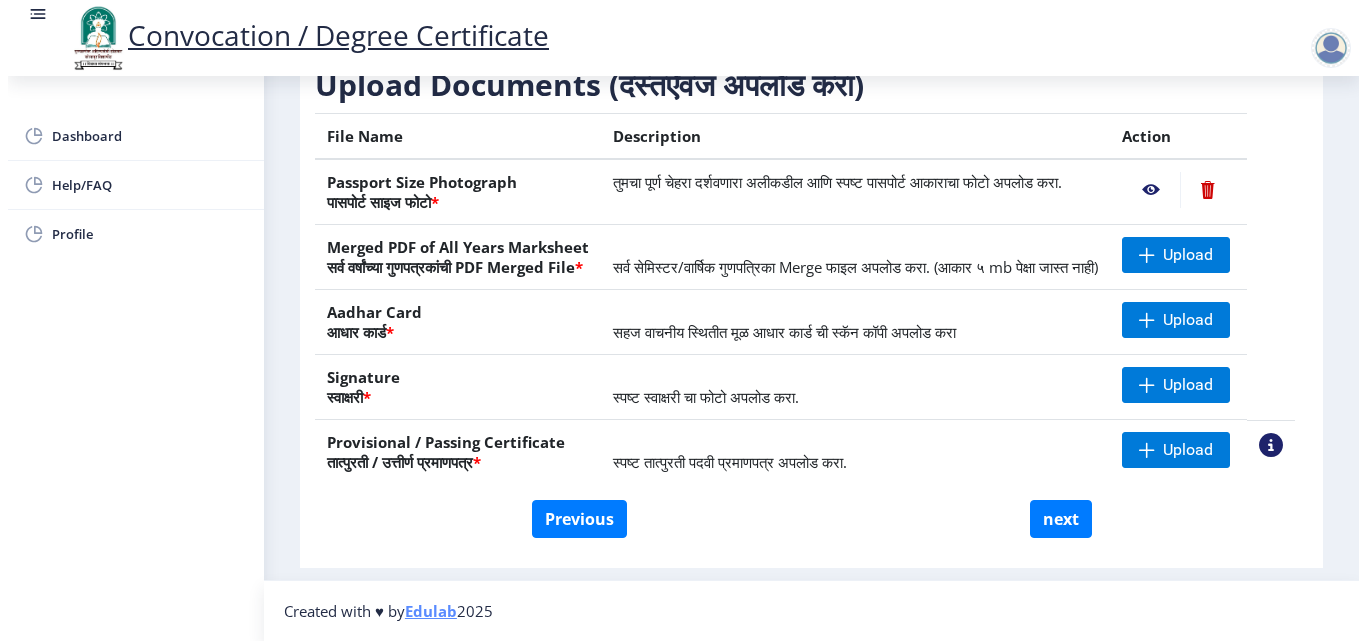 scroll, scrollTop: 173, scrollLeft: 0, axis: vertical 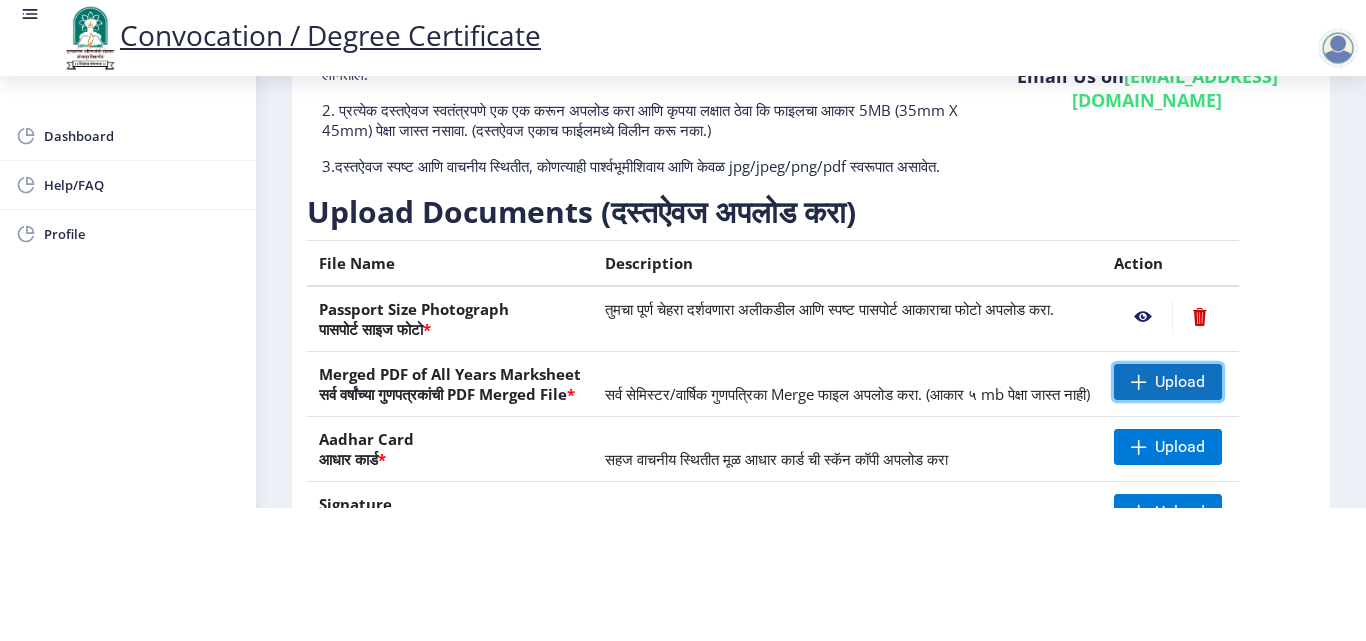 click on "Upload" 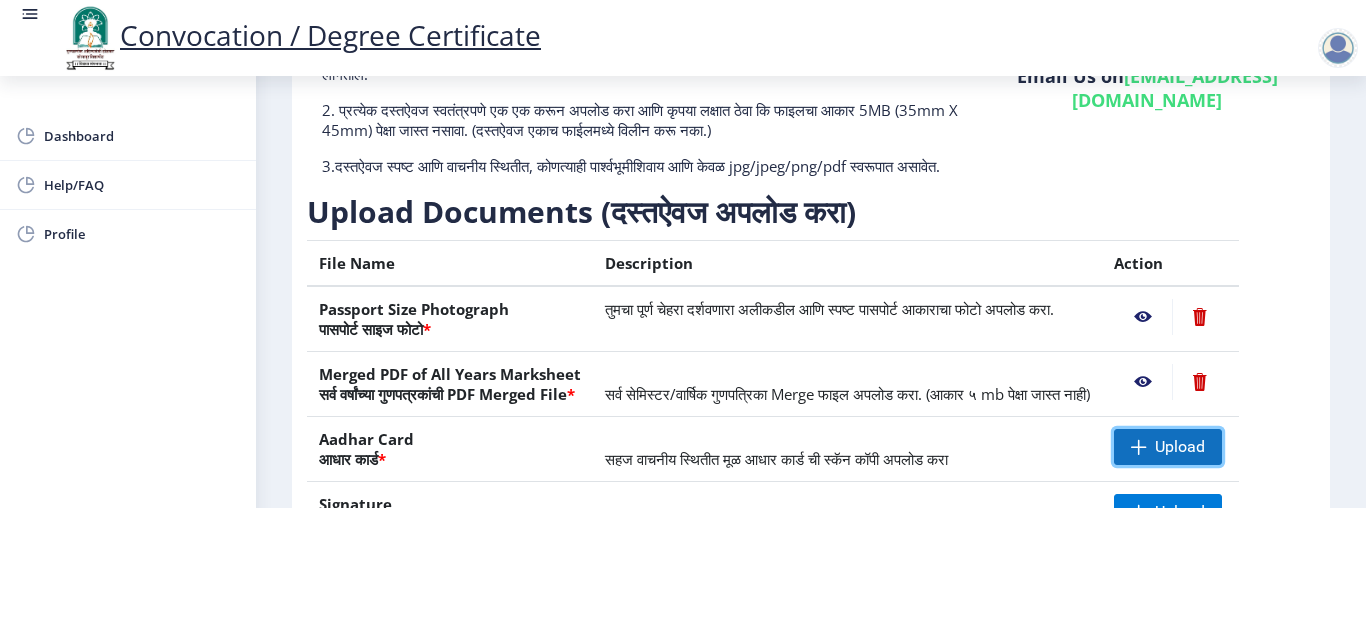 click 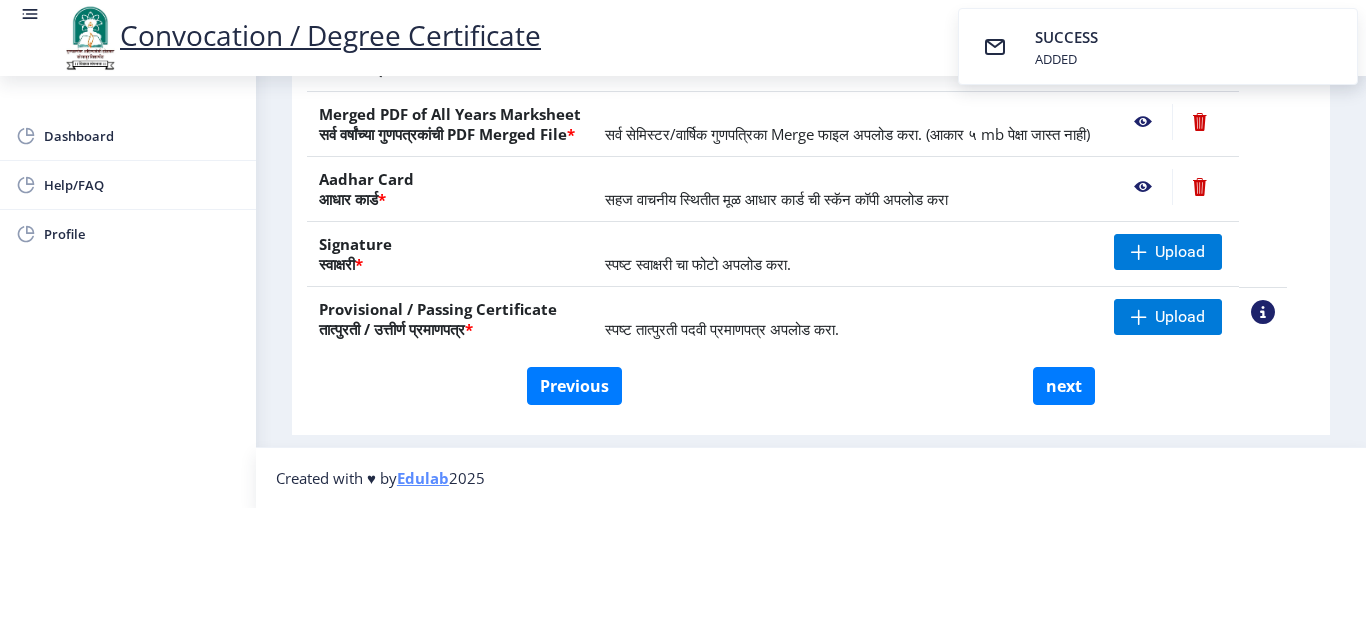 scroll, scrollTop: 369, scrollLeft: 0, axis: vertical 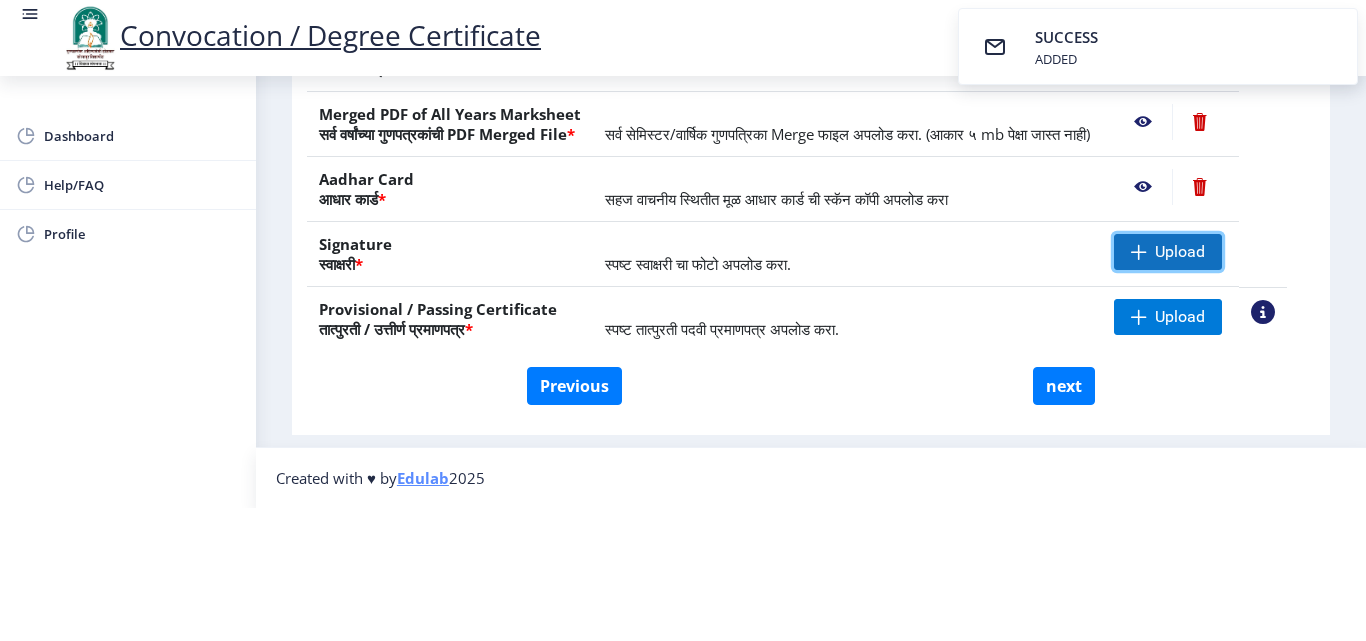click on "Upload" 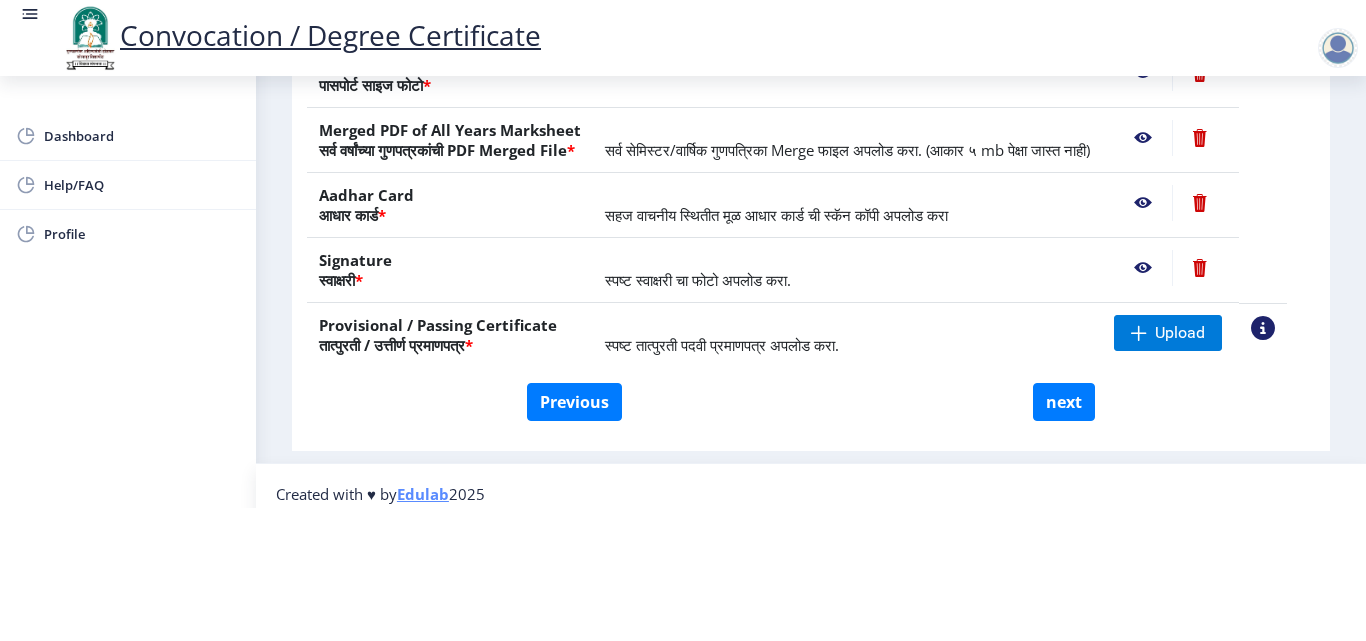 scroll, scrollTop: 269, scrollLeft: 0, axis: vertical 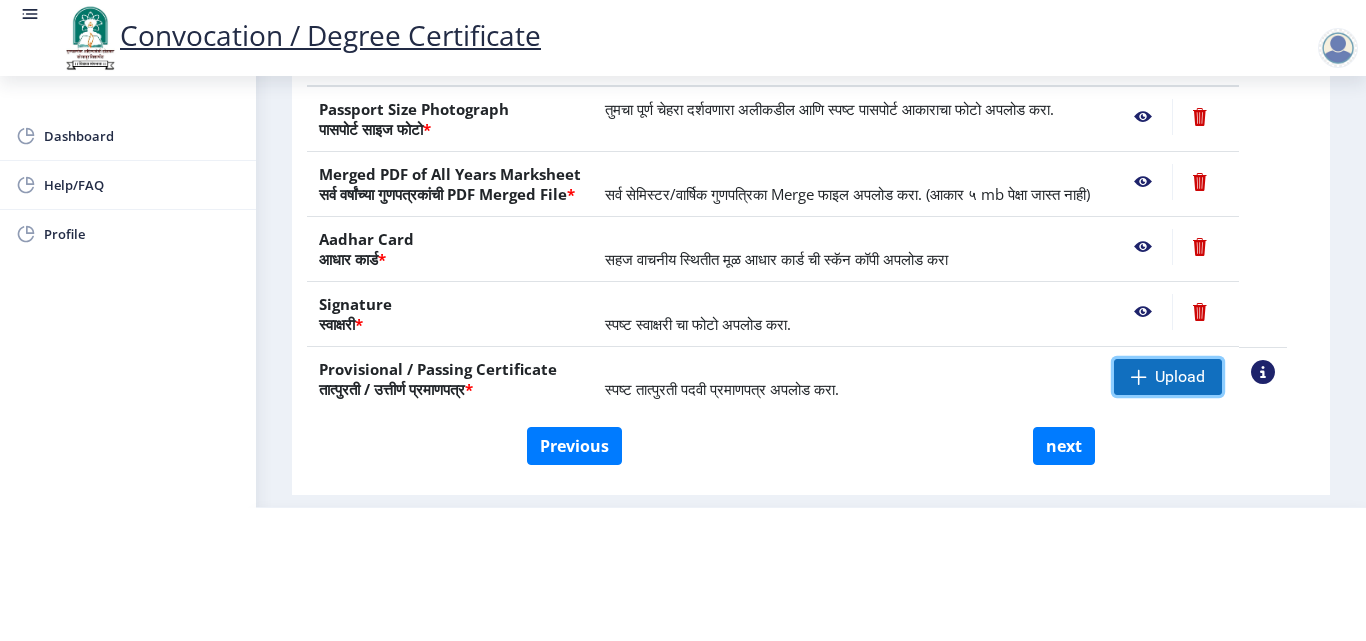 click on "Upload" 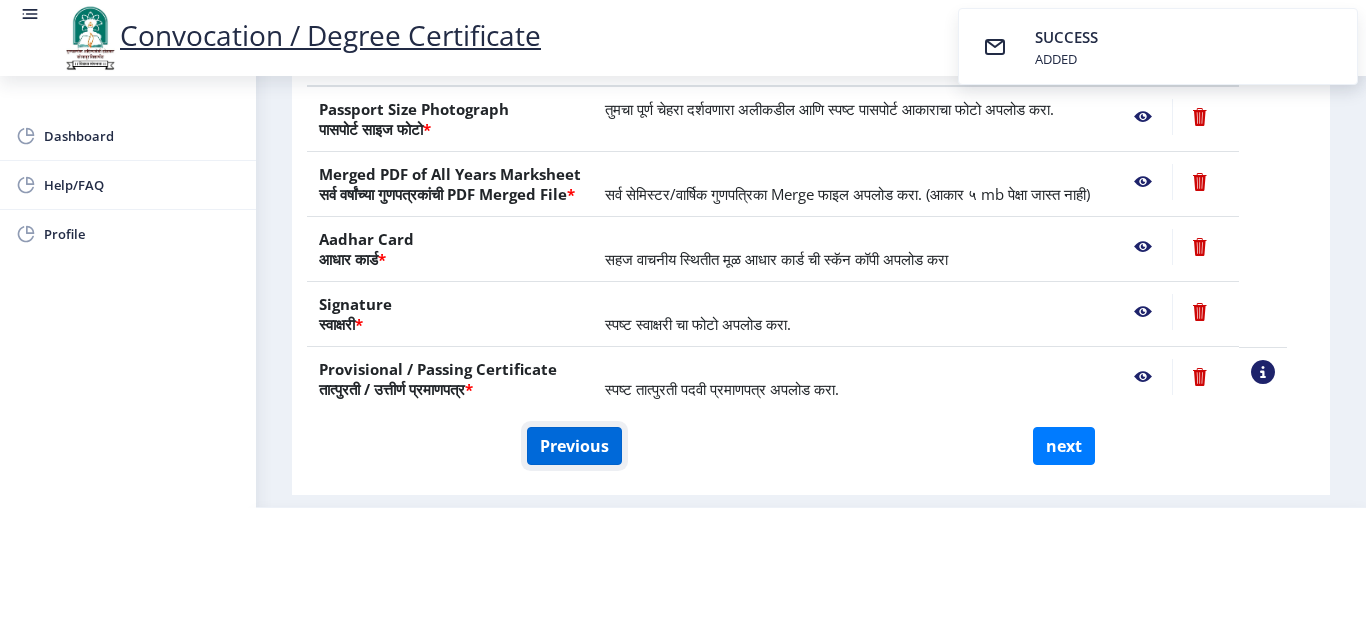 click on "Previous" 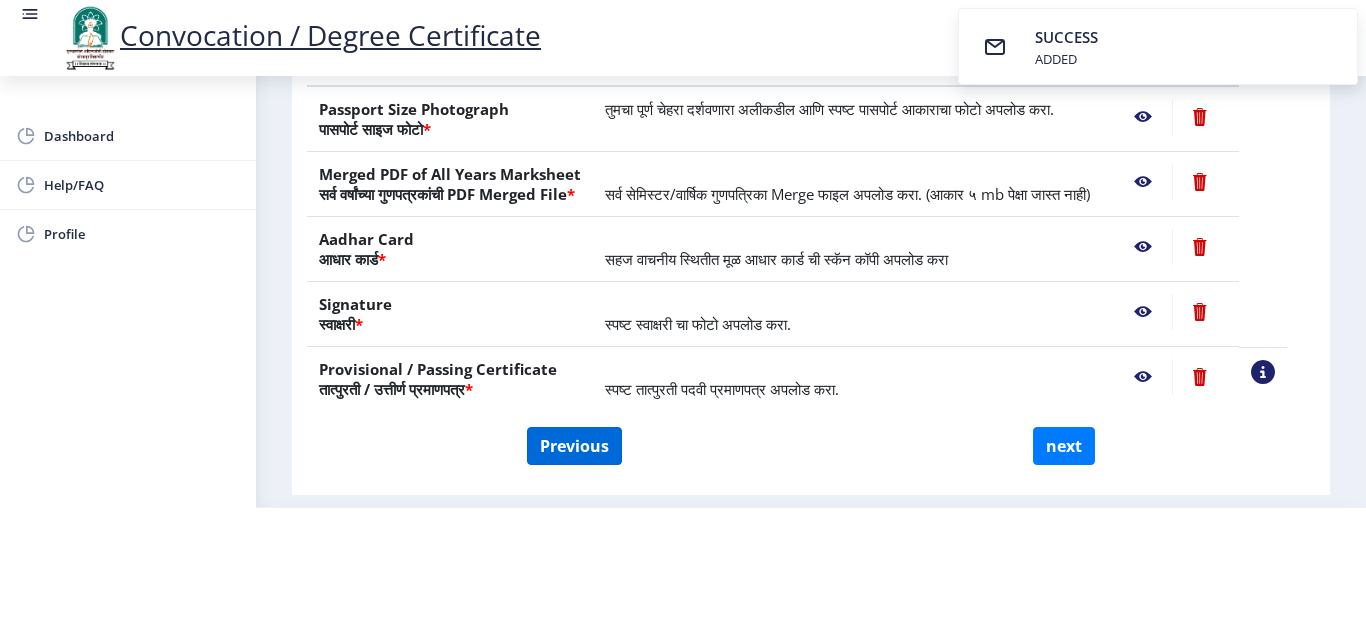 select on "Regular" 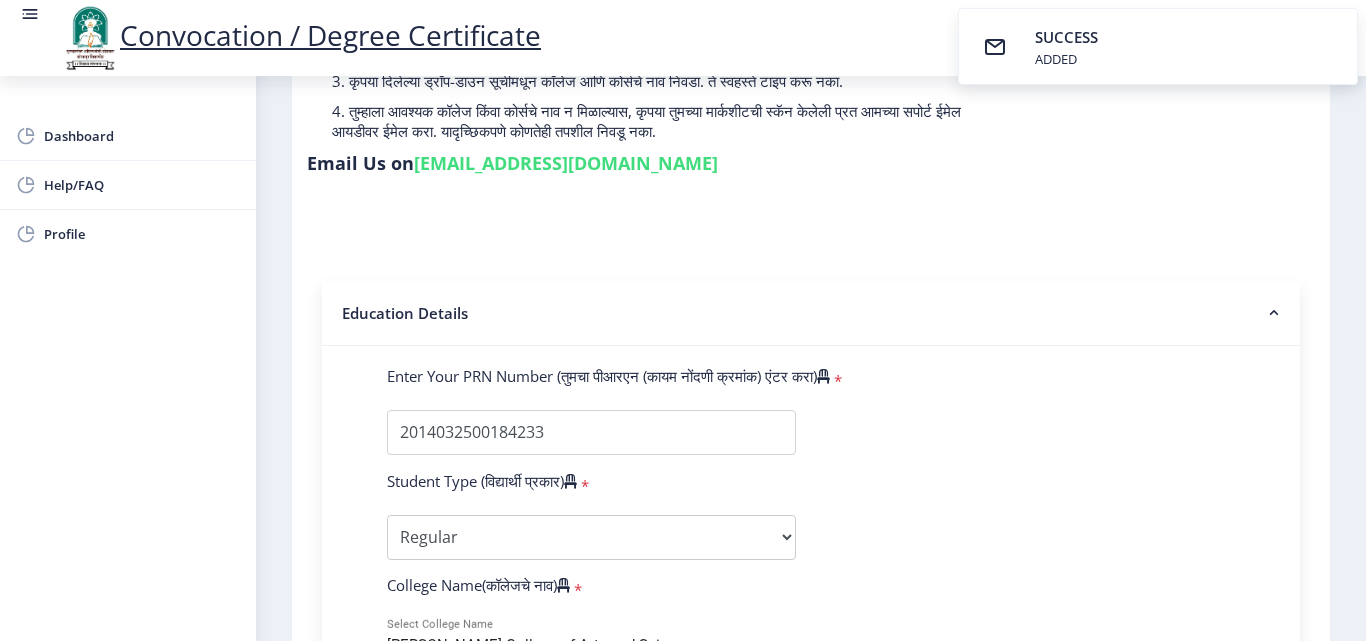 scroll, scrollTop: 0, scrollLeft: 0, axis: both 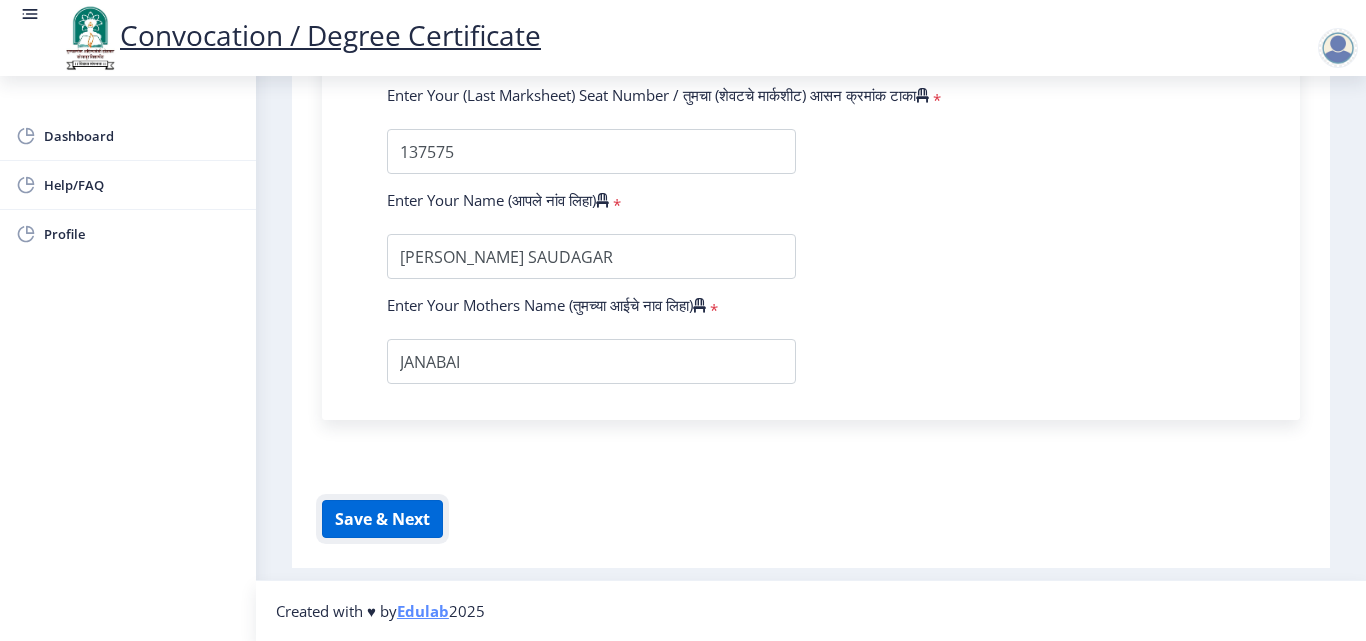 click on "Save & Next" 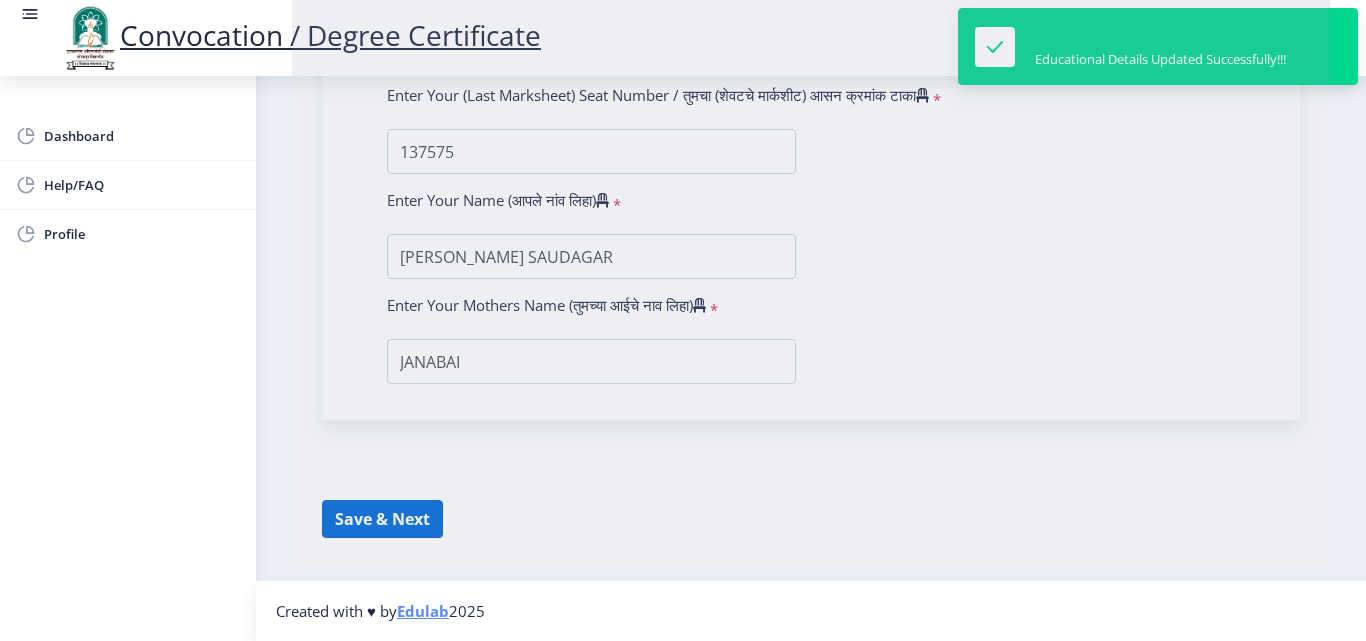 select 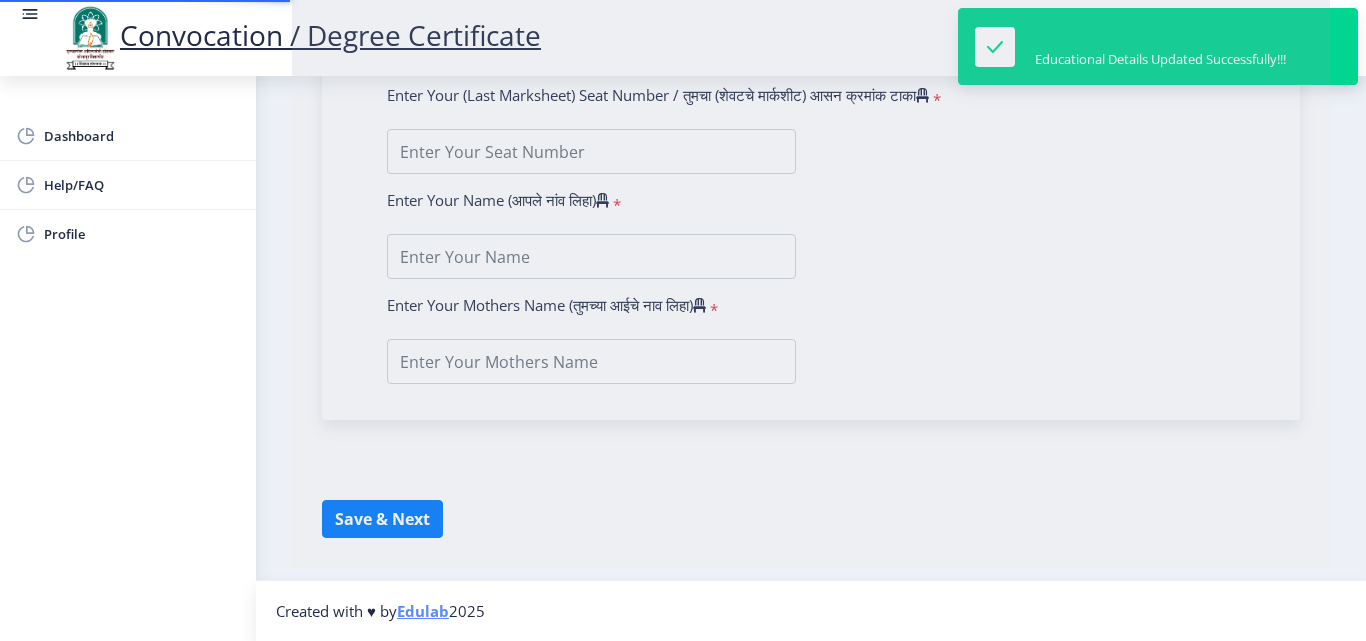scroll, scrollTop: 0, scrollLeft: 0, axis: both 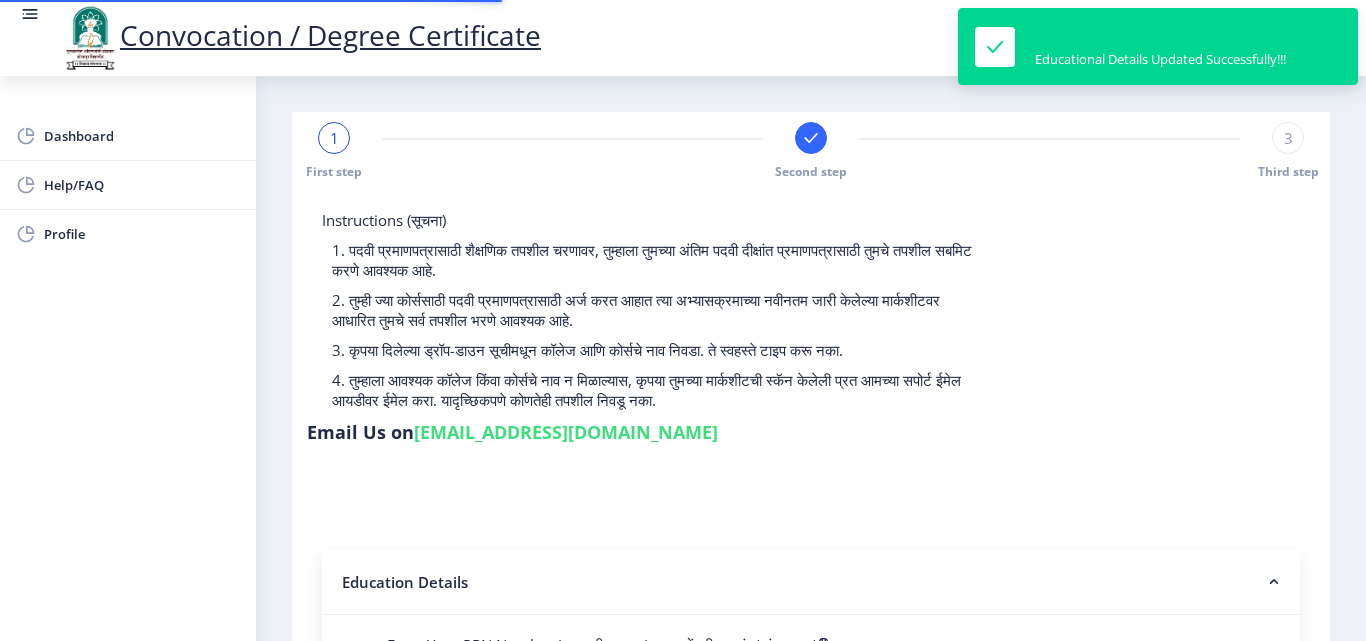 select 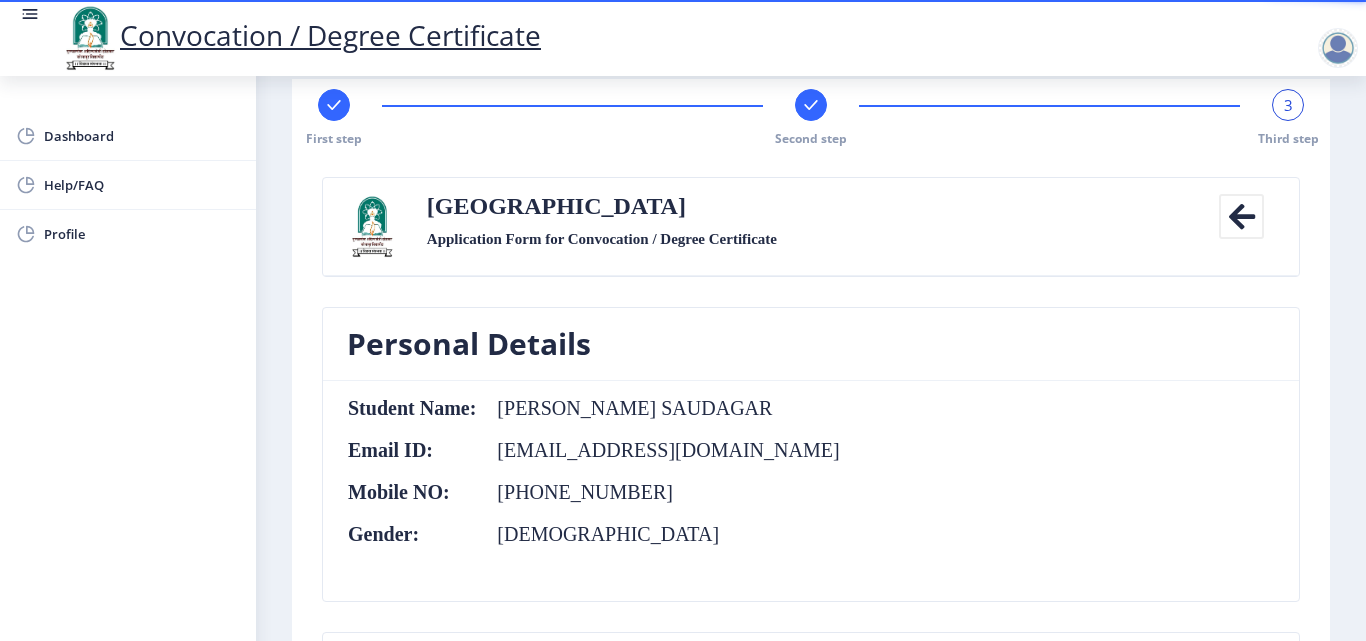 scroll, scrollTop: 0, scrollLeft: 0, axis: both 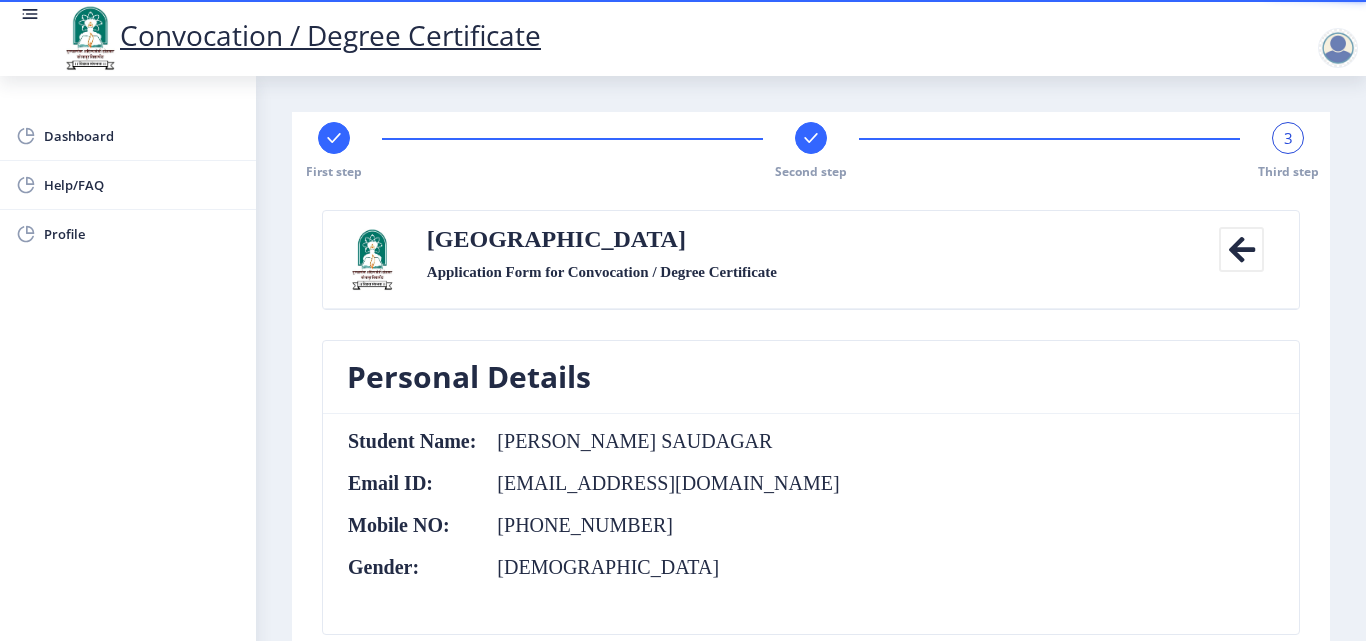 click 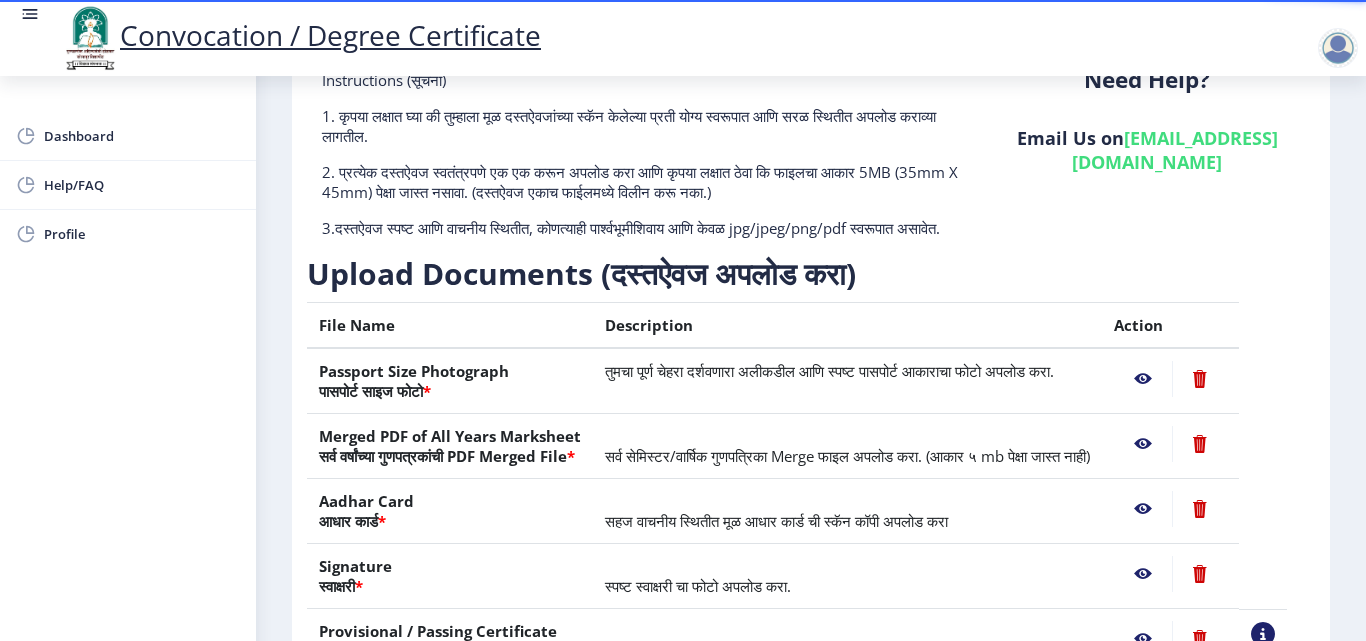 scroll, scrollTop: 369, scrollLeft: 0, axis: vertical 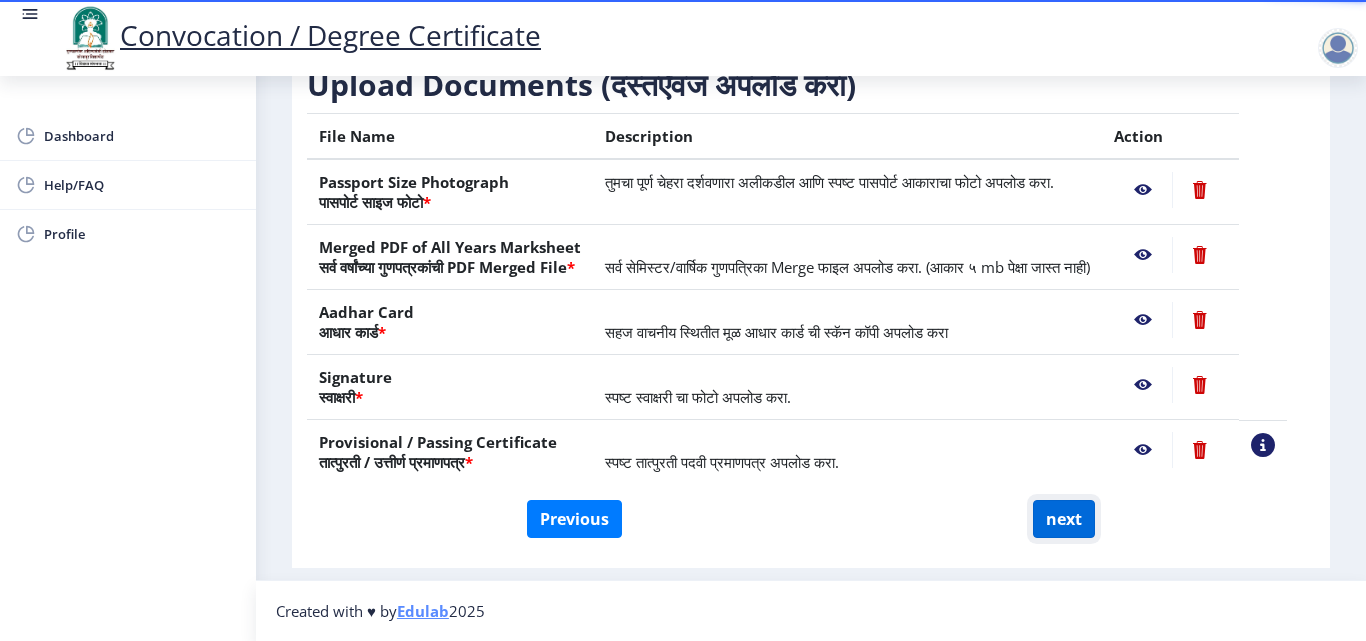 click on "next" 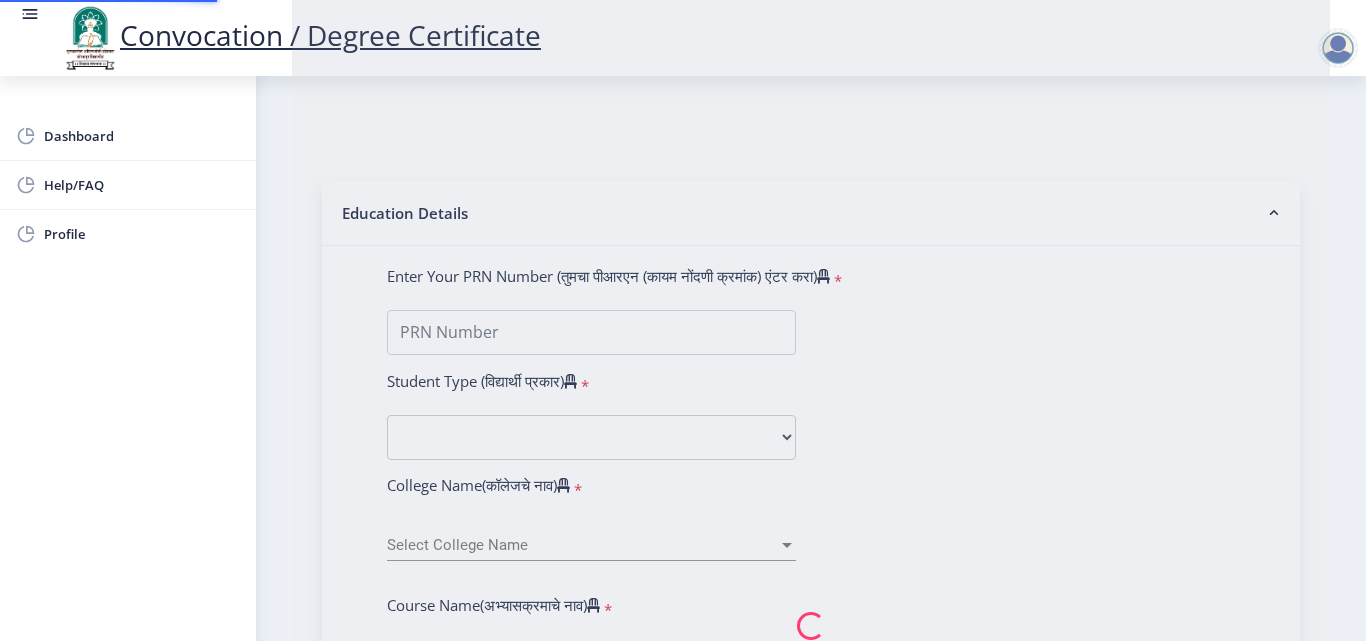 scroll, scrollTop: 0, scrollLeft: 0, axis: both 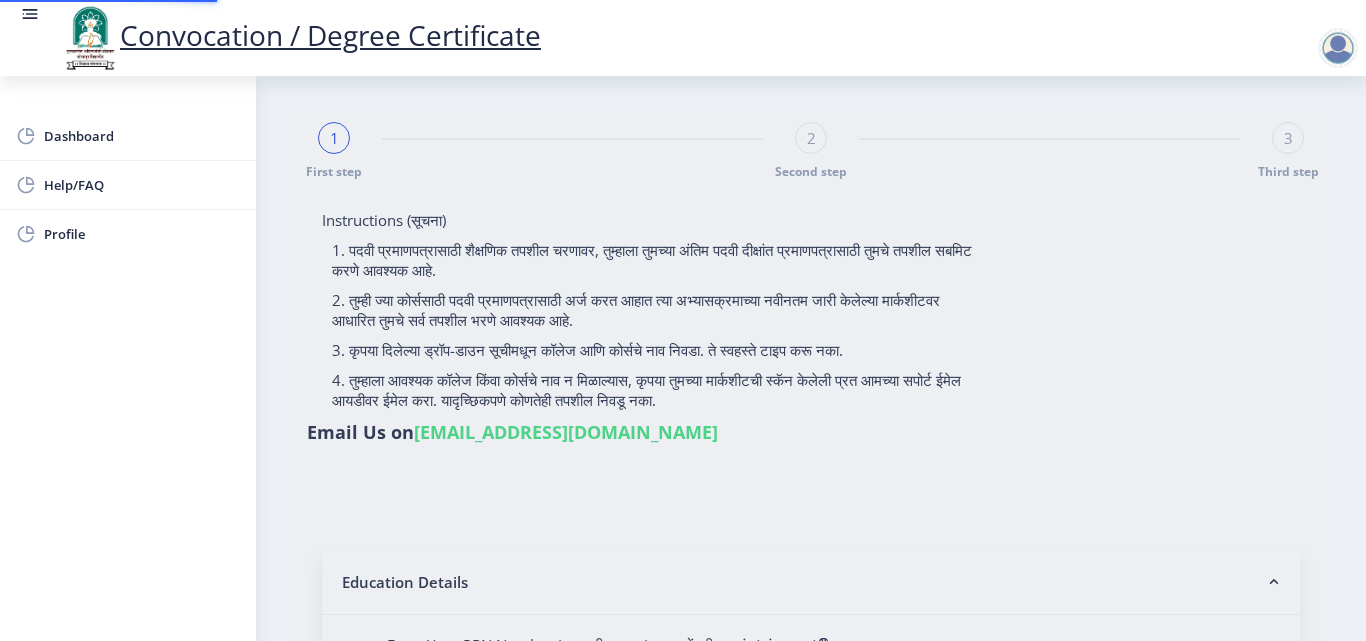 select 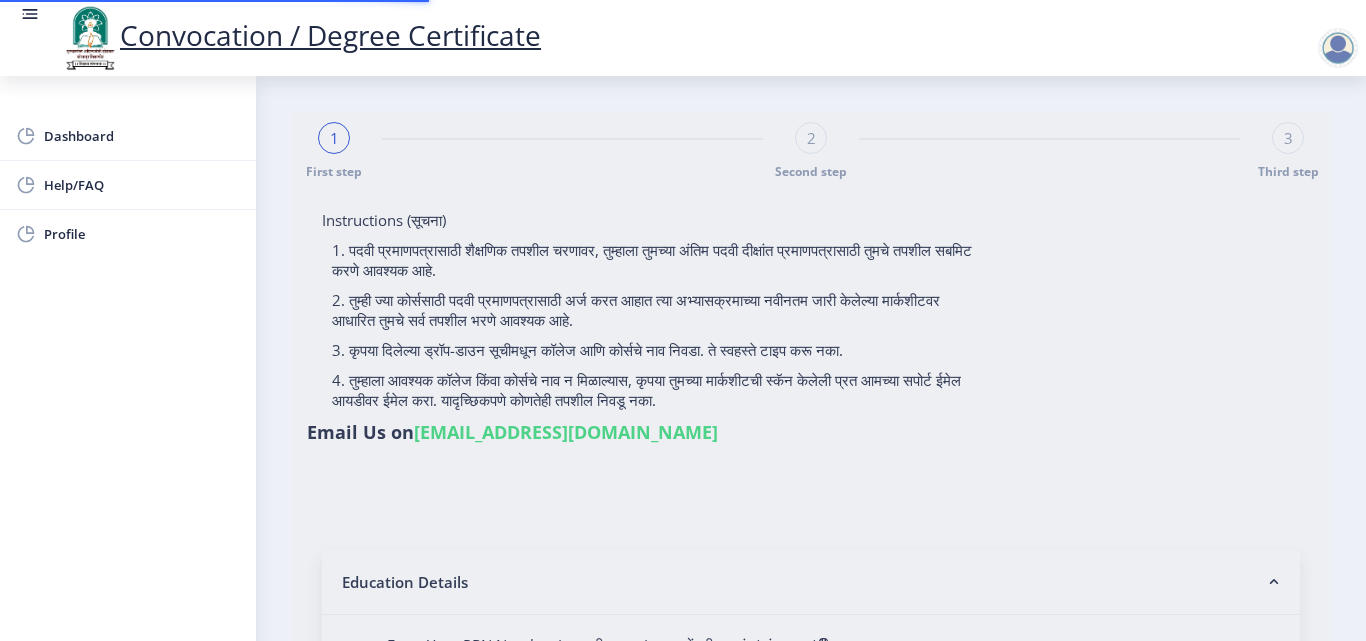 type on "[PERSON_NAME] SAUDAGAR" 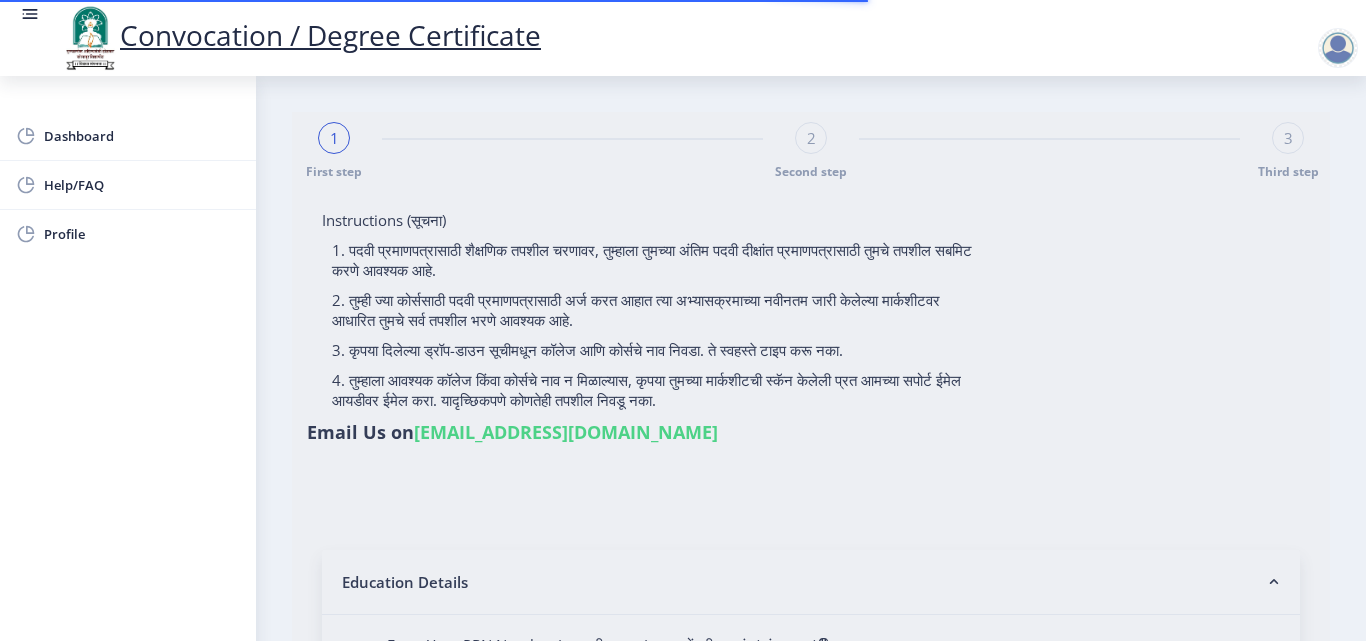 type on "2014032500184233" 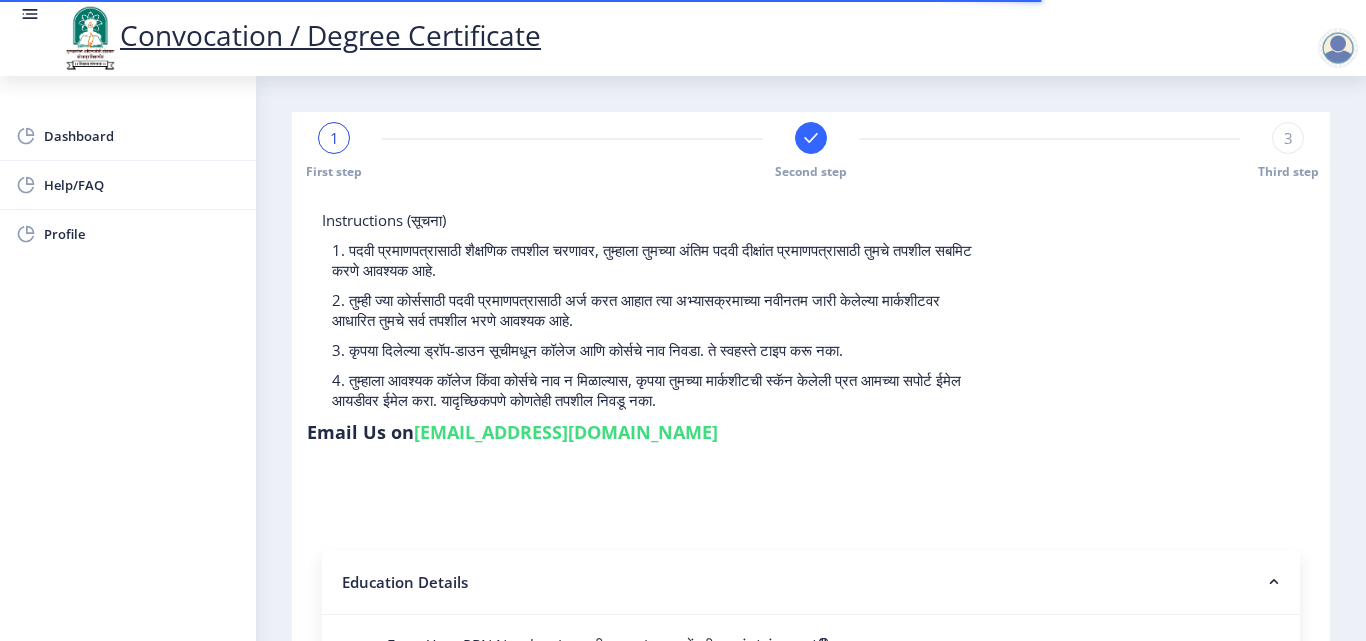 select 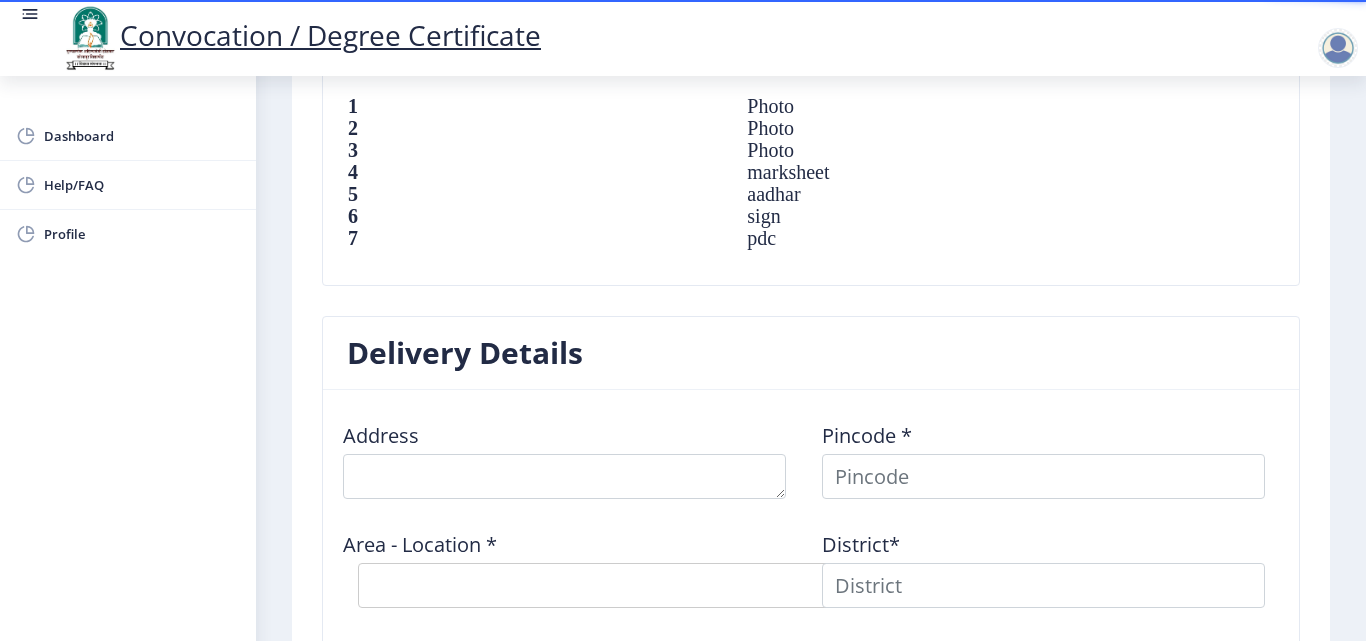 scroll, scrollTop: 1500, scrollLeft: 0, axis: vertical 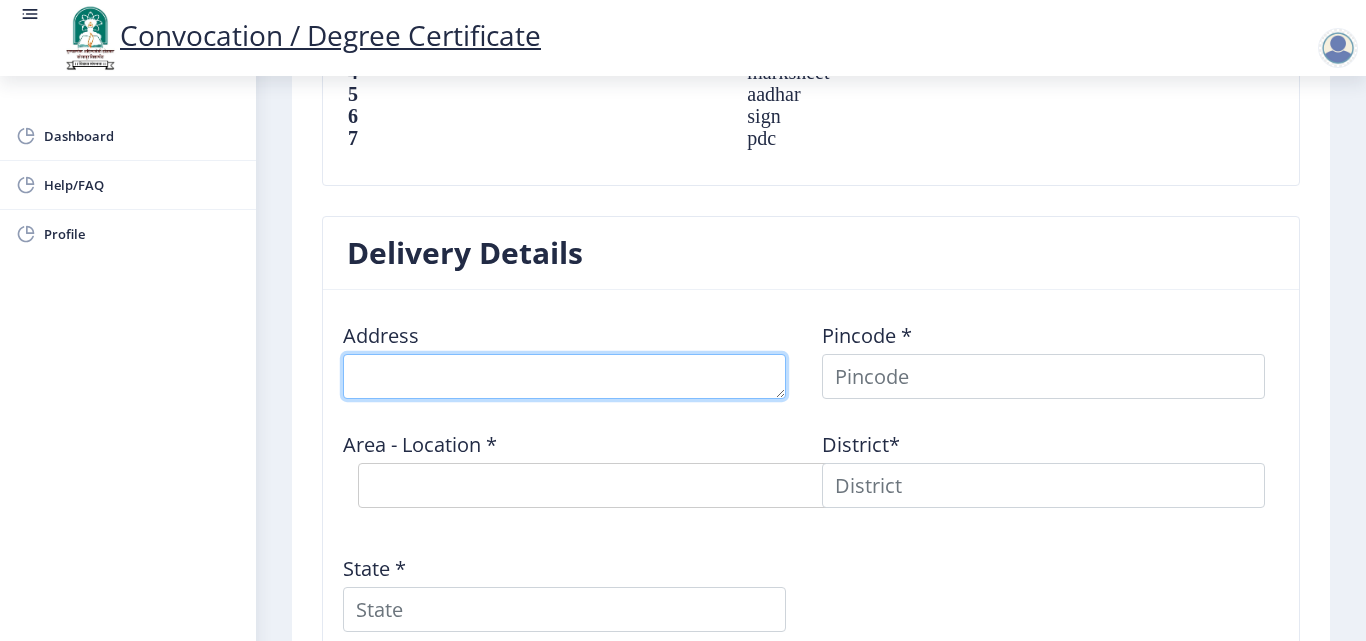 click at bounding box center (564, 376) 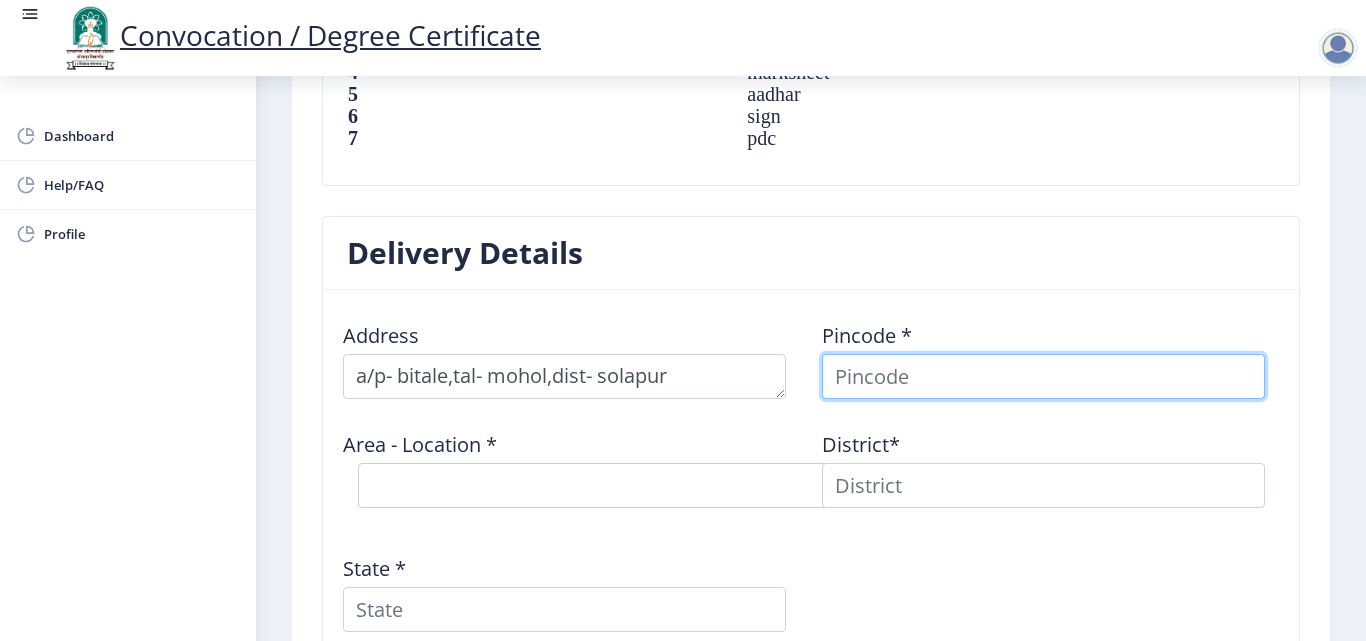 click at bounding box center [1043, 376] 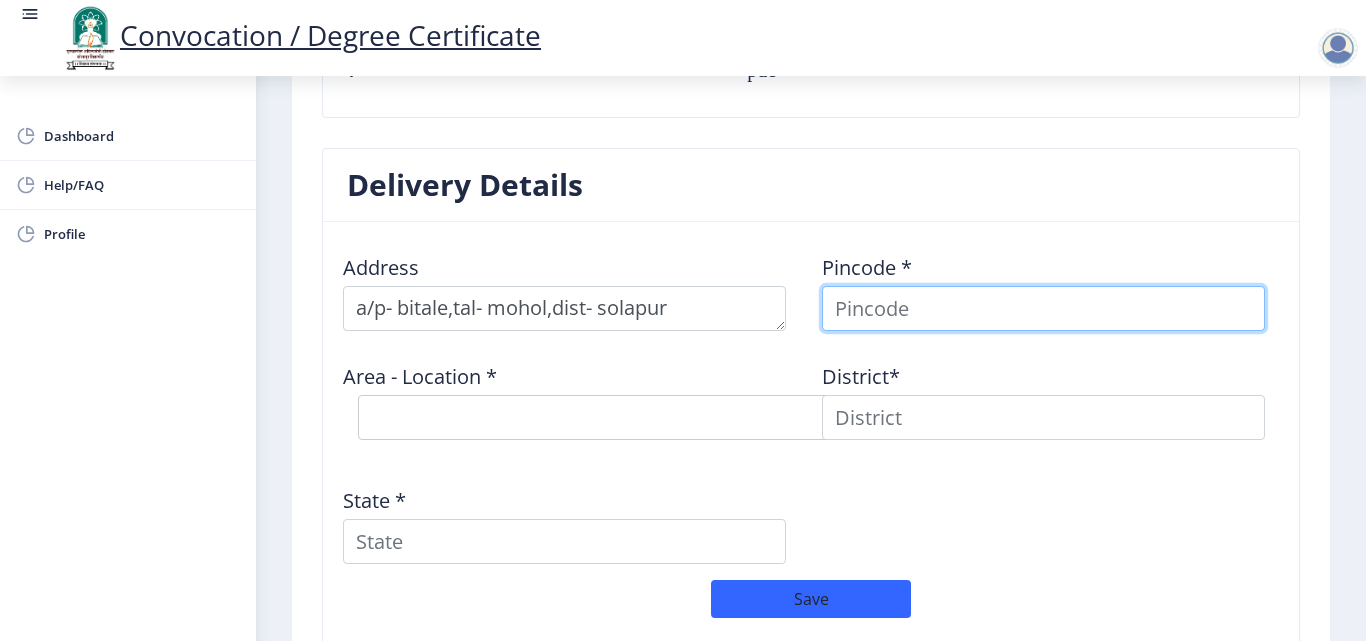 scroll, scrollTop: 1600, scrollLeft: 0, axis: vertical 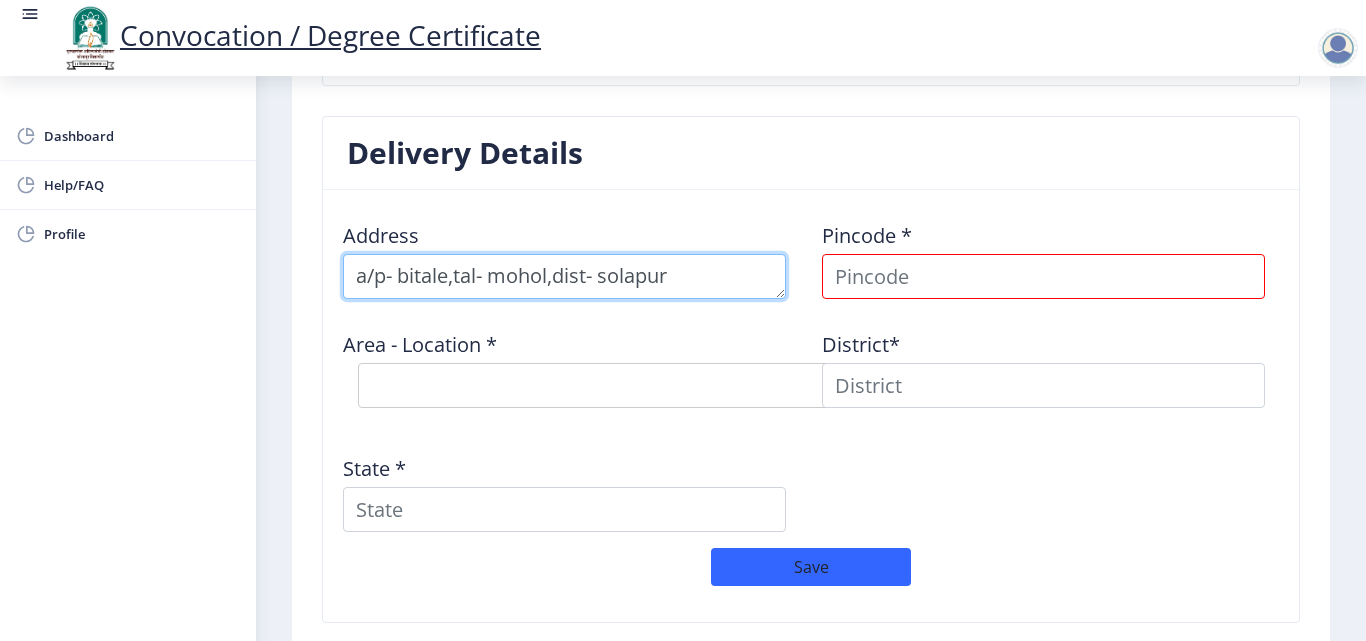 click at bounding box center [564, 276] 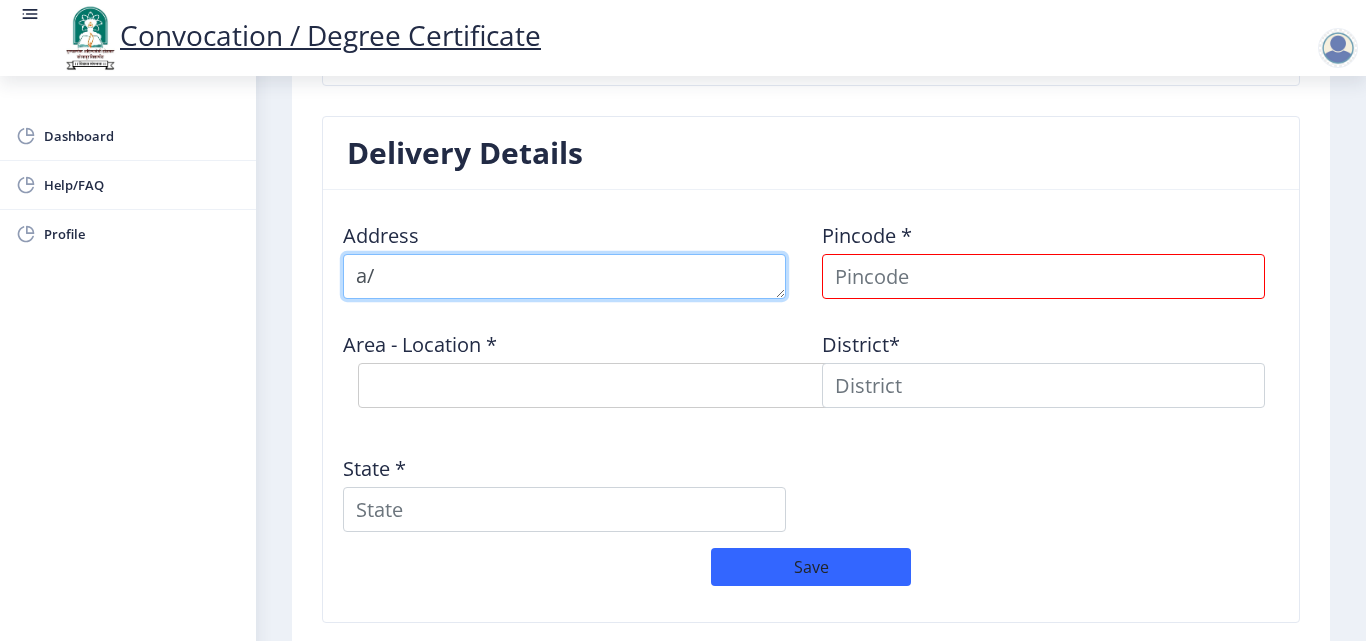 type on "a" 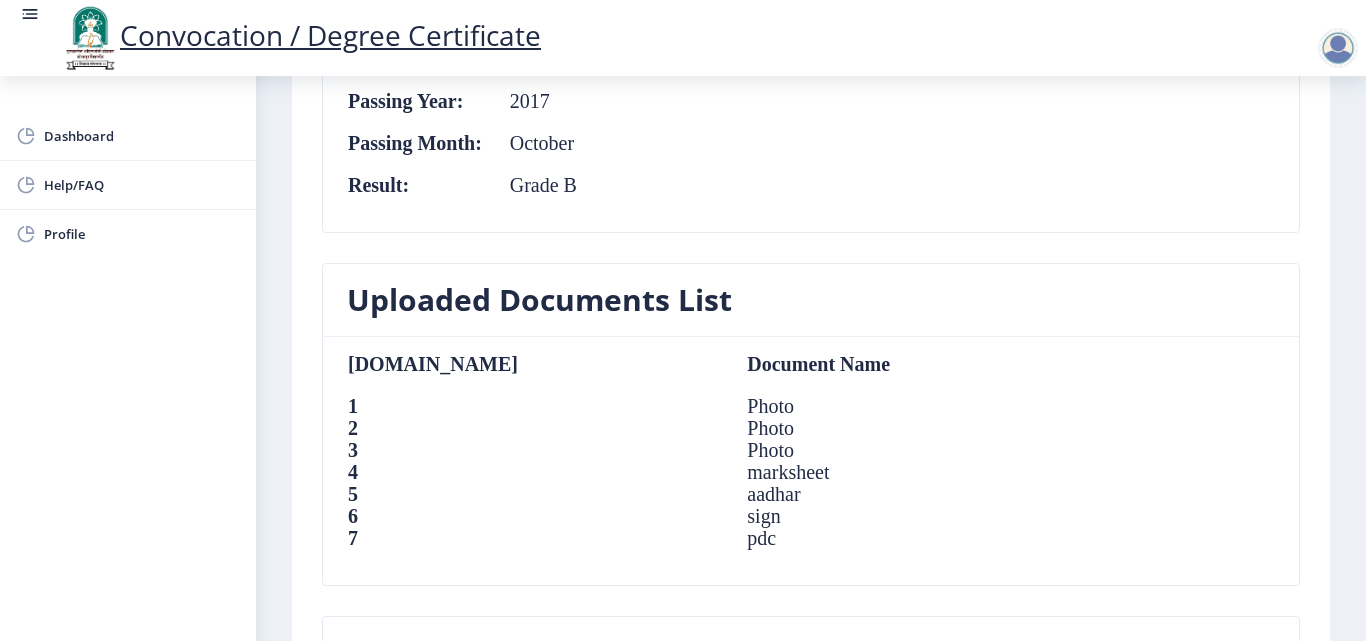 scroll, scrollTop: 1200, scrollLeft: 0, axis: vertical 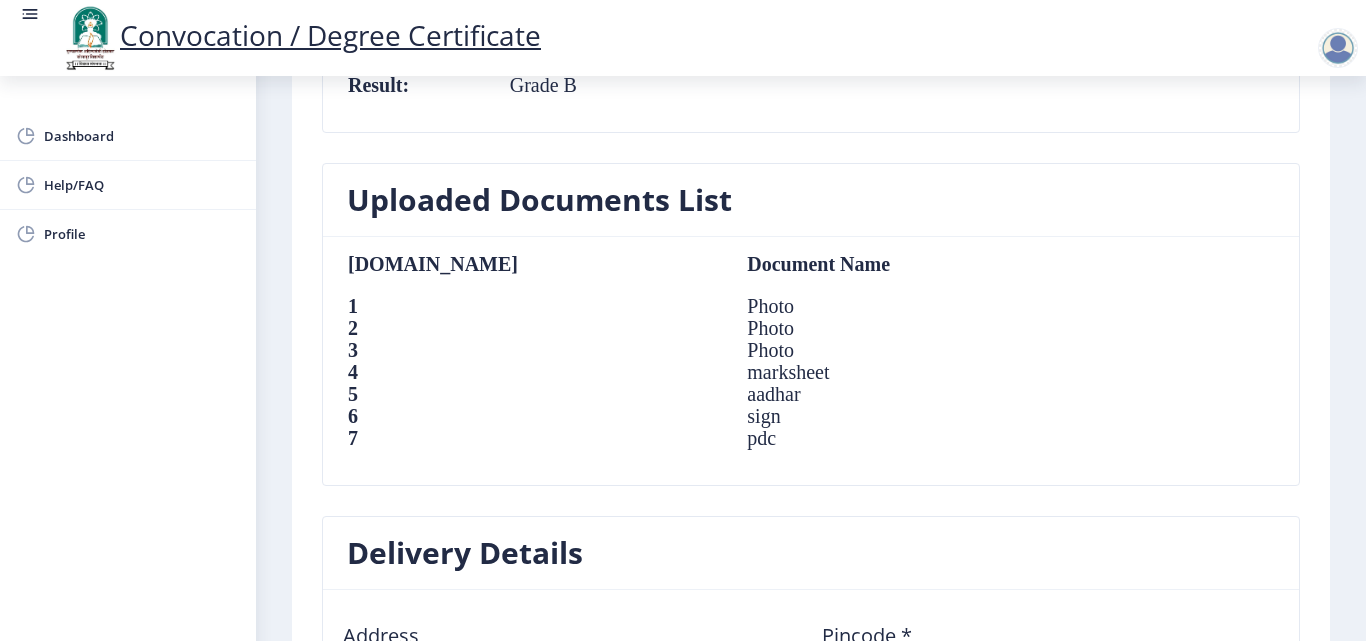 click on "Photo" 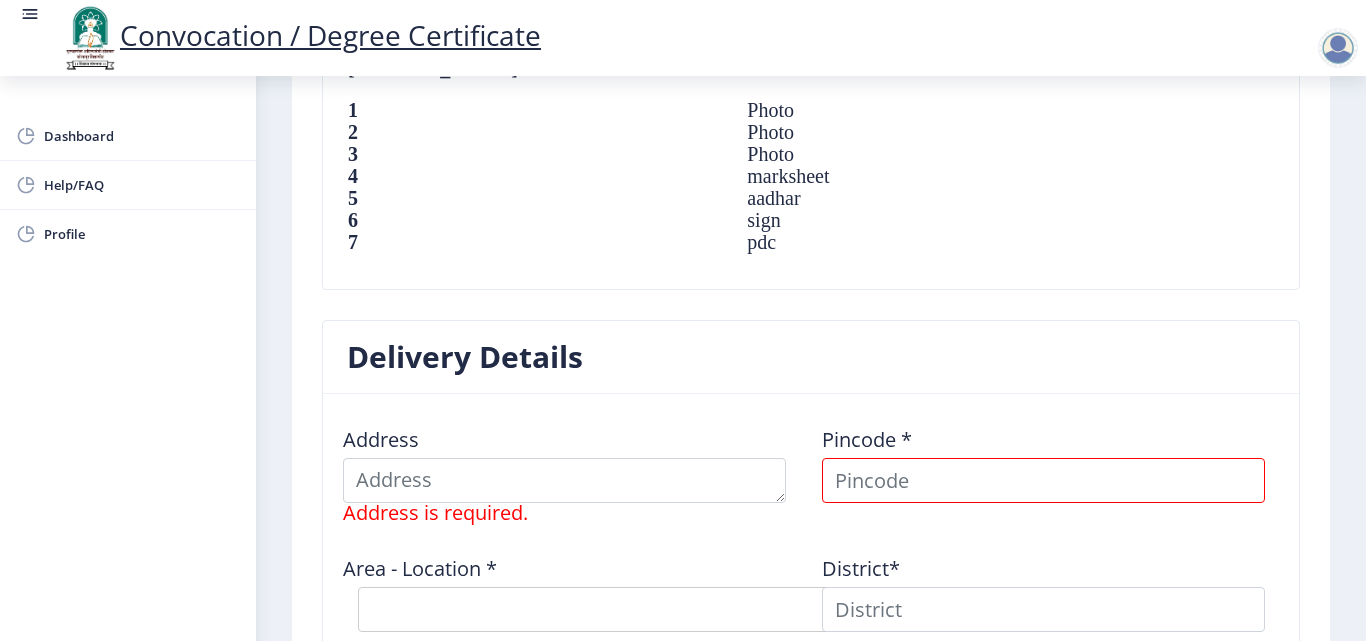 scroll, scrollTop: 1400, scrollLeft: 0, axis: vertical 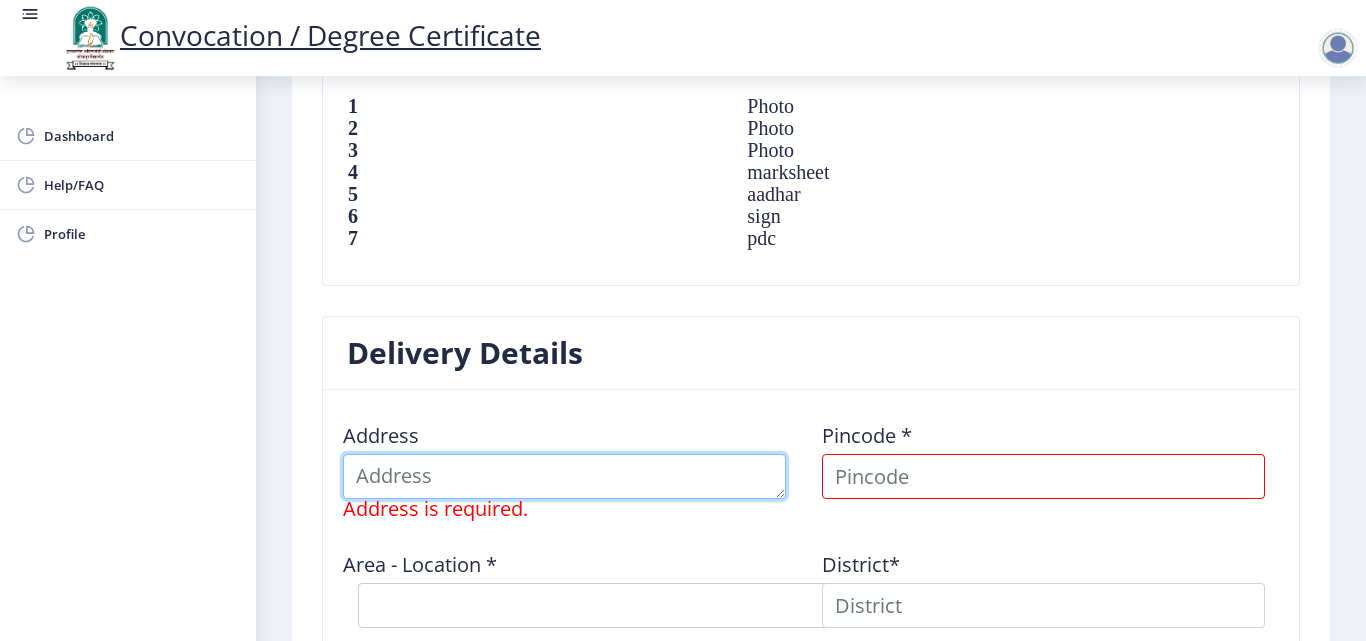 click at bounding box center [564, 476] 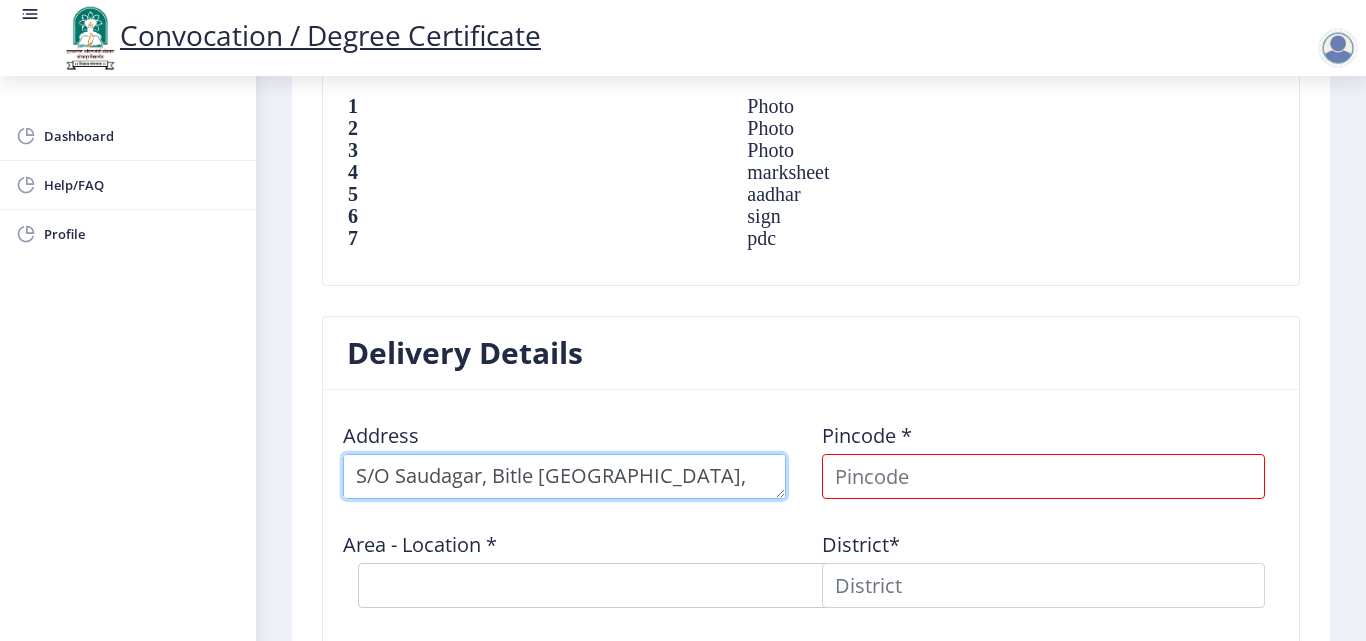 type on "S/O Saudagar, Bitle Solapur,Maharashtra" 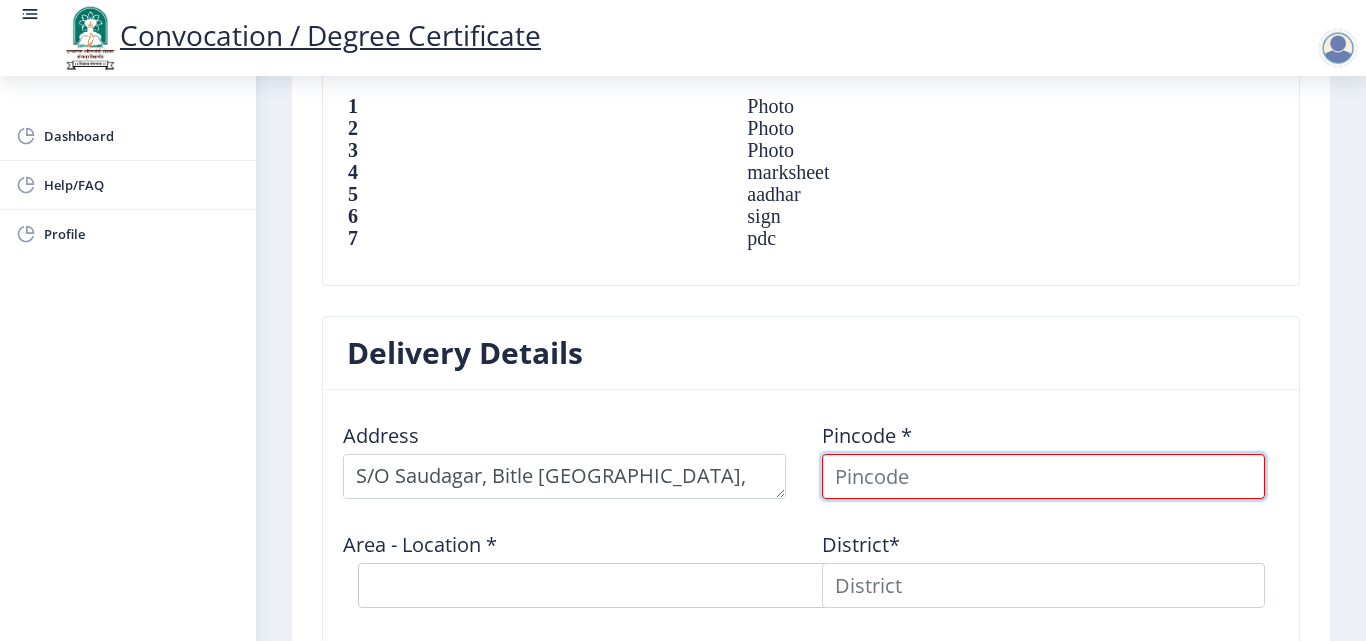 click at bounding box center [1043, 476] 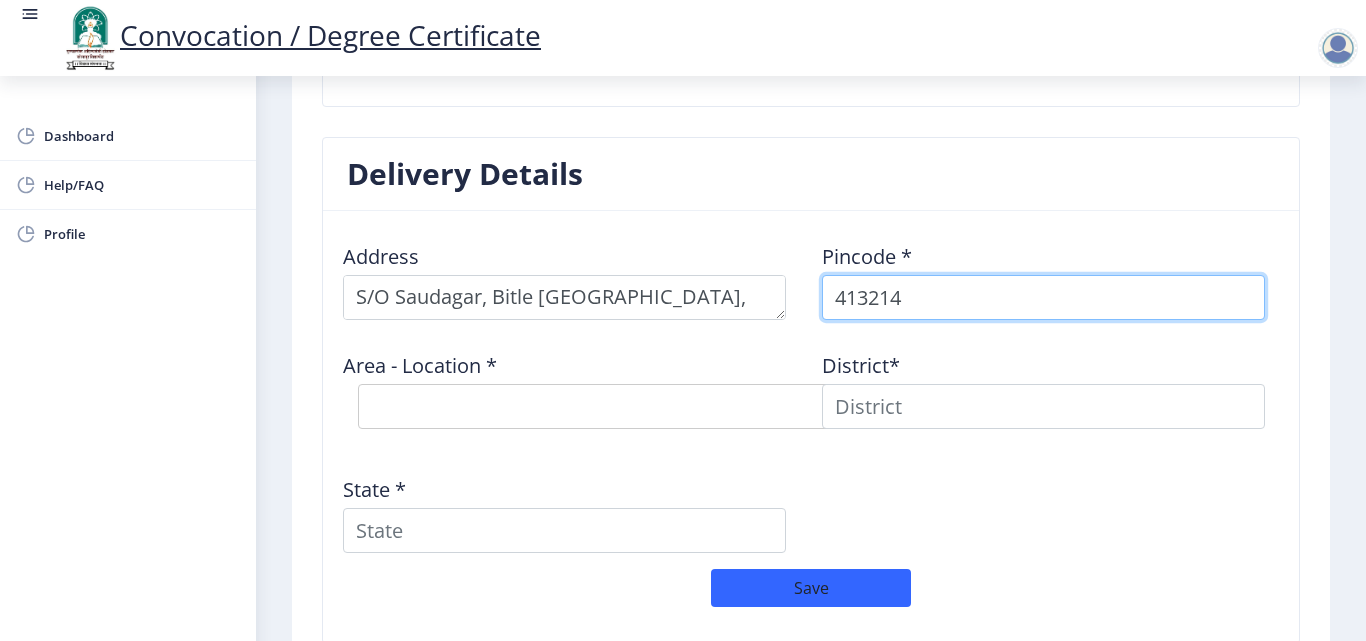 scroll, scrollTop: 1600, scrollLeft: 0, axis: vertical 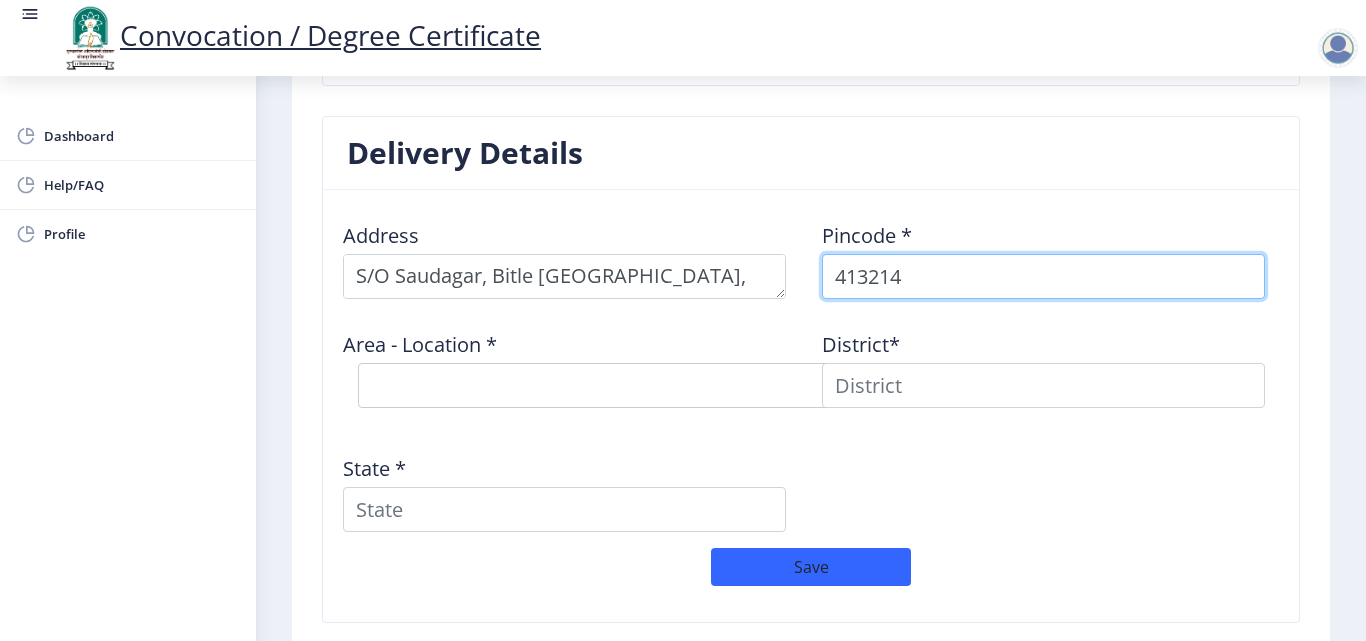 type on "413214" 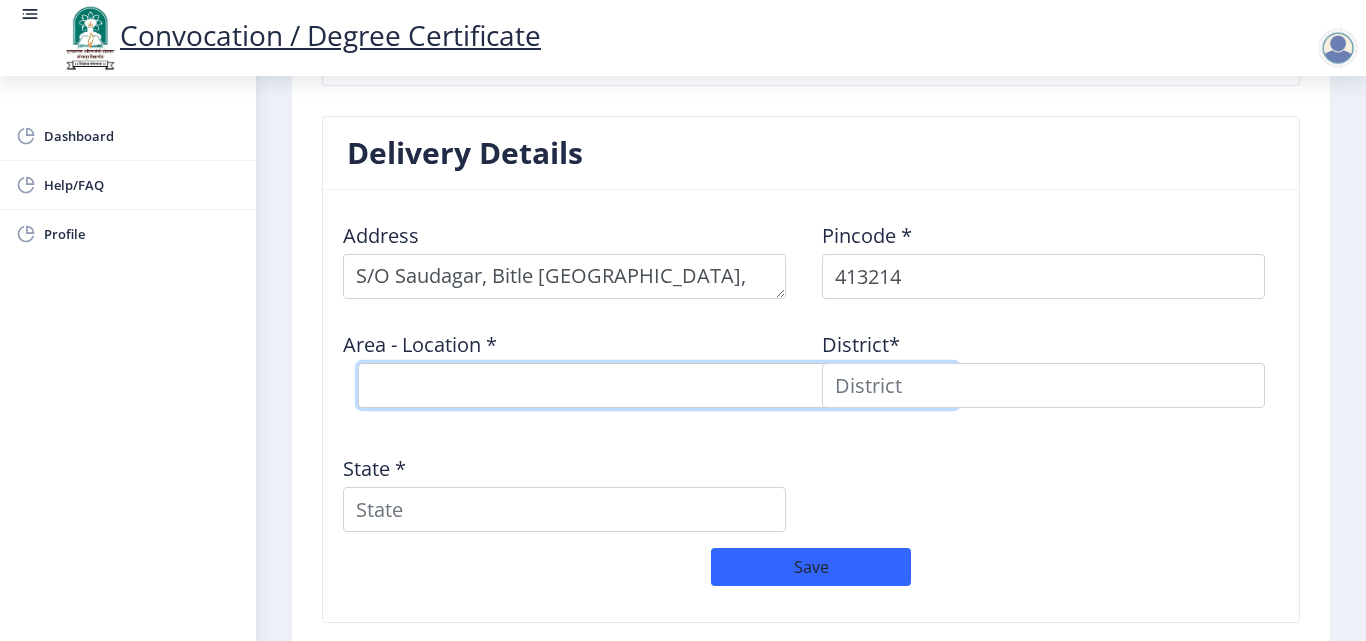 click on "Select Area Location" at bounding box center (658, 385) 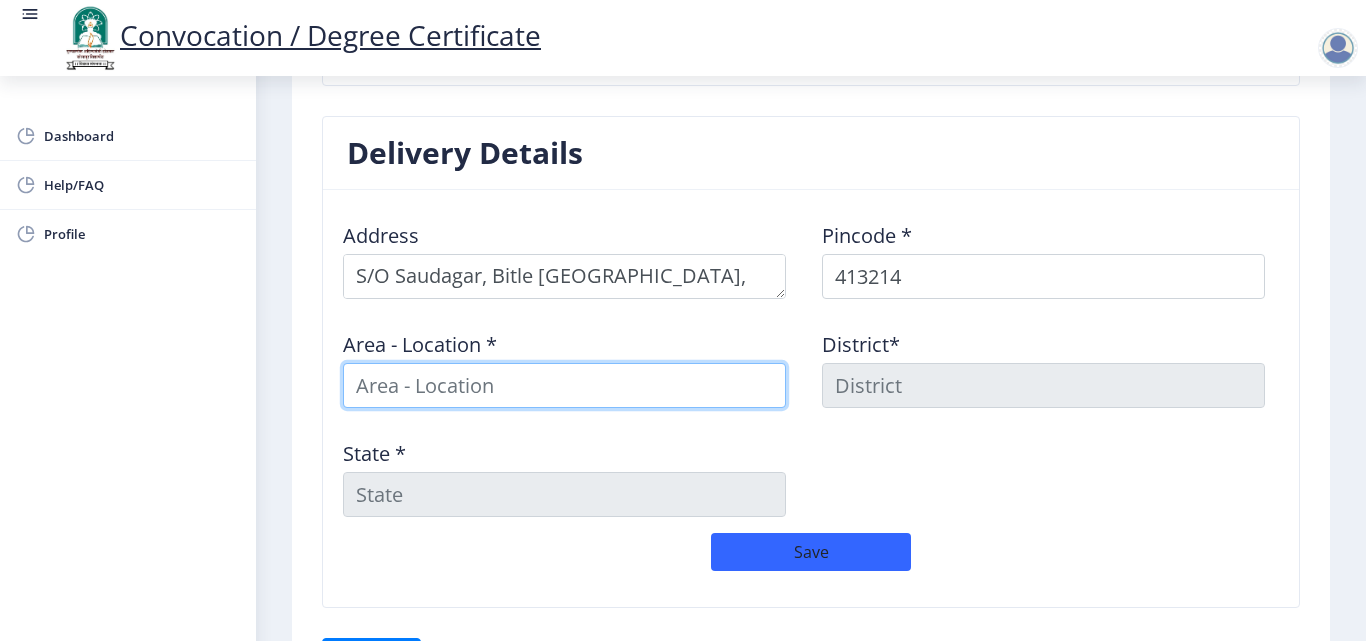 click at bounding box center [564, 385] 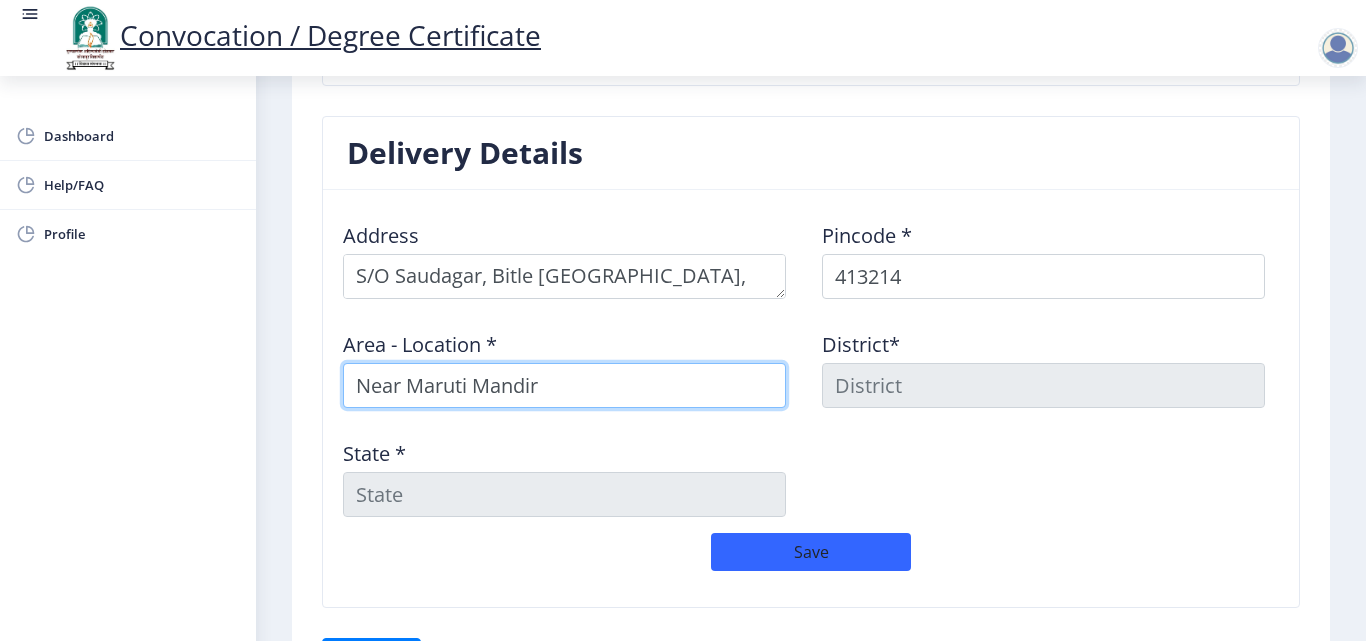 type on "Near Maruti Mandir" 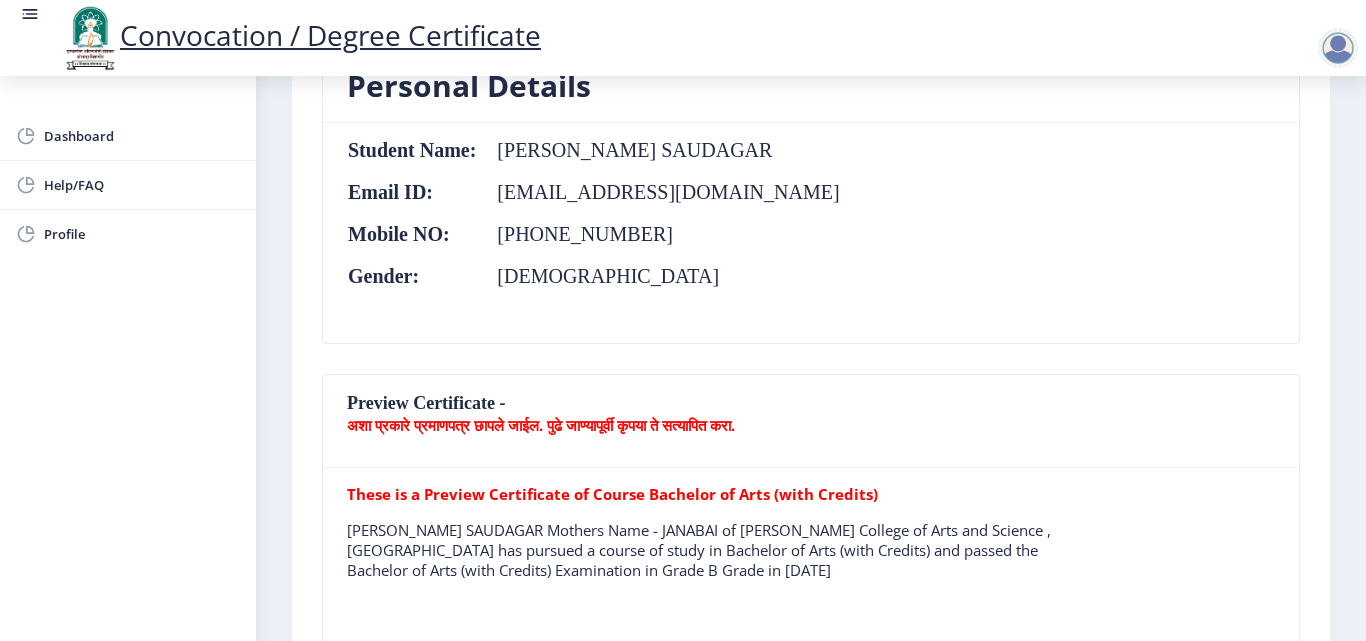 scroll, scrollTop: 0, scrollLeft: 0, axis: both 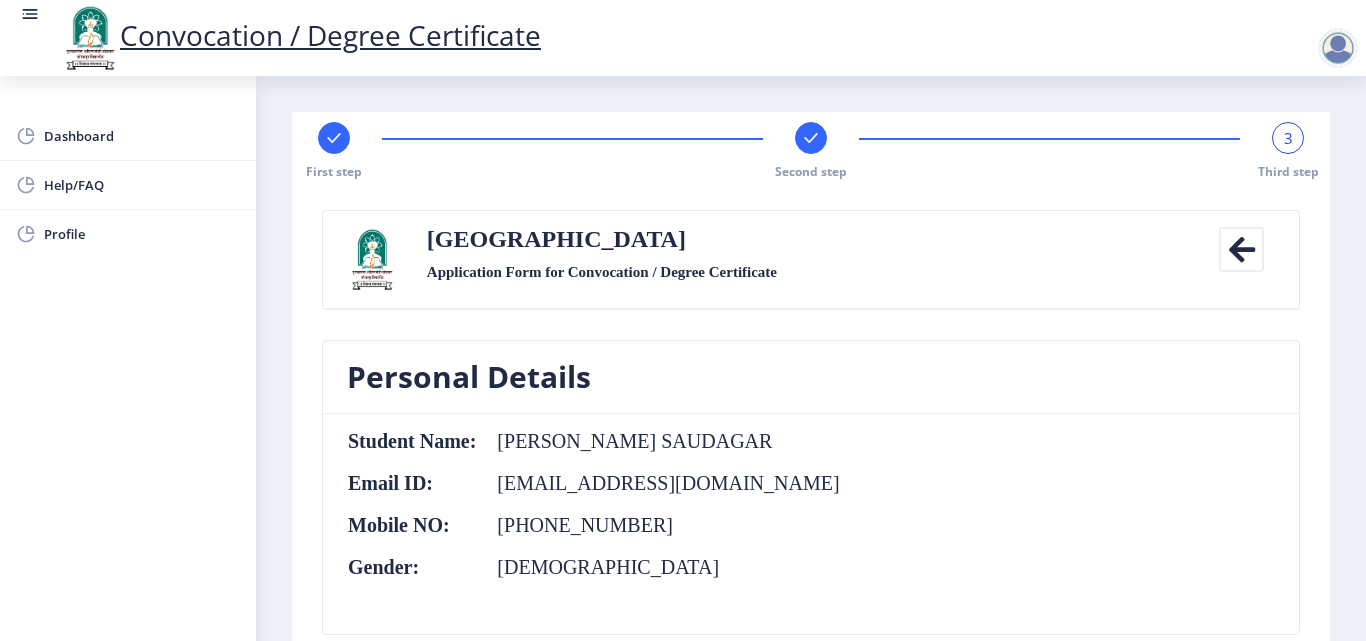click 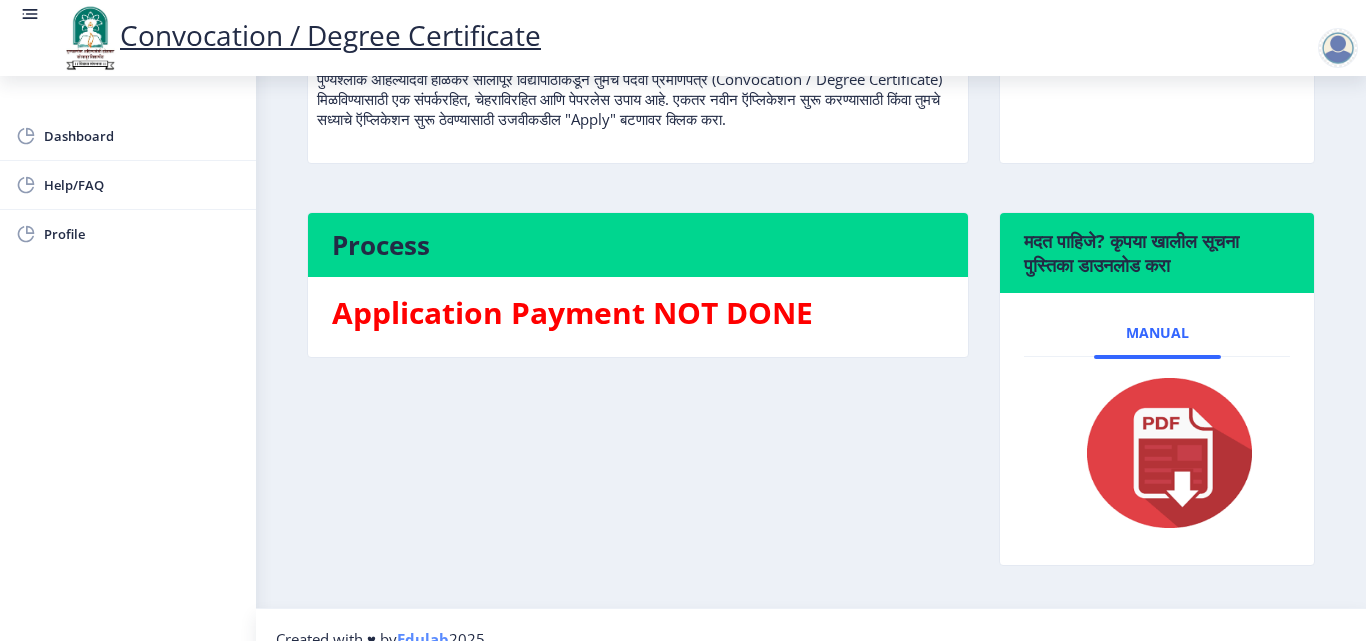 scroll, scrollTop: 0, scrollLeft: 0, axis: both 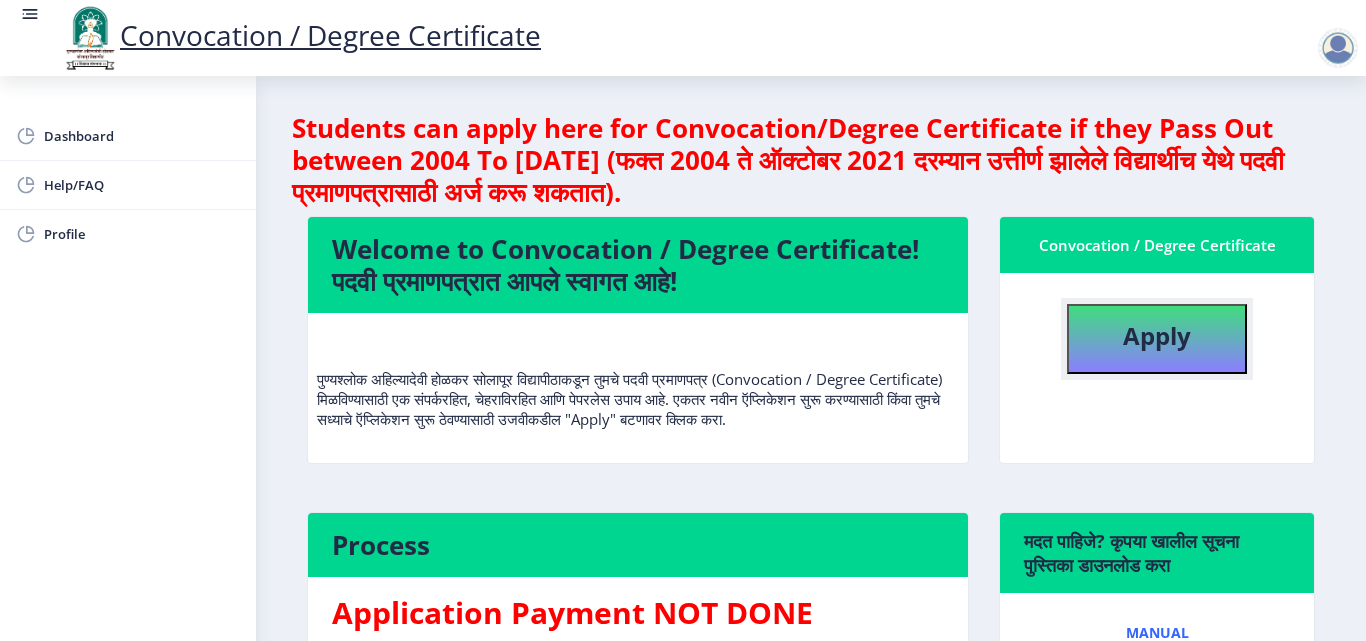 click on "Apply" 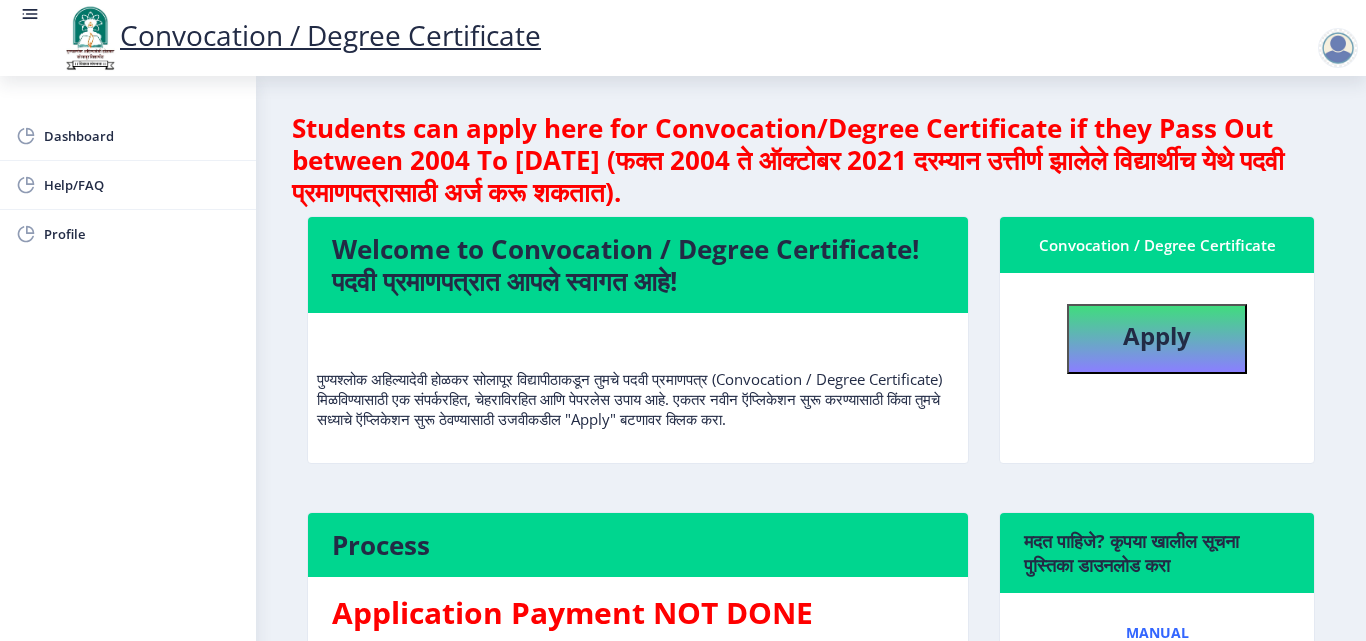 select 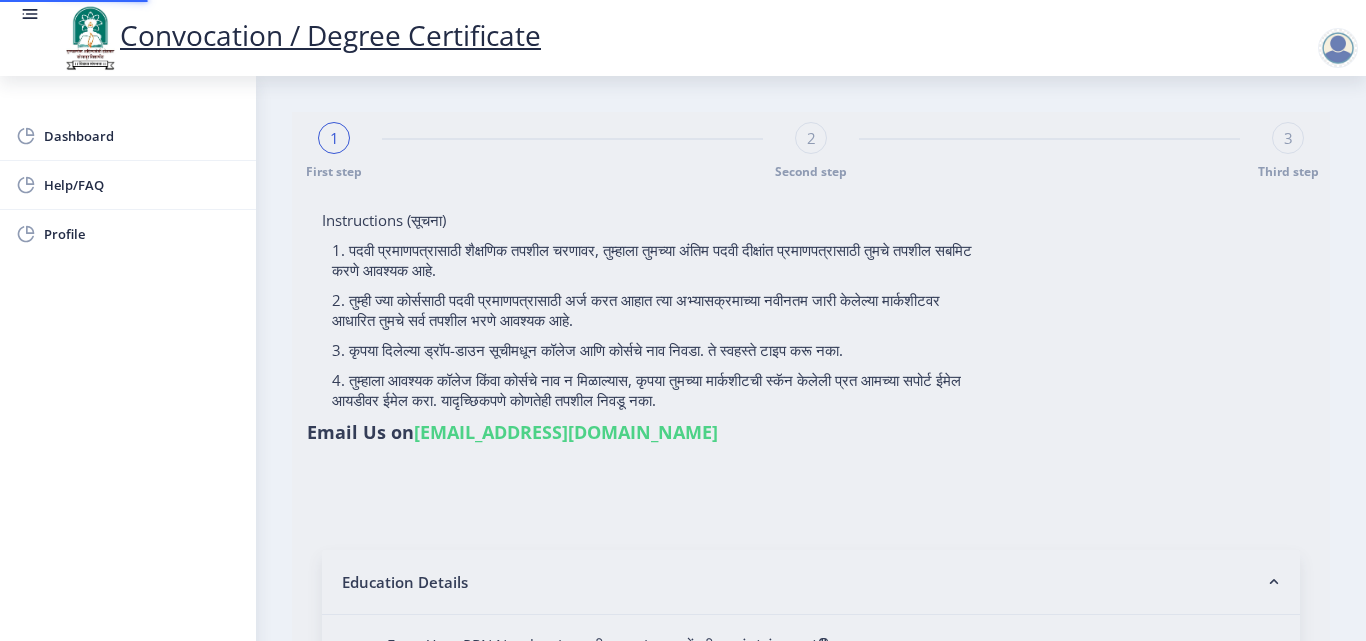 type on "[PERSON_NAME] SAUDAGAR" 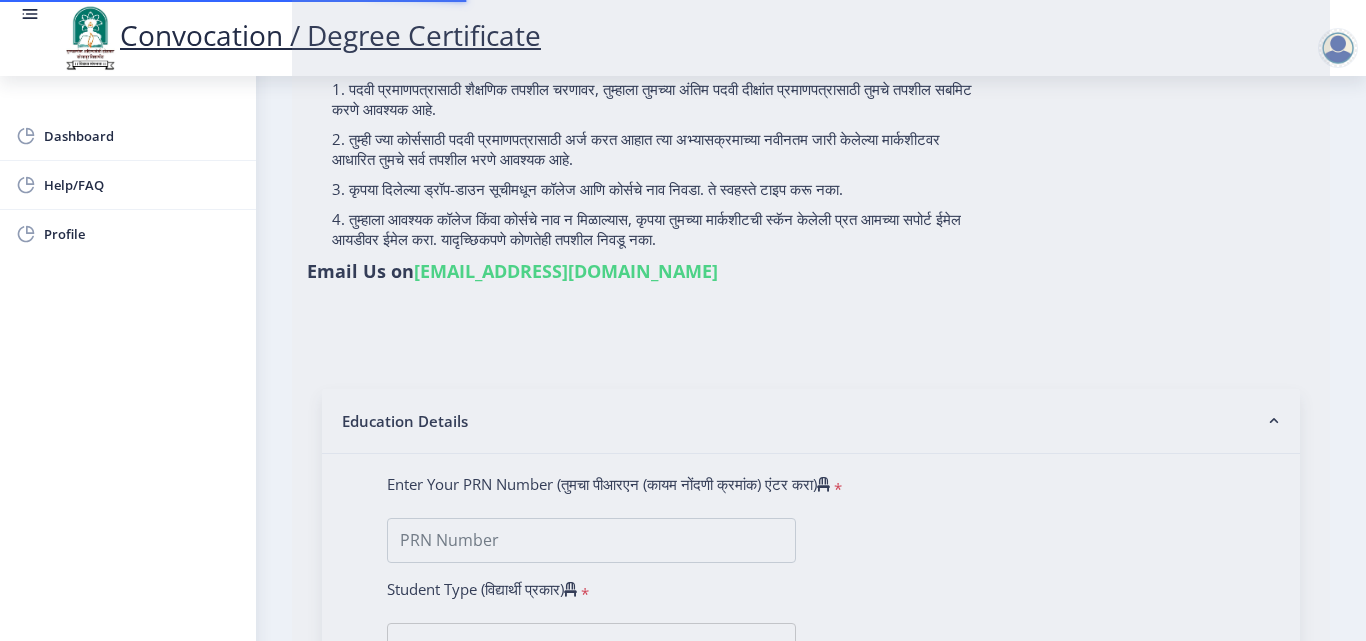 scroll, scrollTop: 400, scrollLeft: 0, axis: vertical 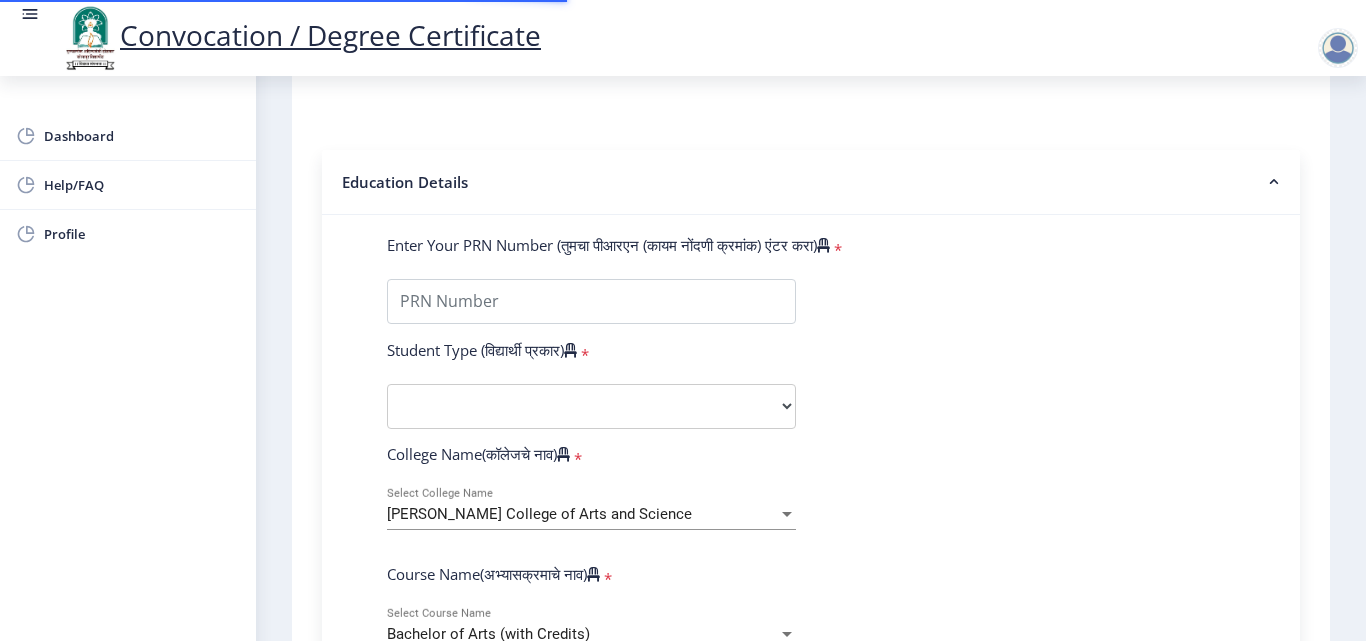 type on "2014032500184233" 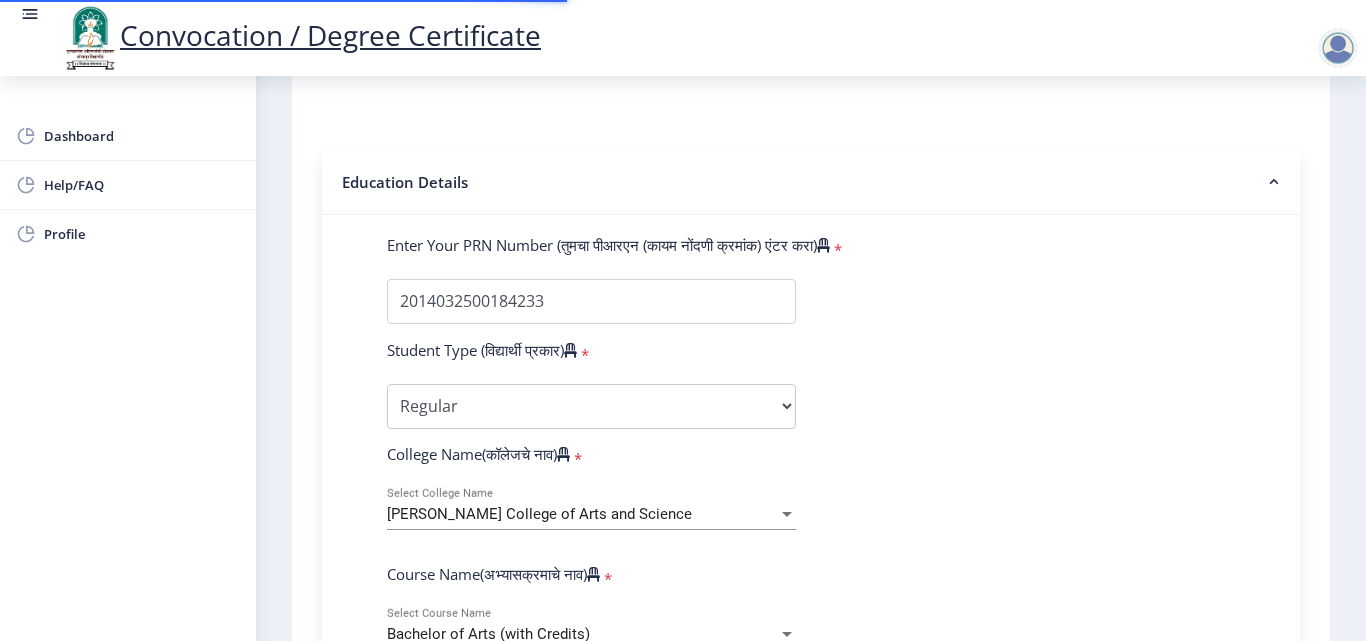 select on "2017" 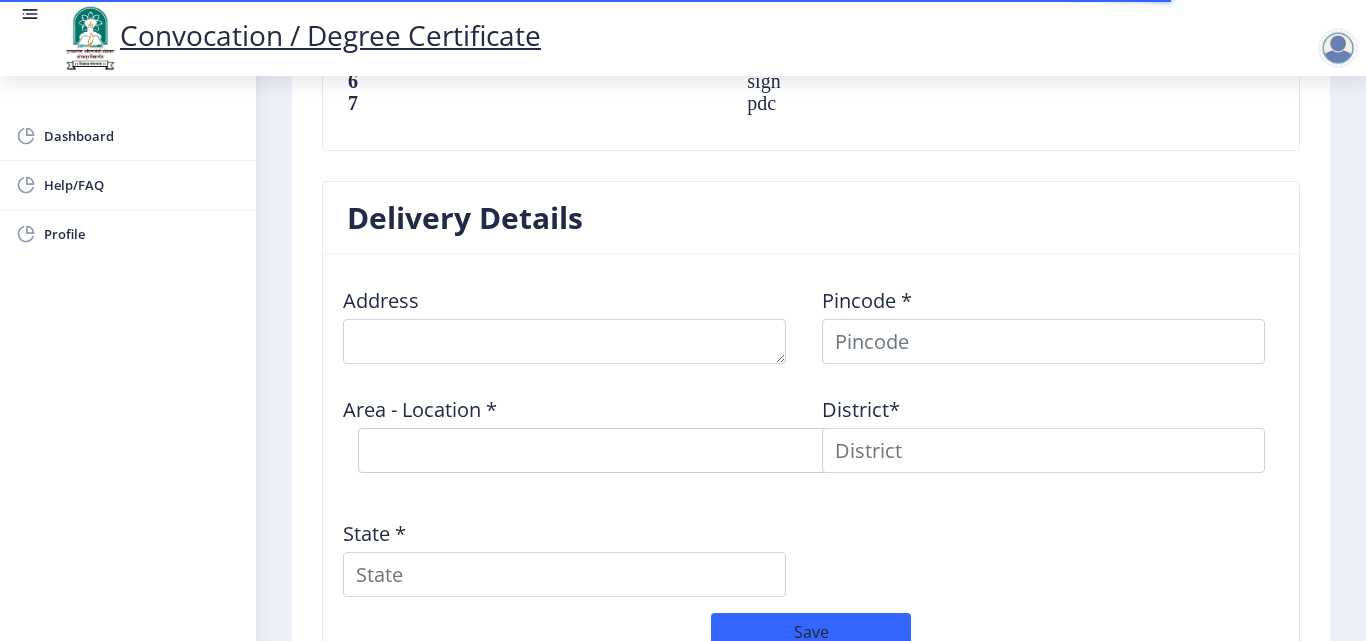 scroll, scrollTop: 1500, scrollLeft: 0, axis: vertical 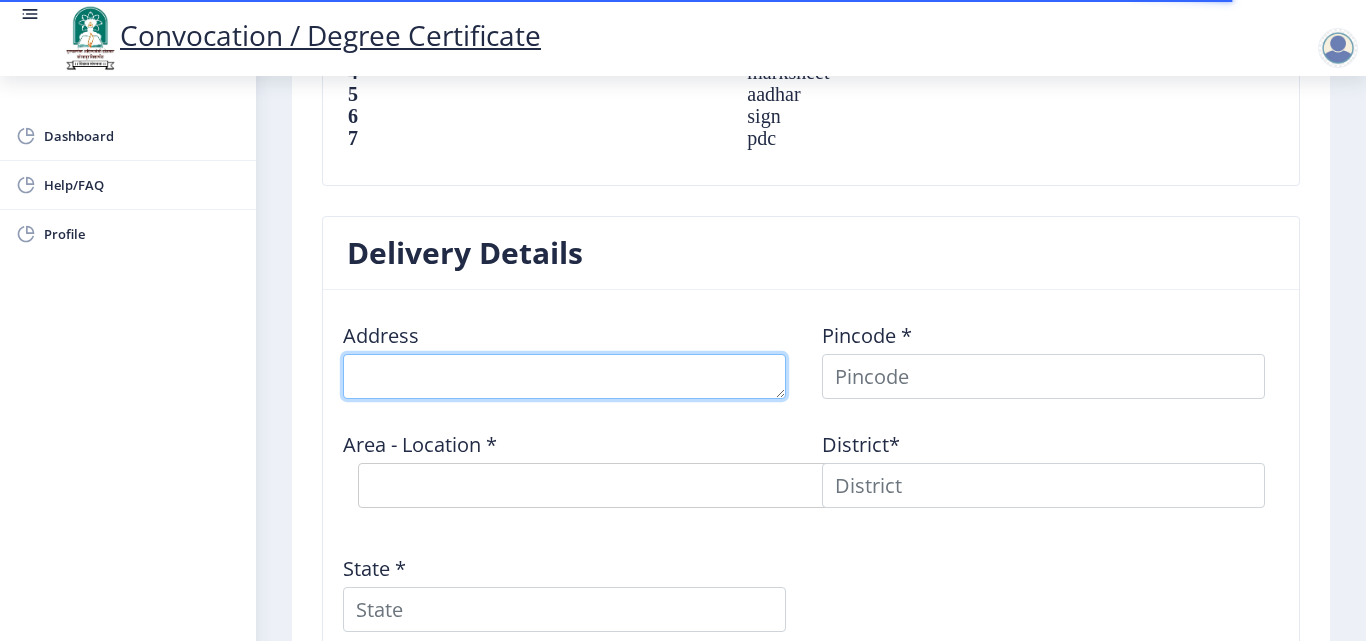 click at bounding box center (564, 376) 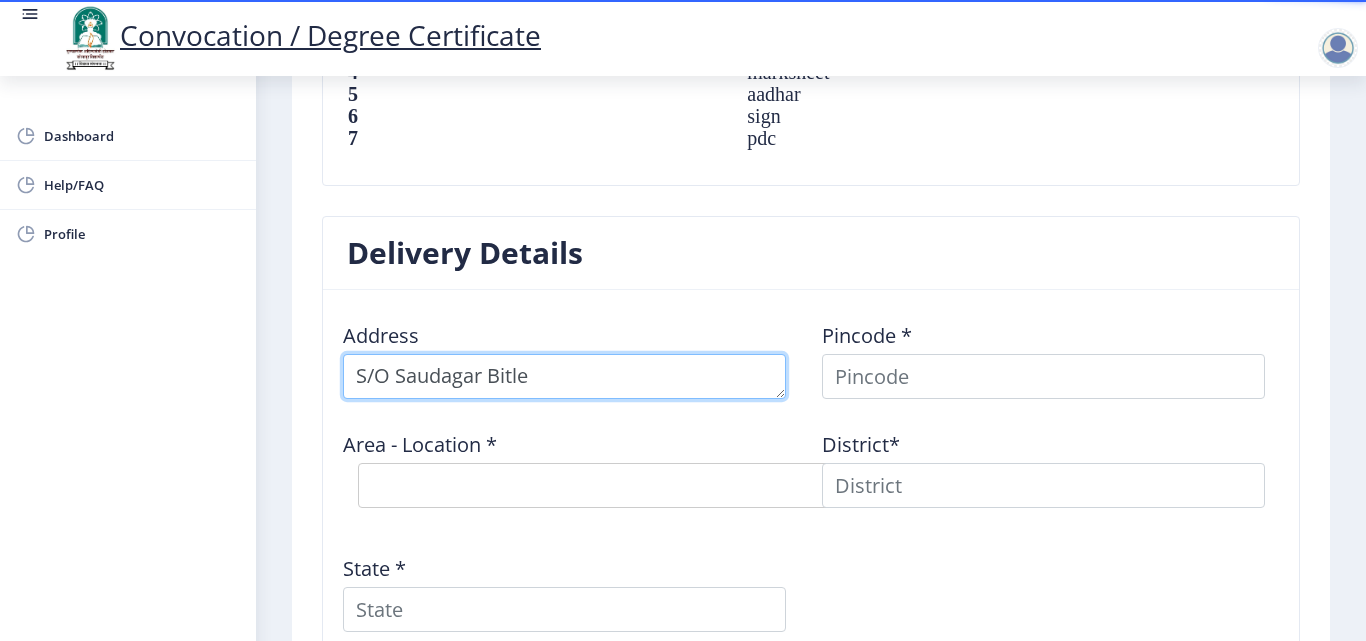 type on "S/O Saudagar Bitle" 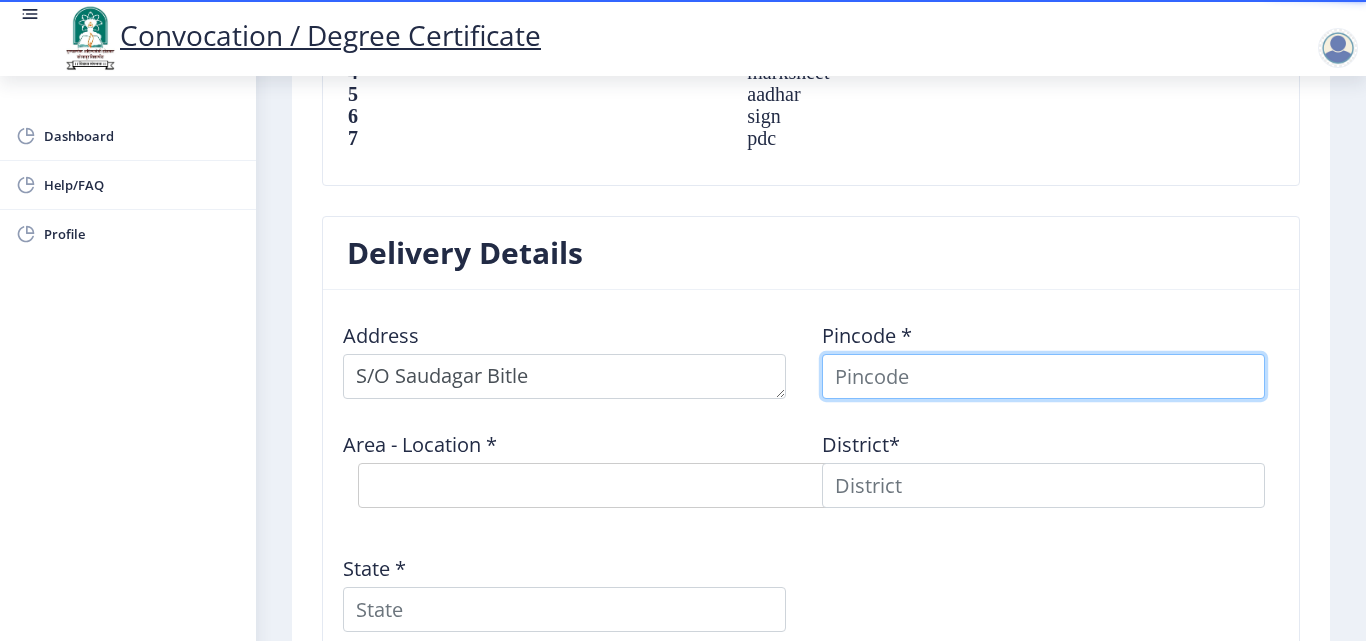 click at bounding box center (1043, 376) 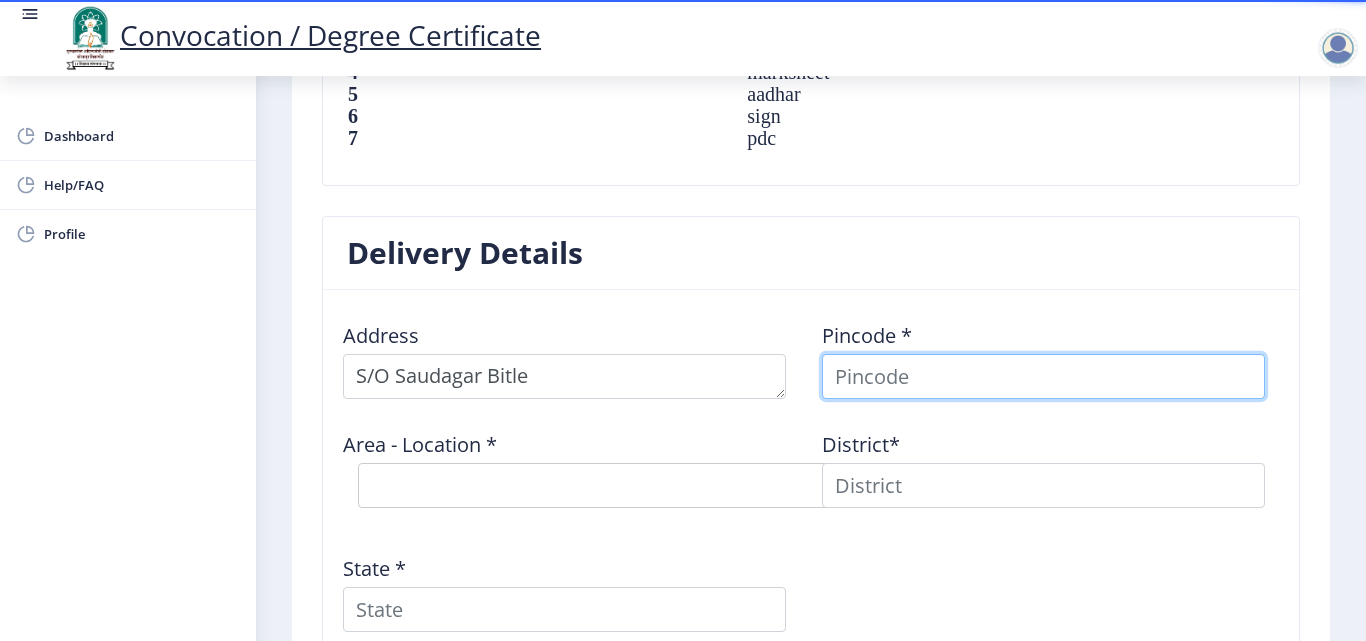 type on "413214" 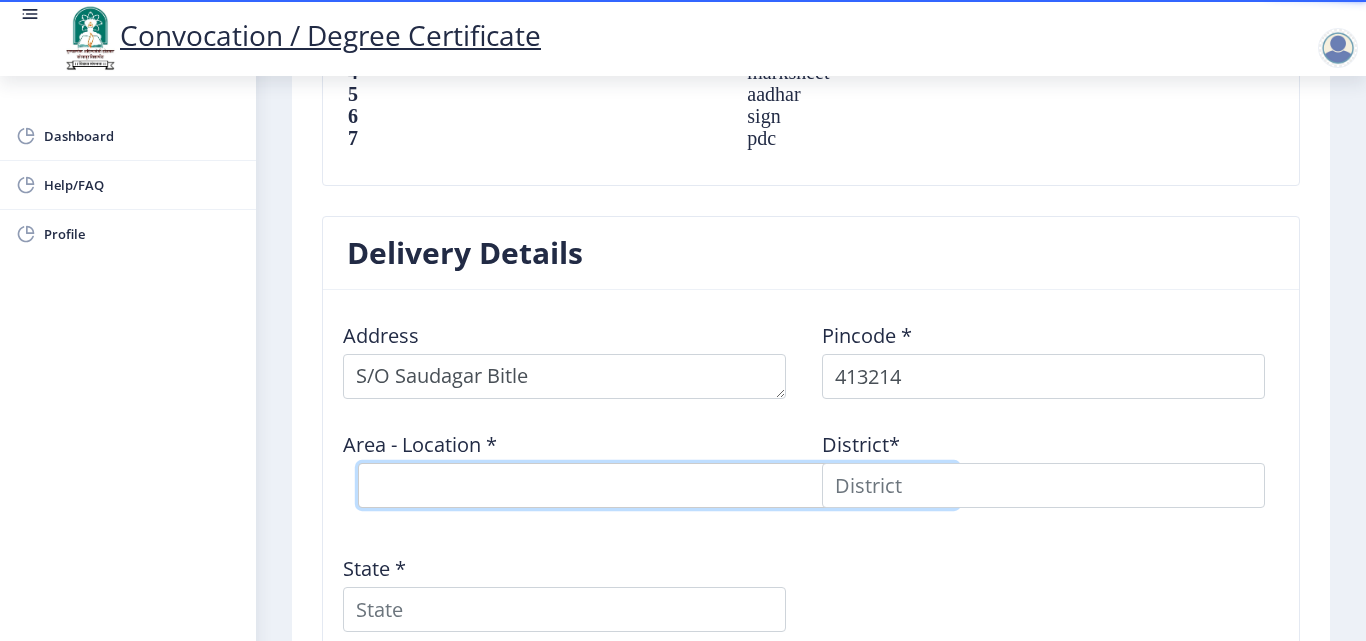 click on "Select Area Location" at bounding box center (658, 485) 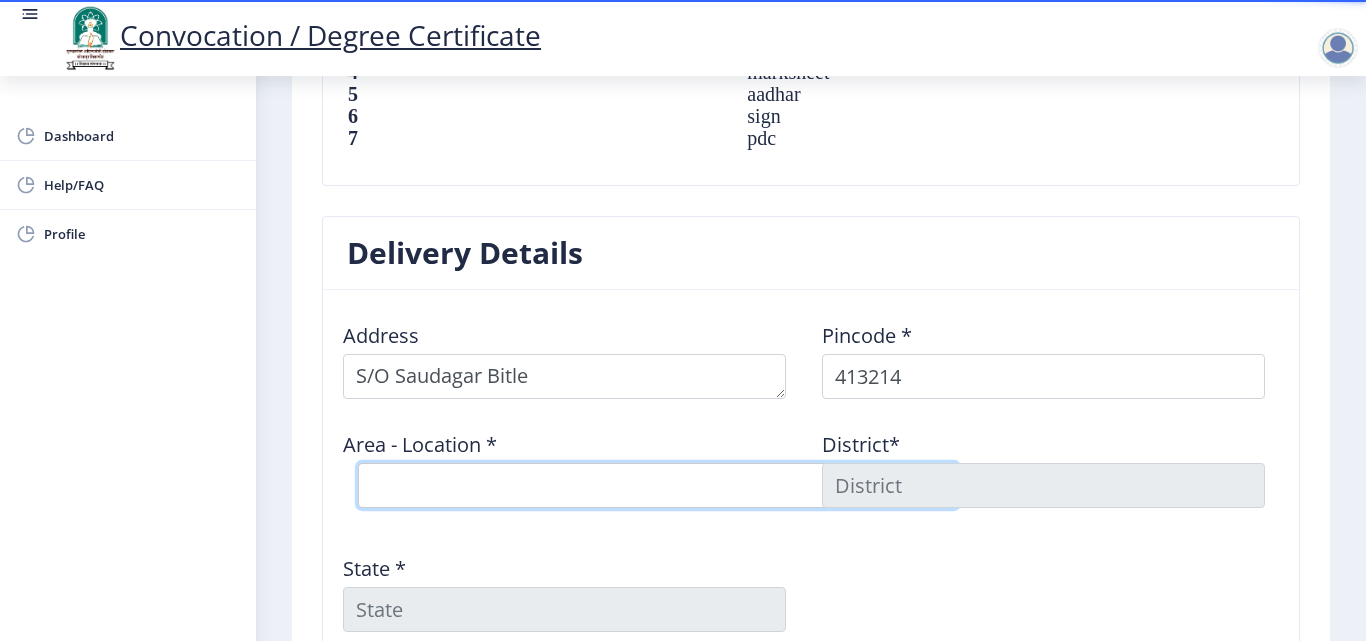 select on "3: Object" 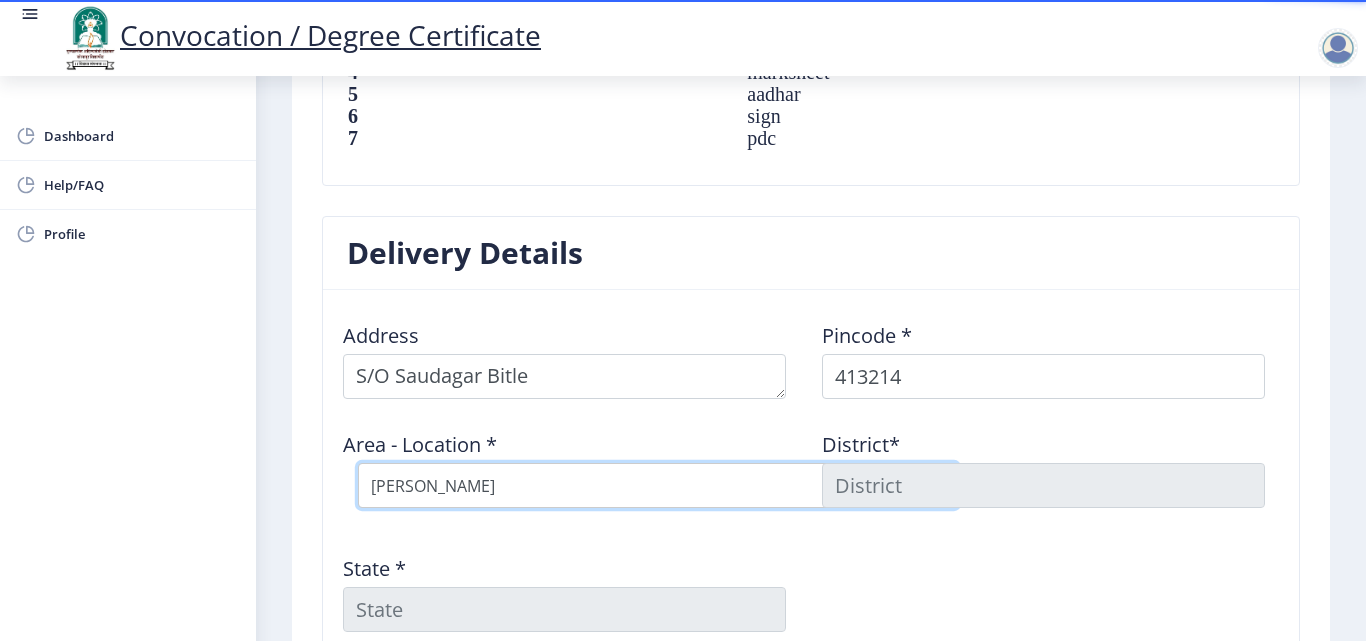 click on "Select Area Location Angar S.O Anjangaon  Khilobache B.O Bitle B.O Londewadi B.O Malikpeth B.O Wafale B.O Wakav B.O" at bounding box center (658, 485) 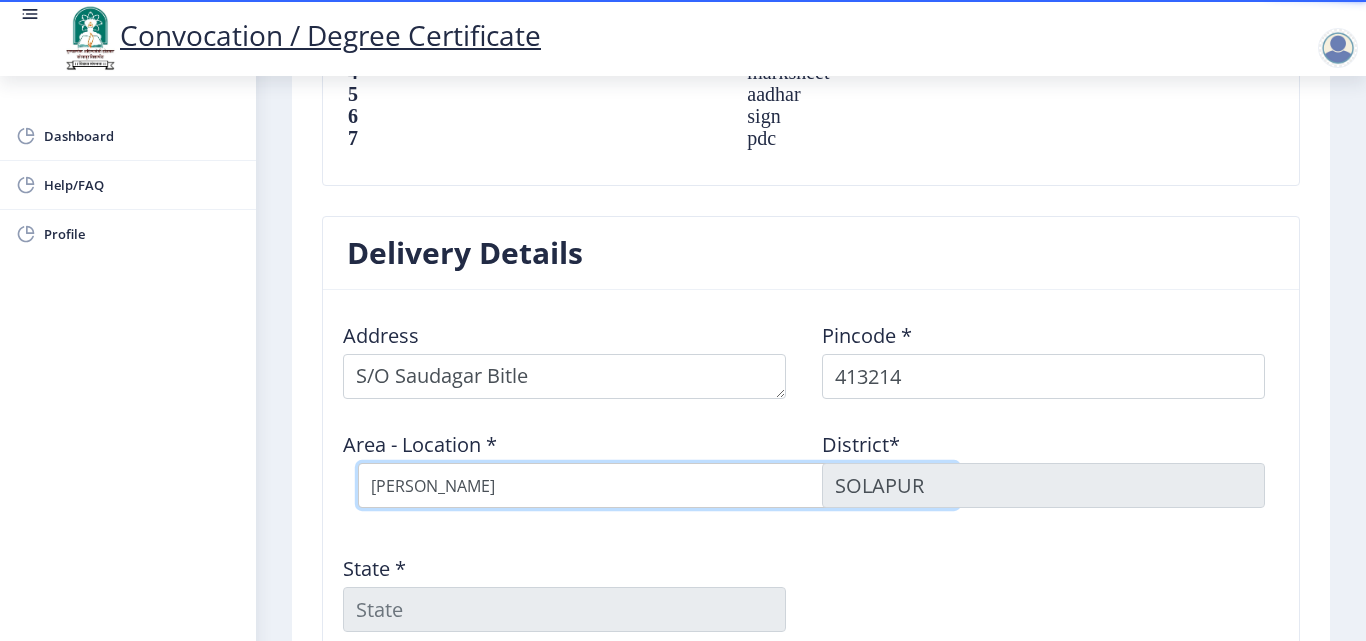 type on "Maharashtra" 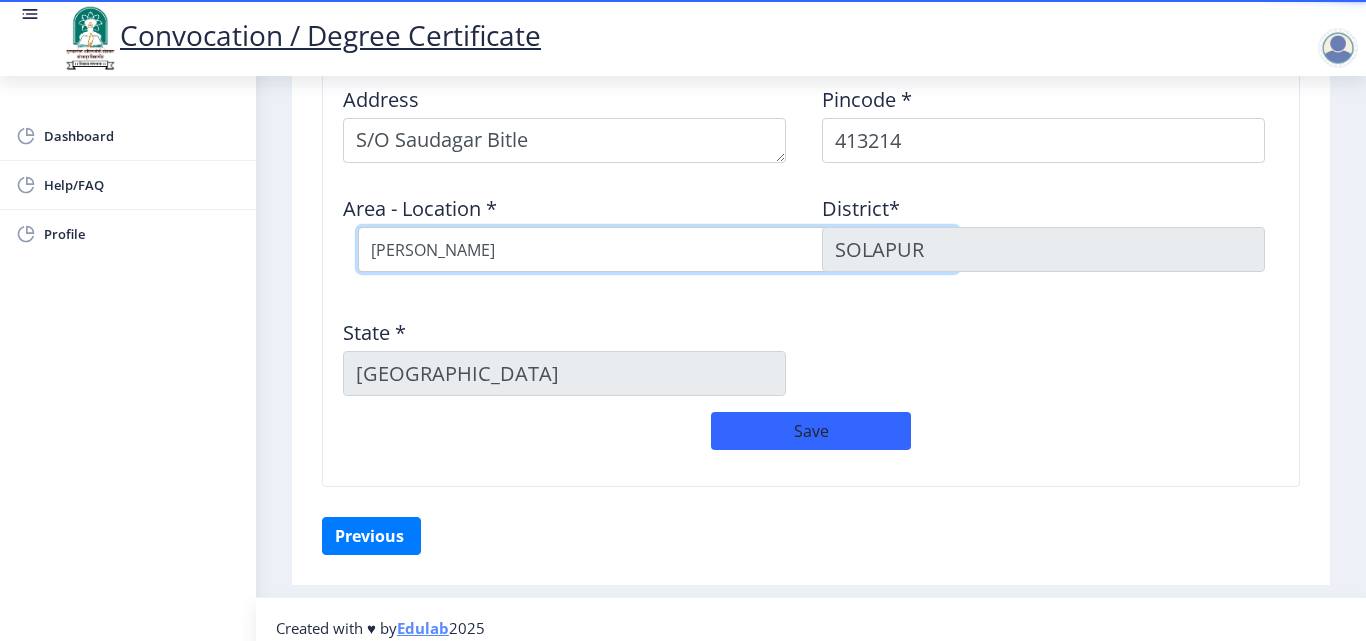 scroll, scrollTop: 1753, scrollLeft: 0, axis: vertical 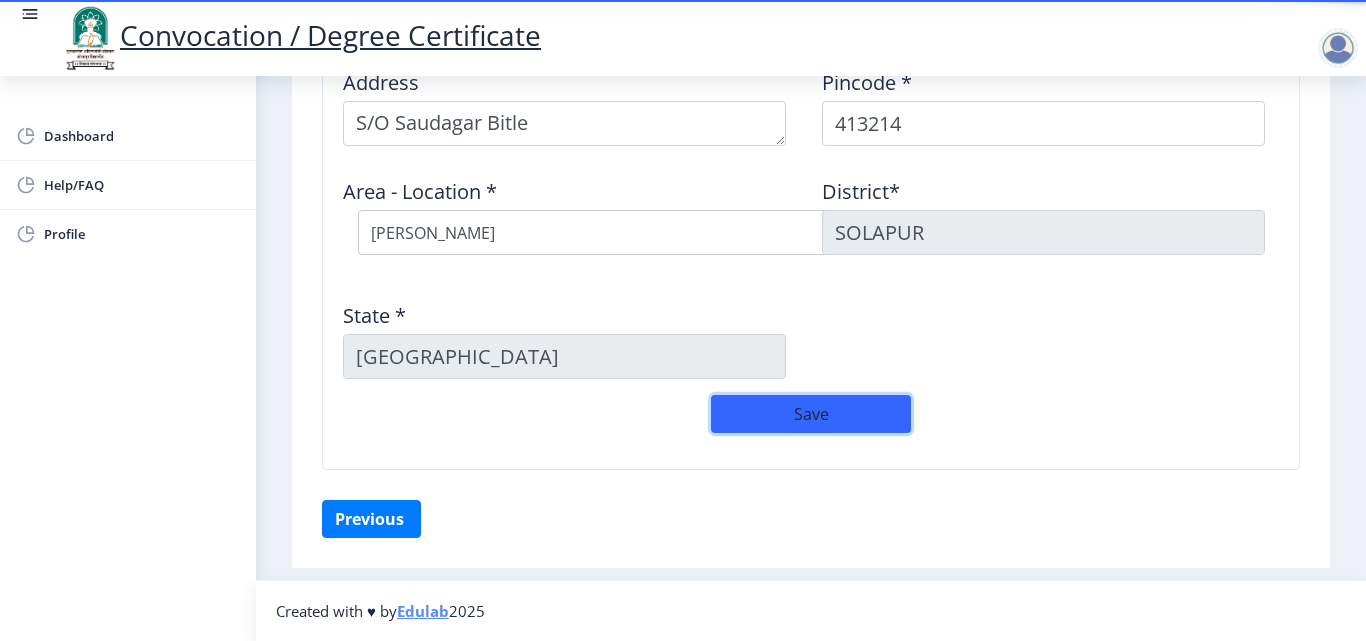 click on "Save" 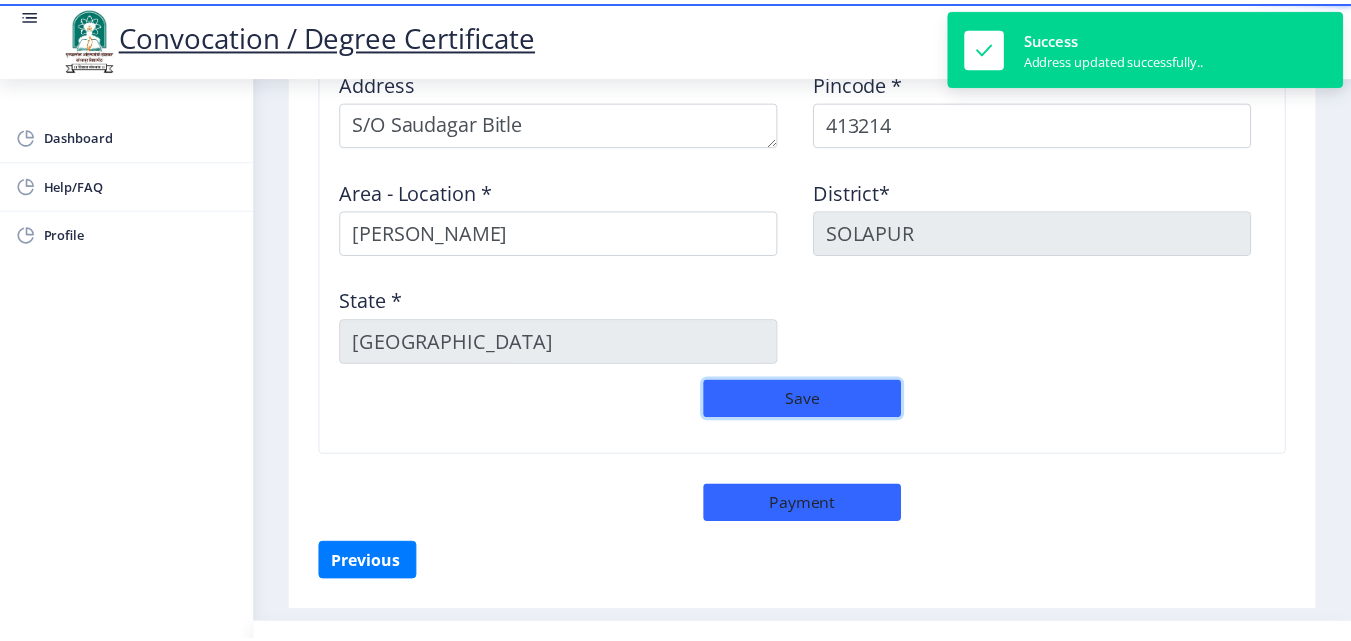 scroll, scrollTop: 1796, scrollLeft: 0, axis: vertical 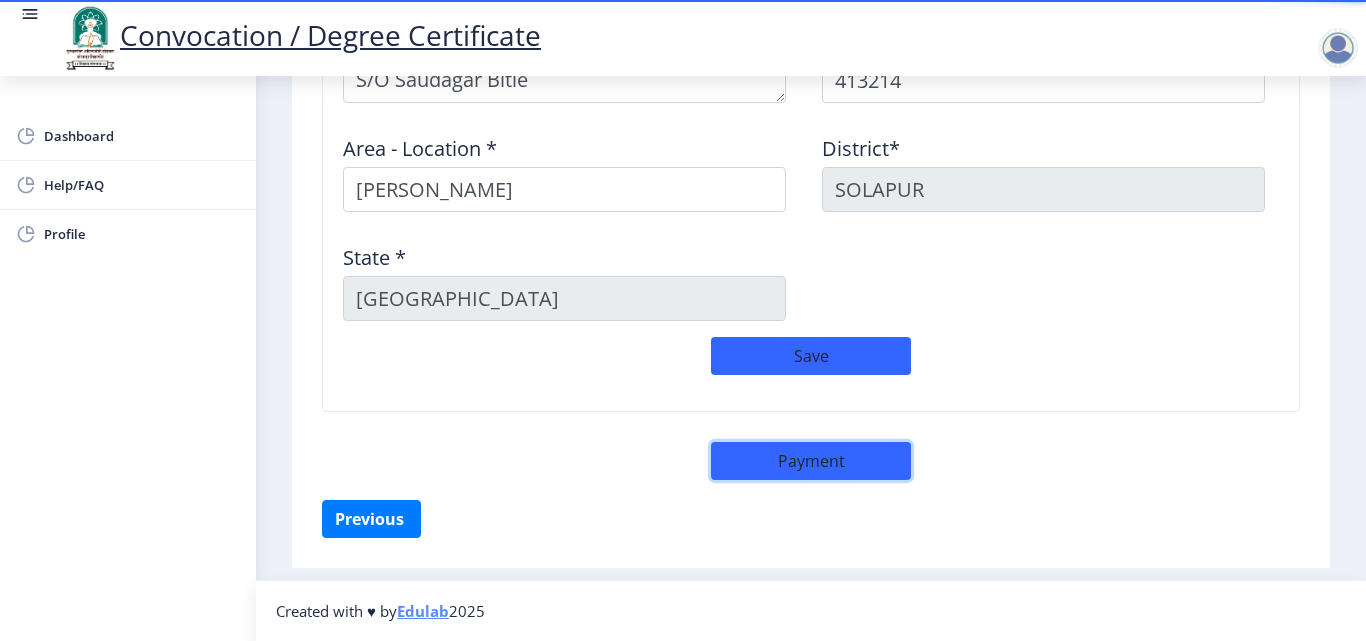 click on "Payment" 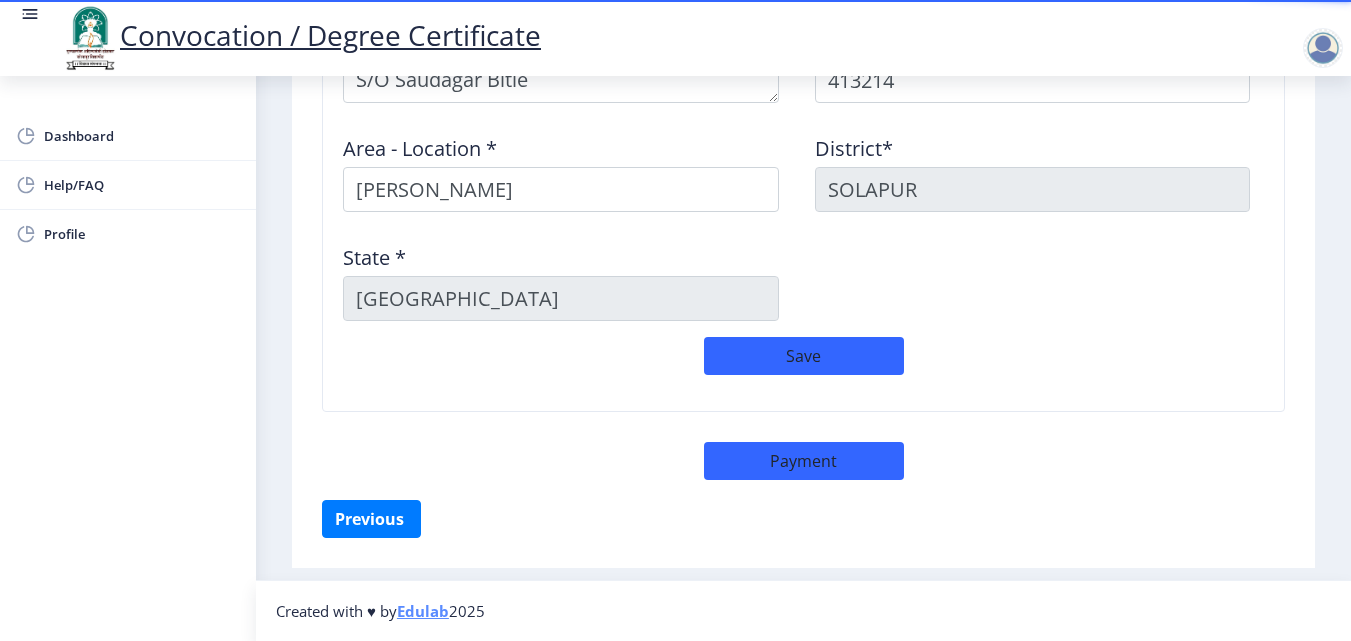 select on "sealed" 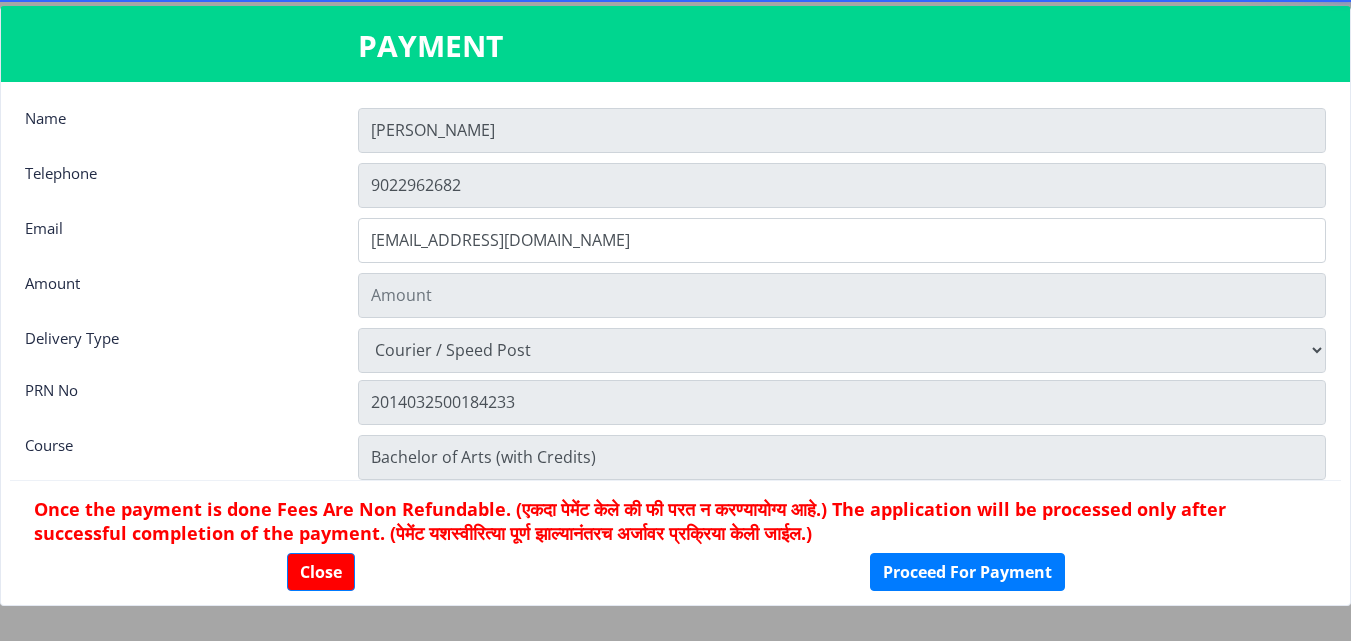 type on "900" 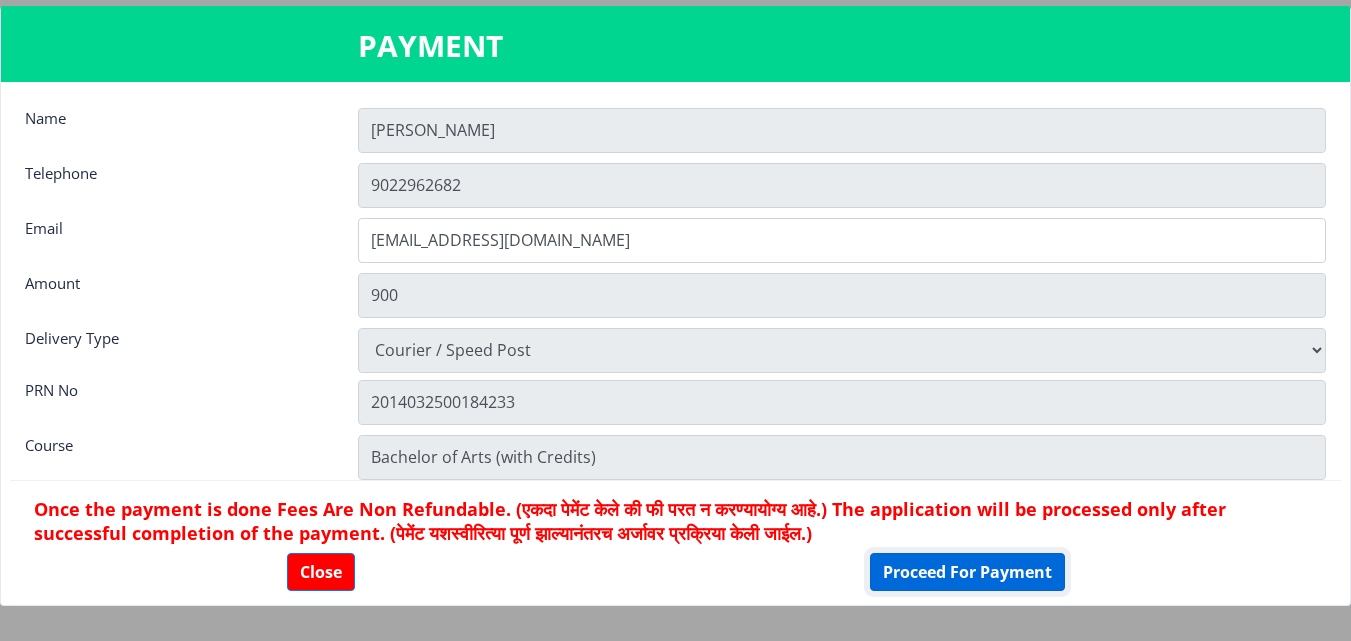 click on "Proceed For Payment" 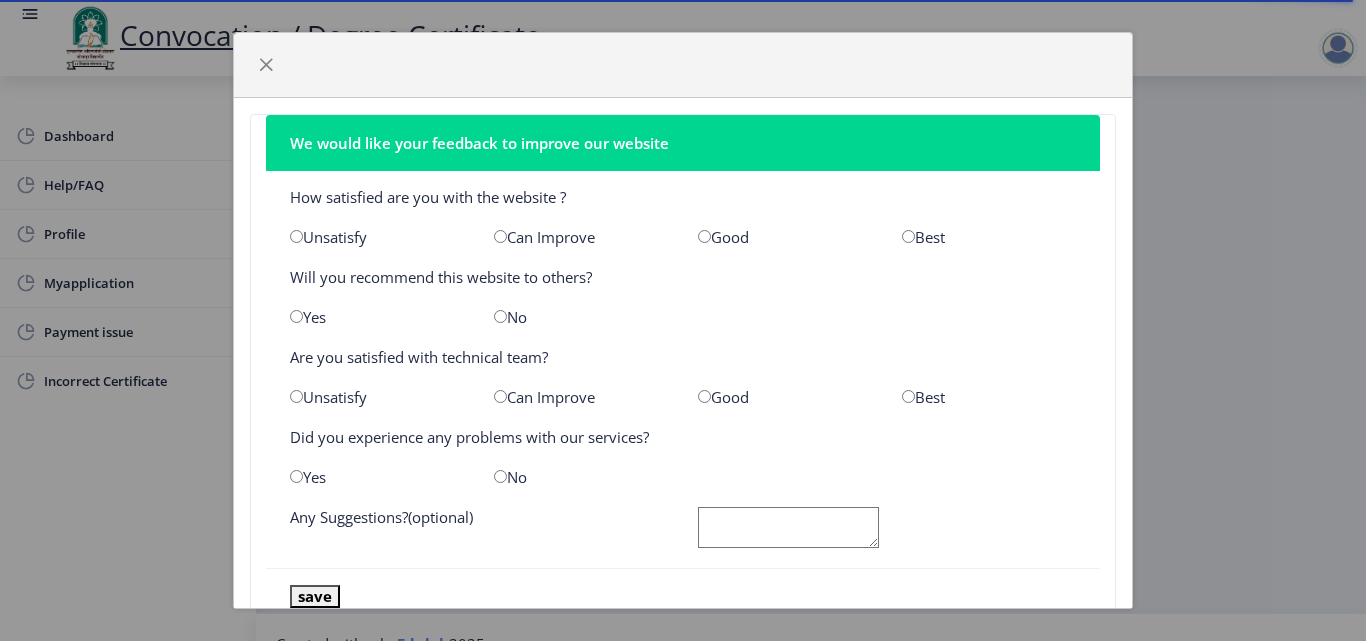 scroll, scrollTop: 0, scrollLeft: 0, axis: both 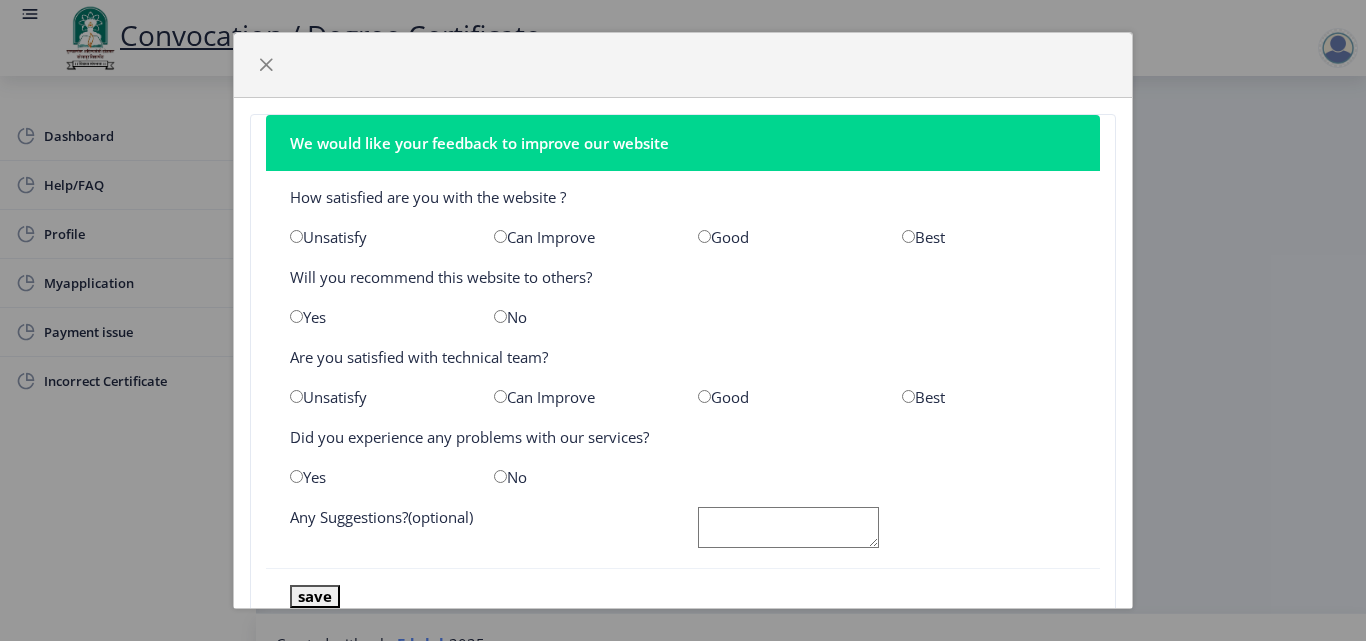 click at bounding box center (704, 236) 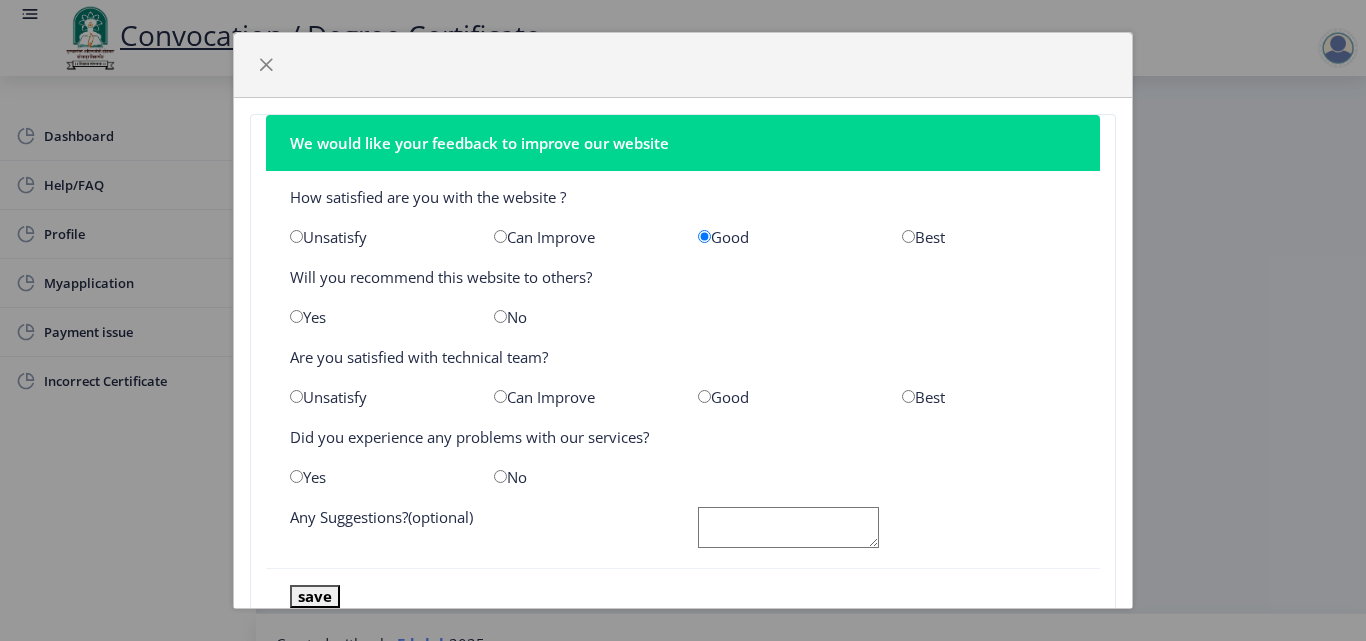 click at bounding box center [500, 316] 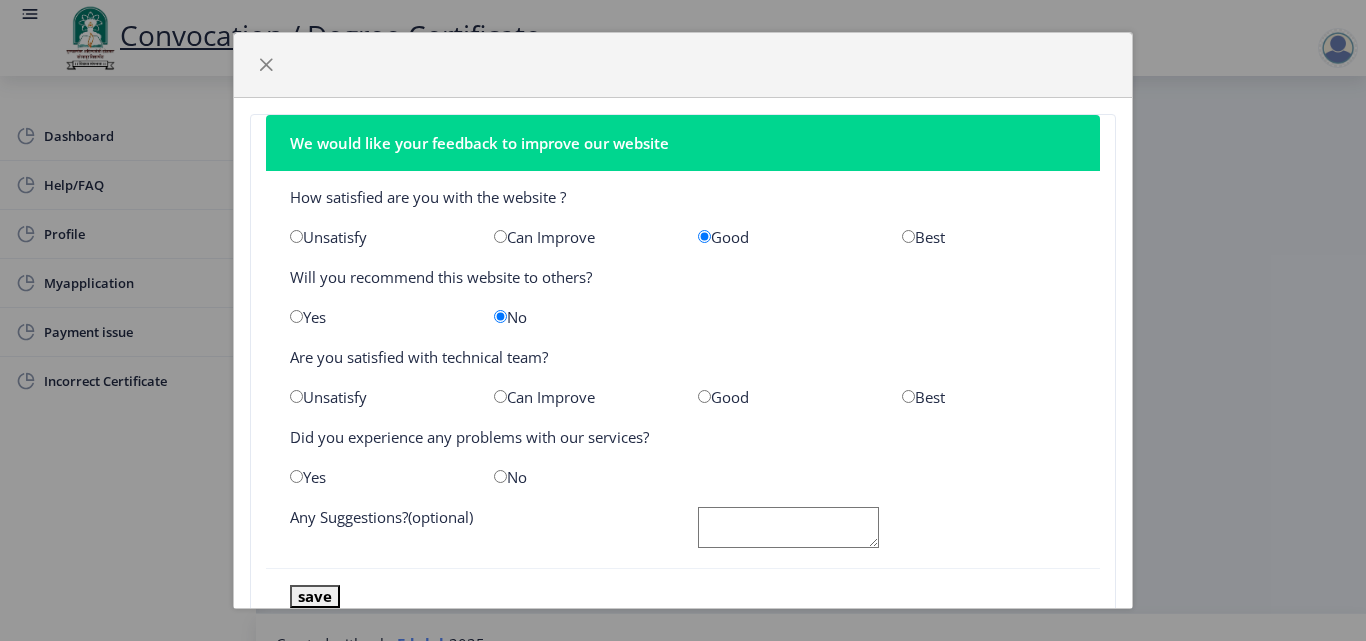 click on "Good" 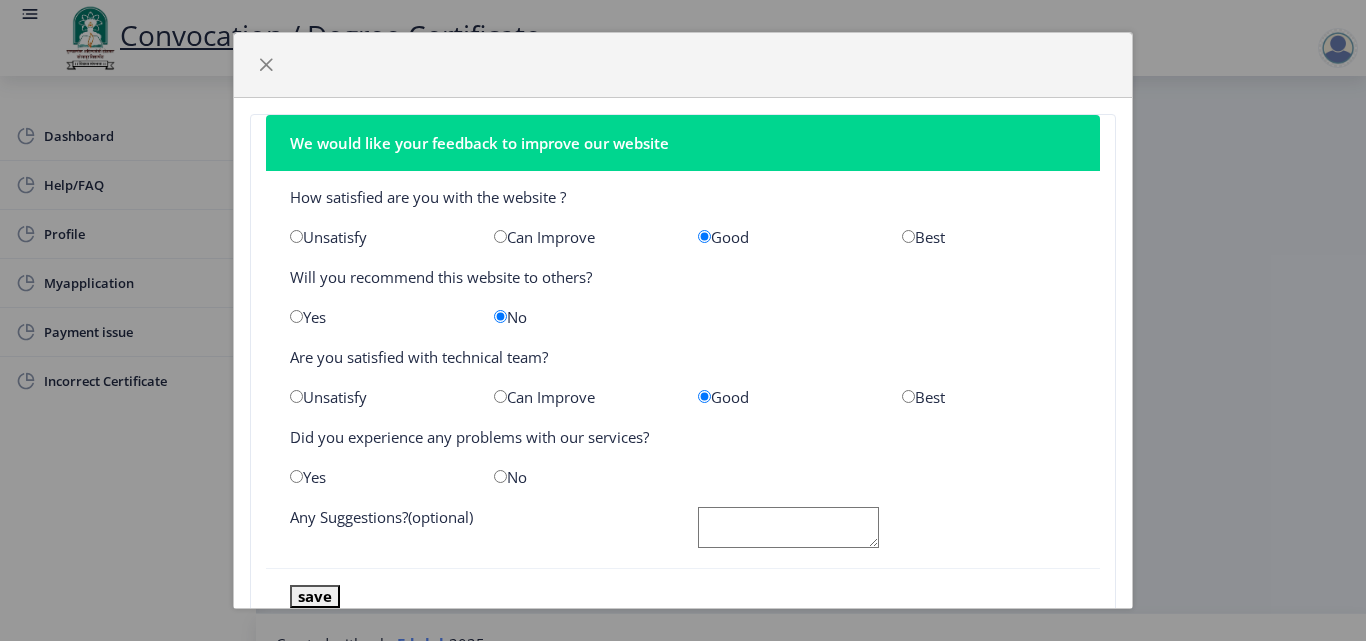 scroll, scrollTop: 63, scrollLeft: 0, axis: vertical 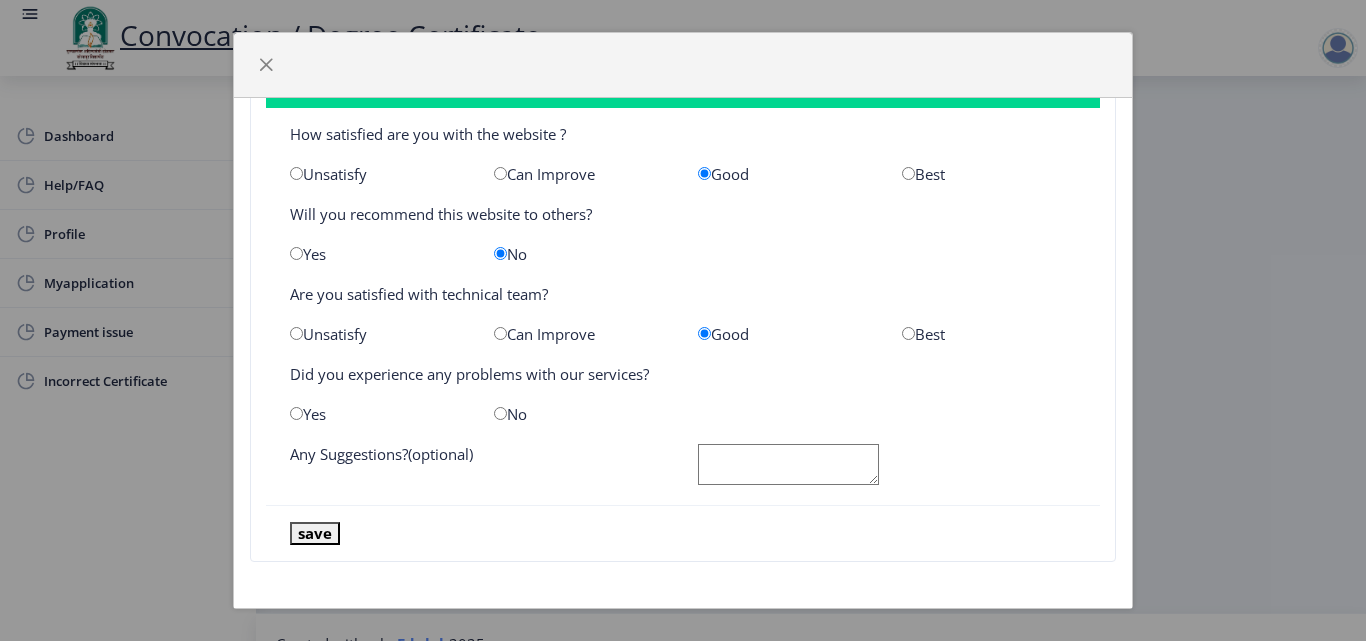 click at bounding box center [500, 413] 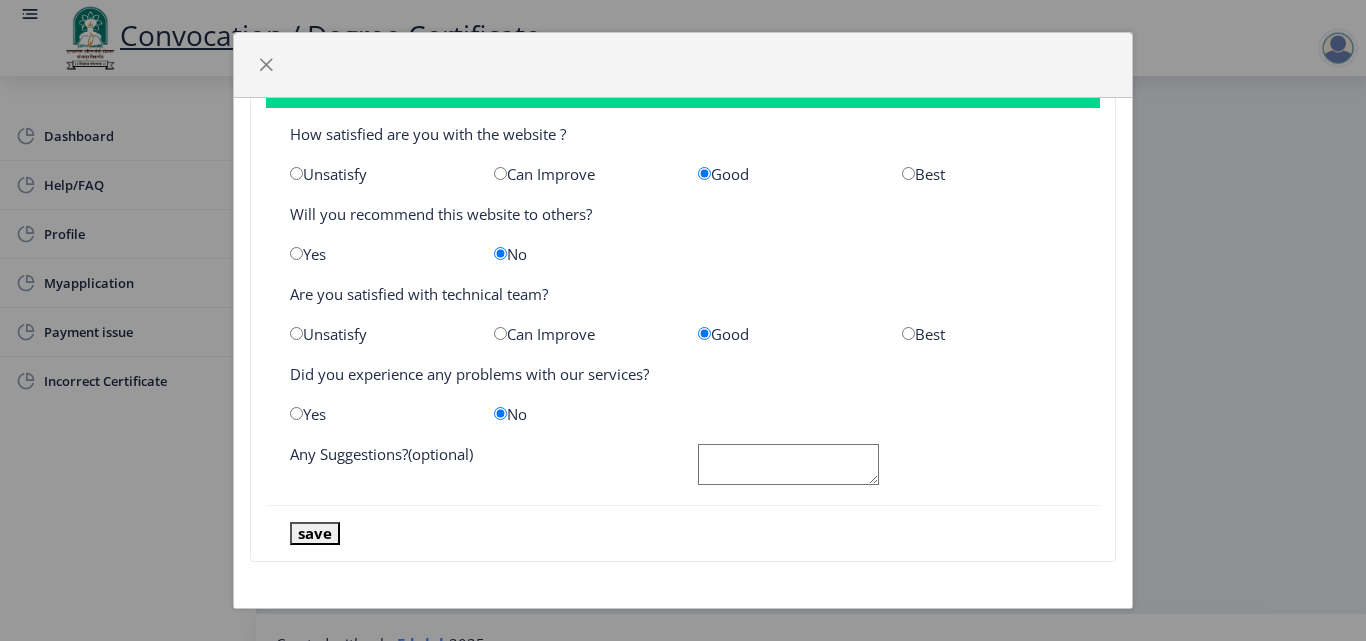 click on "save" 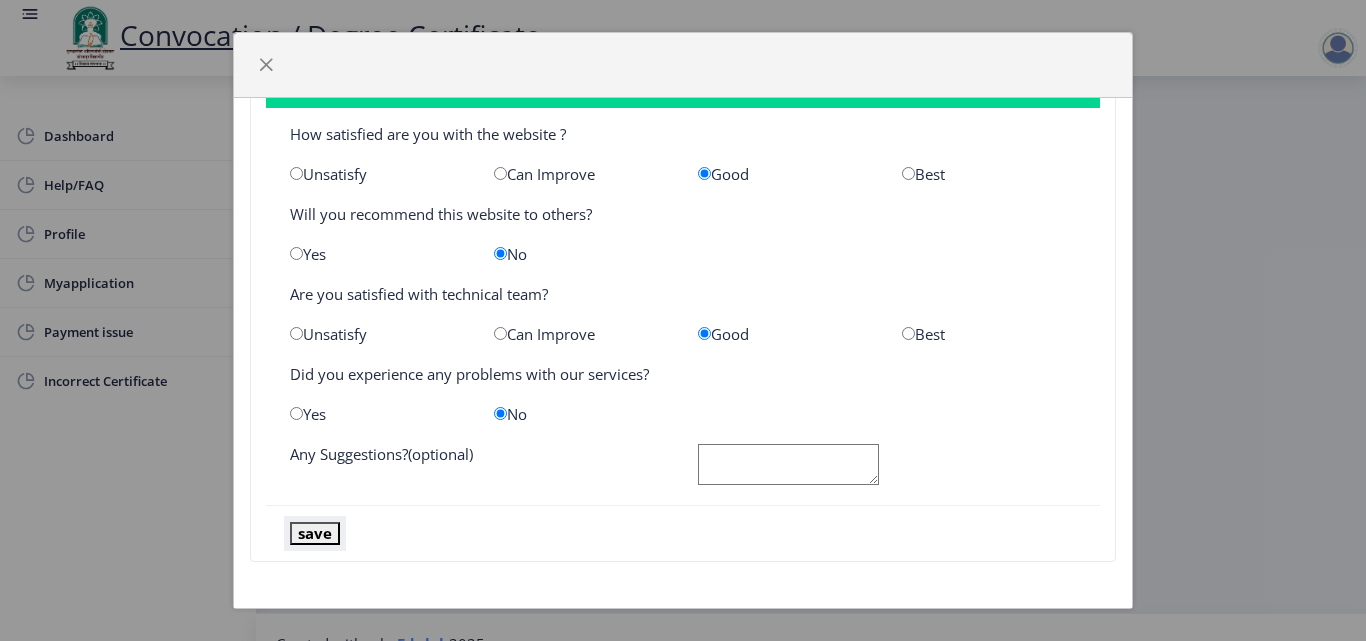 click on "save" 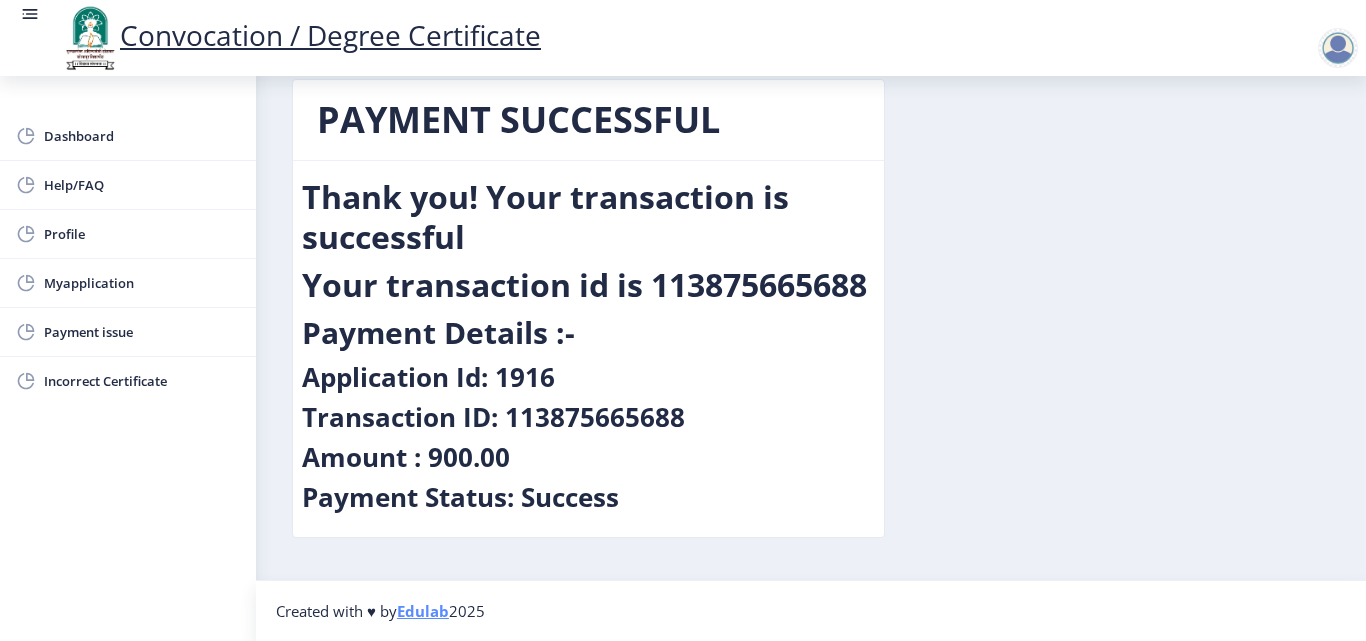 scroll, scrollTop: 0, scrollLeft: 0, axis: both 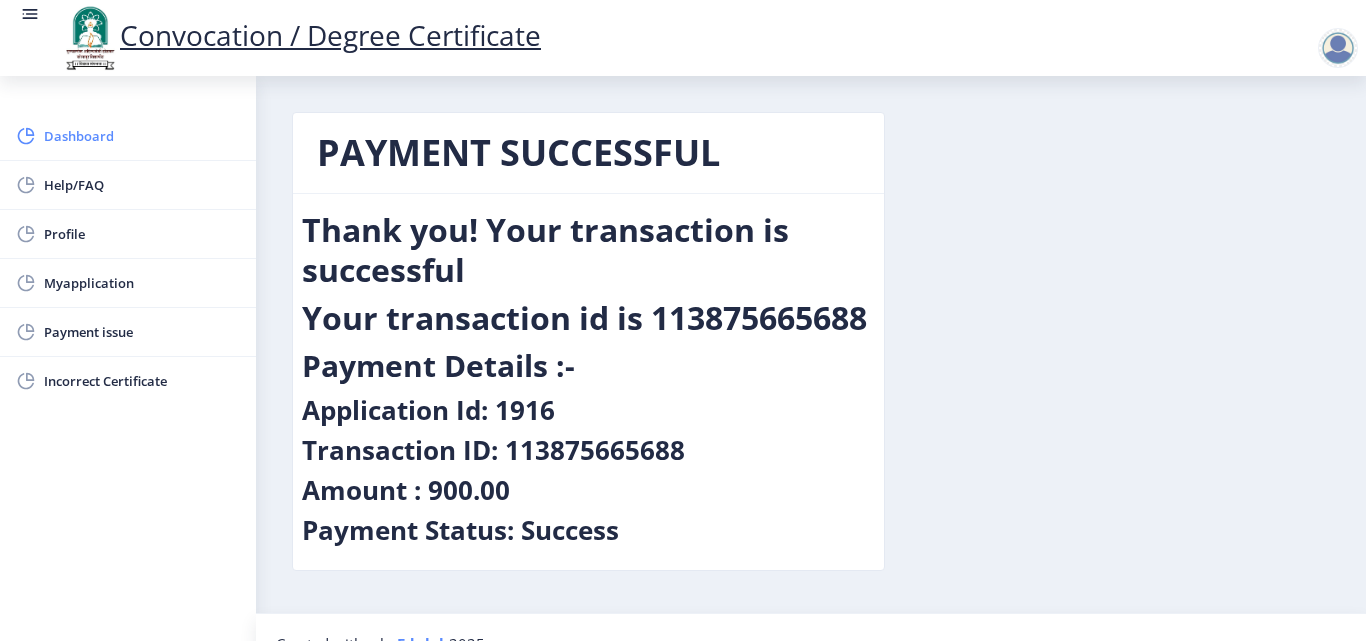 click on "Dashboard" 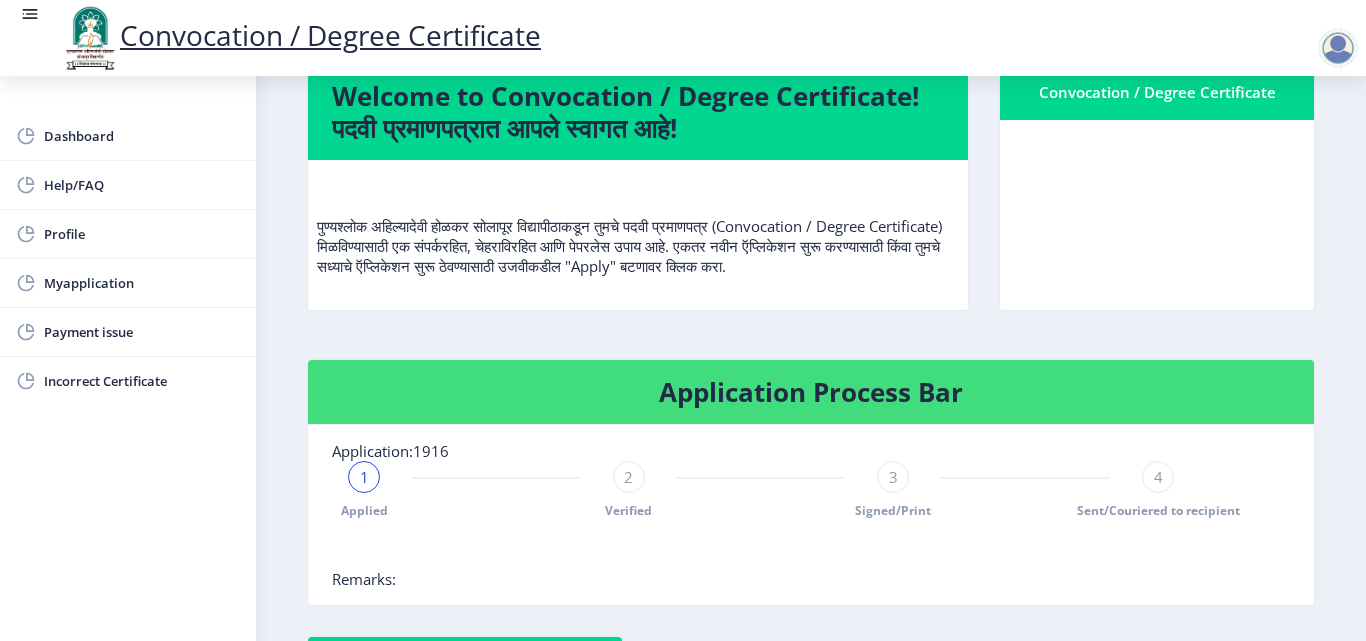 scroll, scrollTop: 105, scrollLeft: 0, axis: vertical 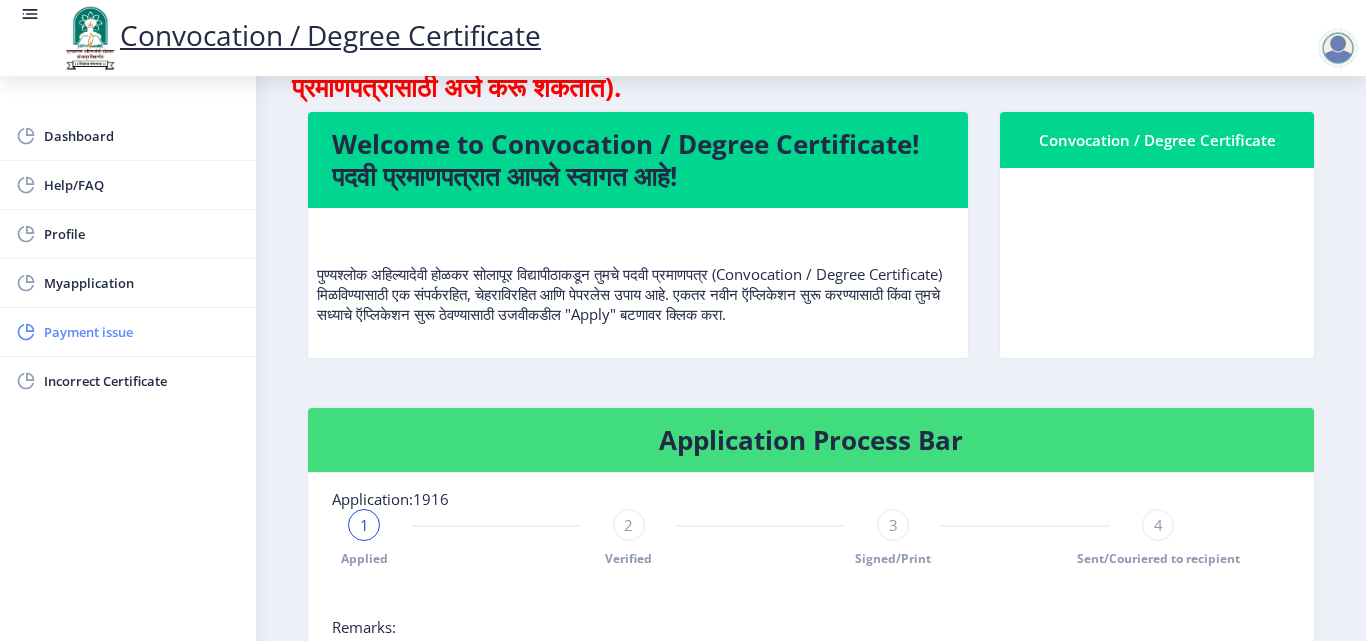 click on "Payment issue" 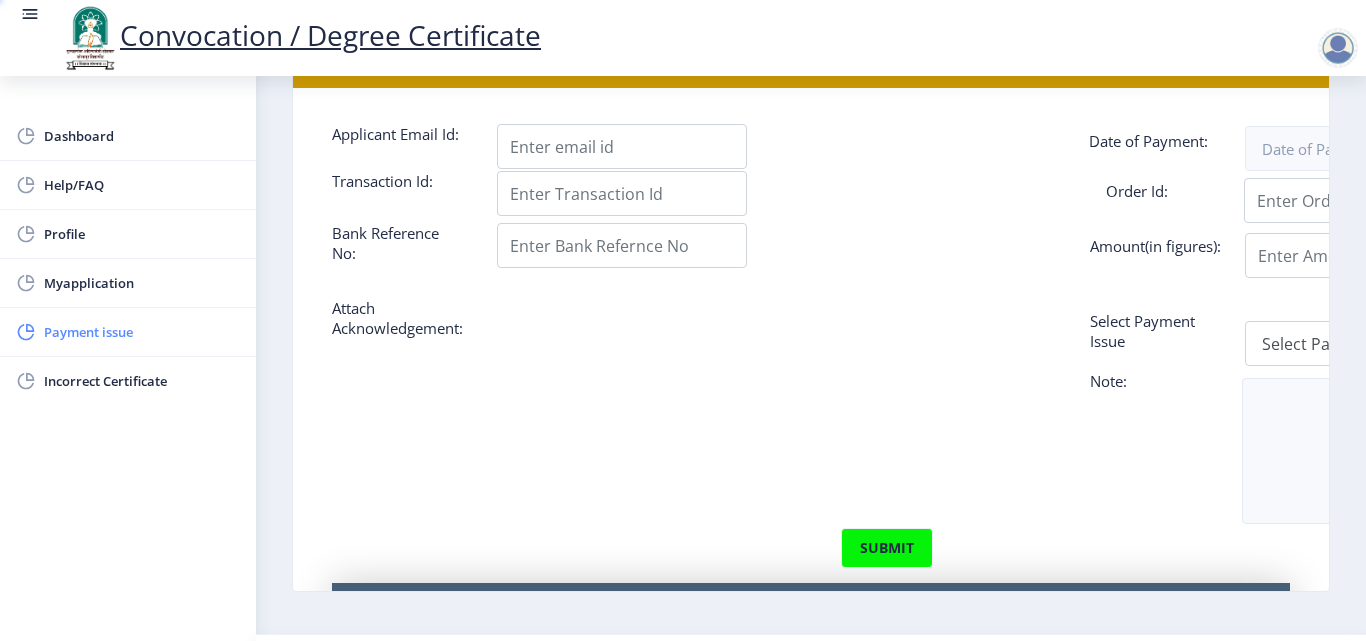 scroll, scrollTop: 0, scrollLeft: 0, axis: both 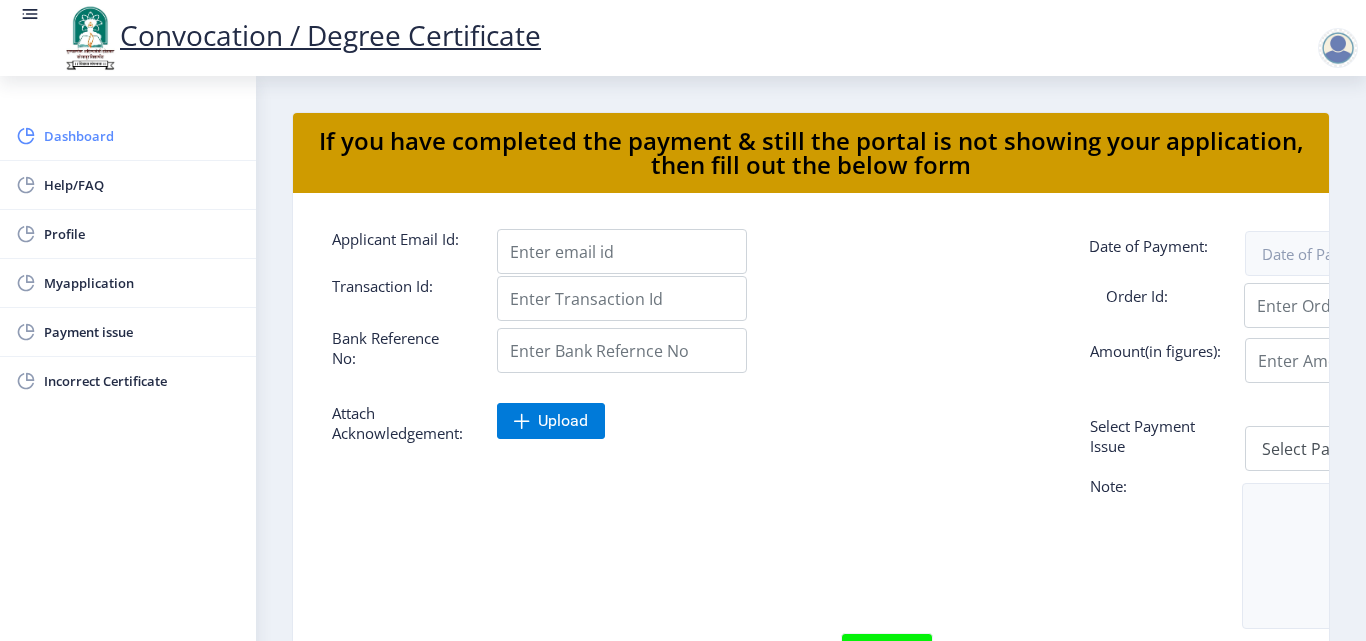click on "Dashboard" 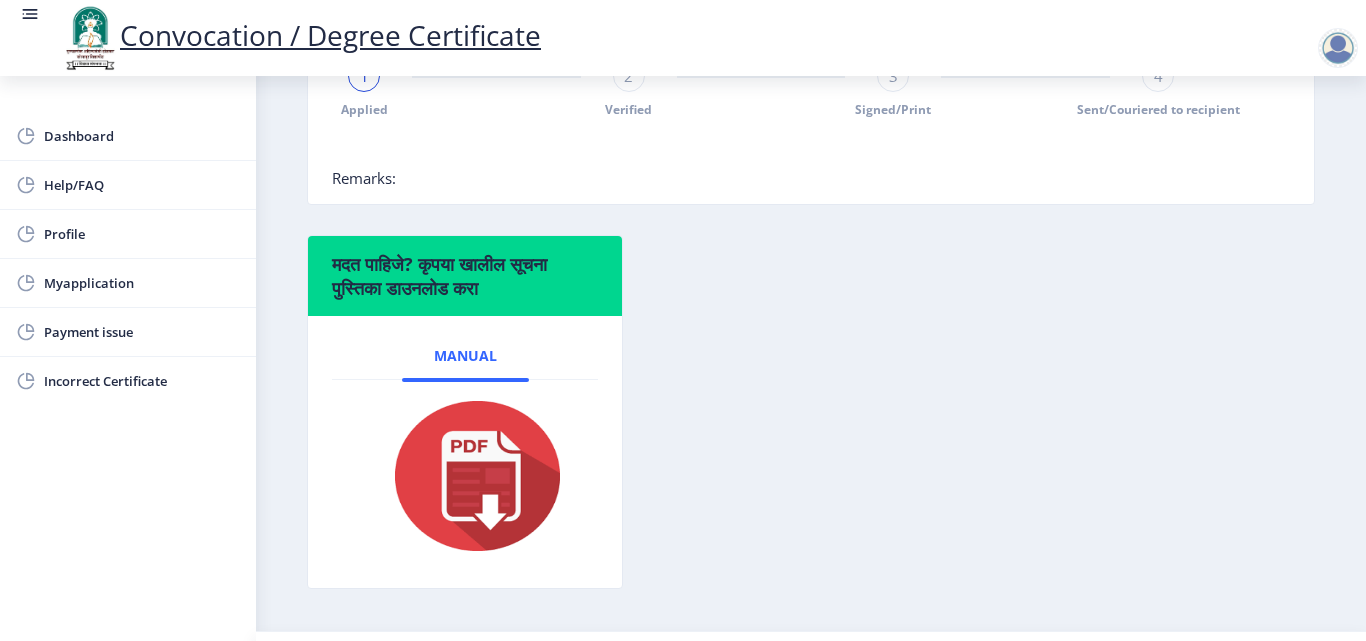 scroll, scrollTop: 605, scrollLeft: 0, axis: vertical 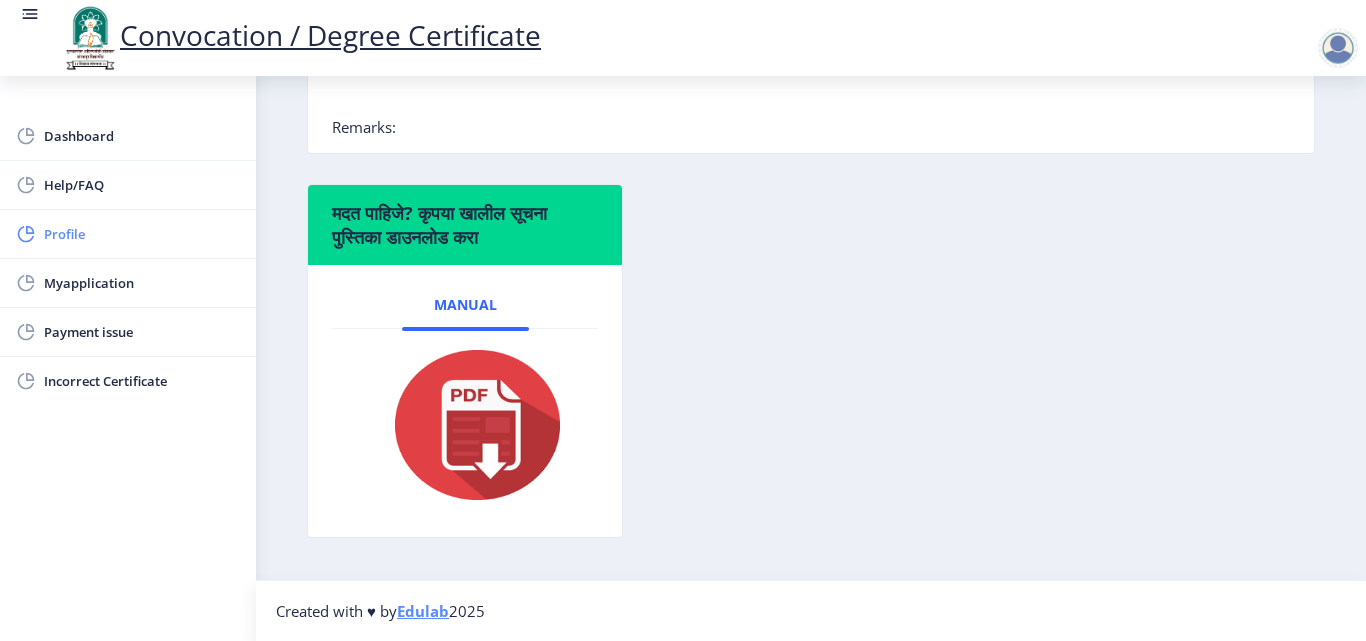 click on "Profile" 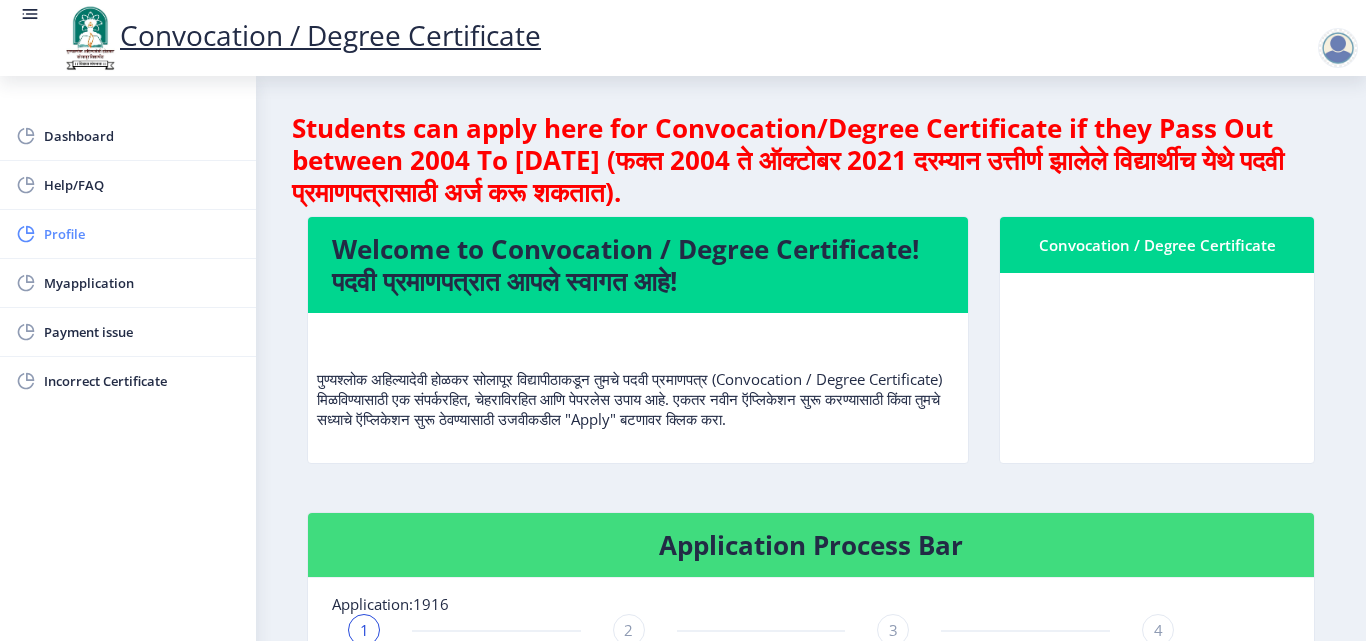 select on "[DEMOGRAPHIC_DATA]" 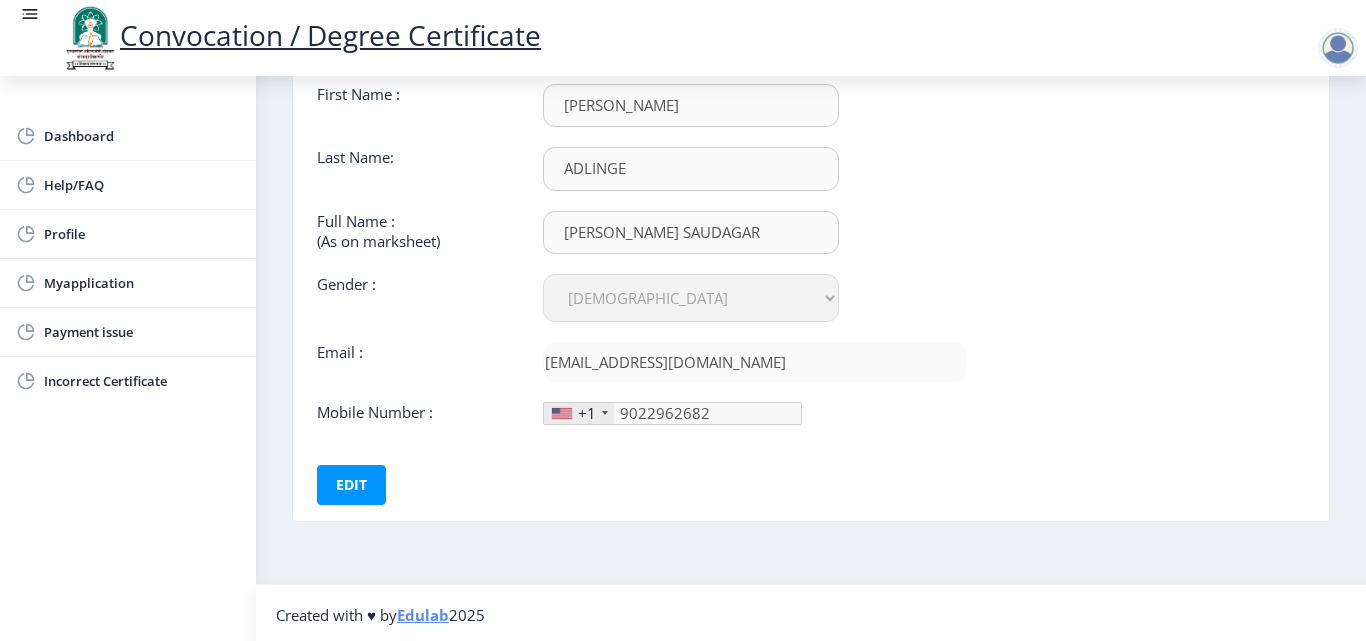 scroll, scrollTop: 150, scrollLeft: 0, axis: vertical 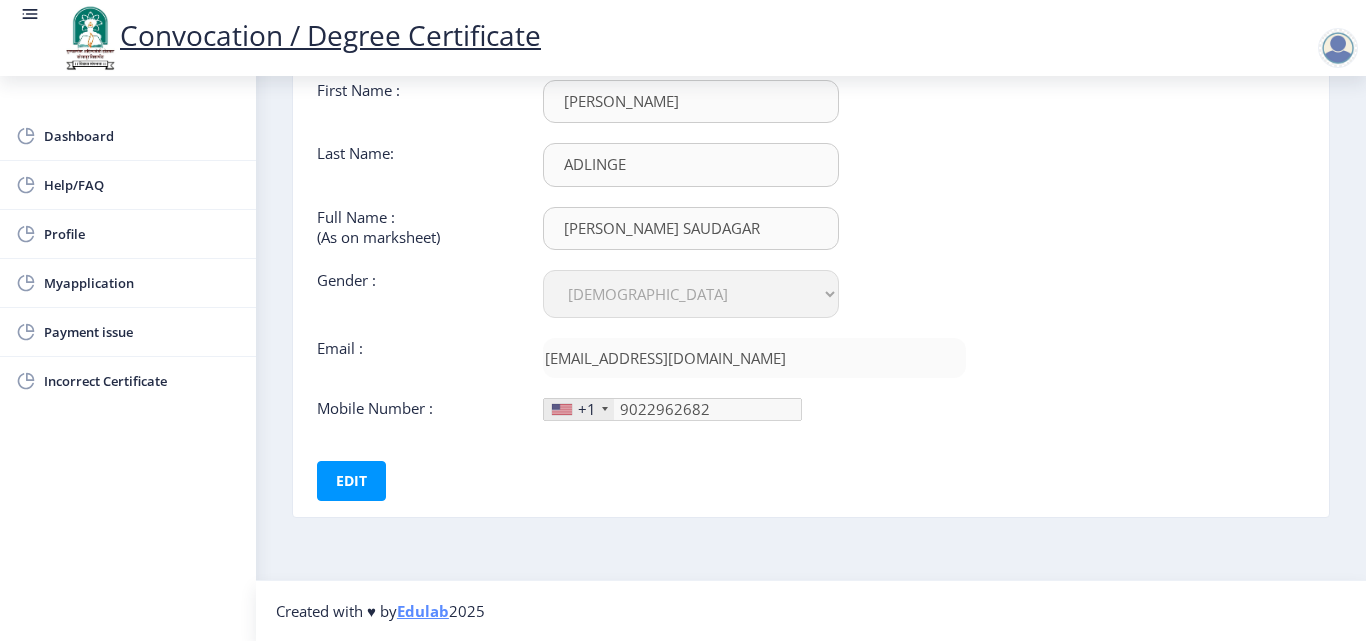 type on "[PHONE_NUMBER]" 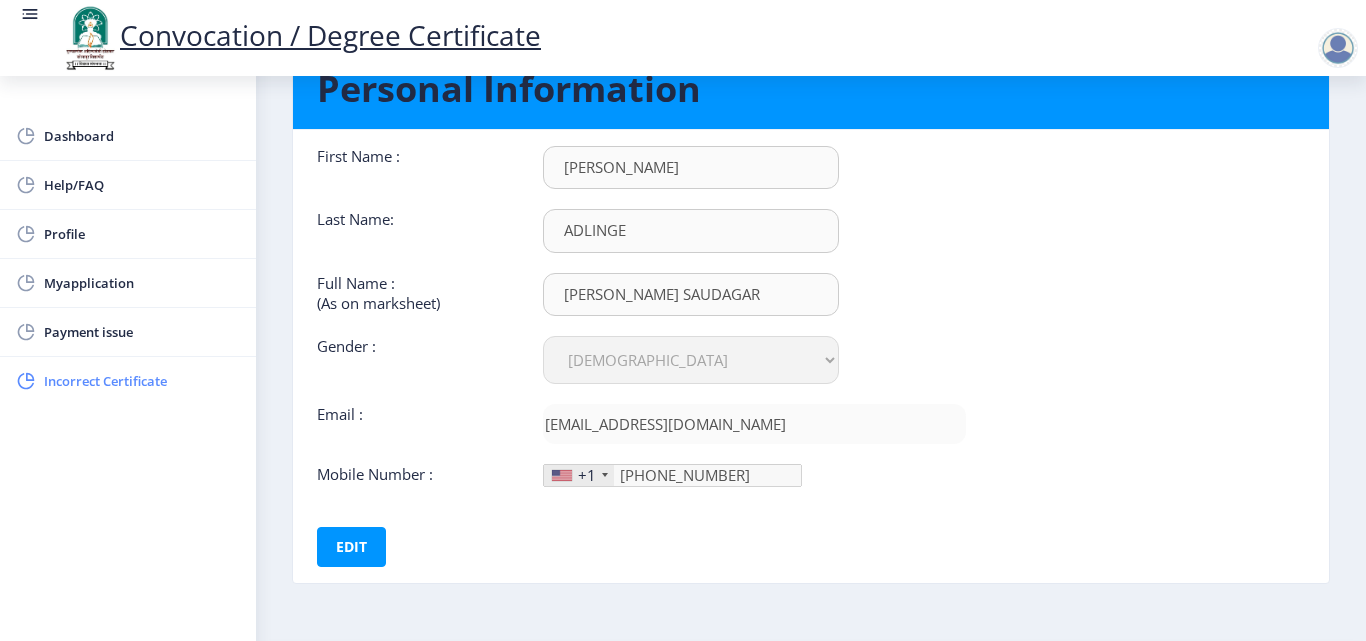 scroll, scrollTop: 0, scrollLeft: 0, axis: both 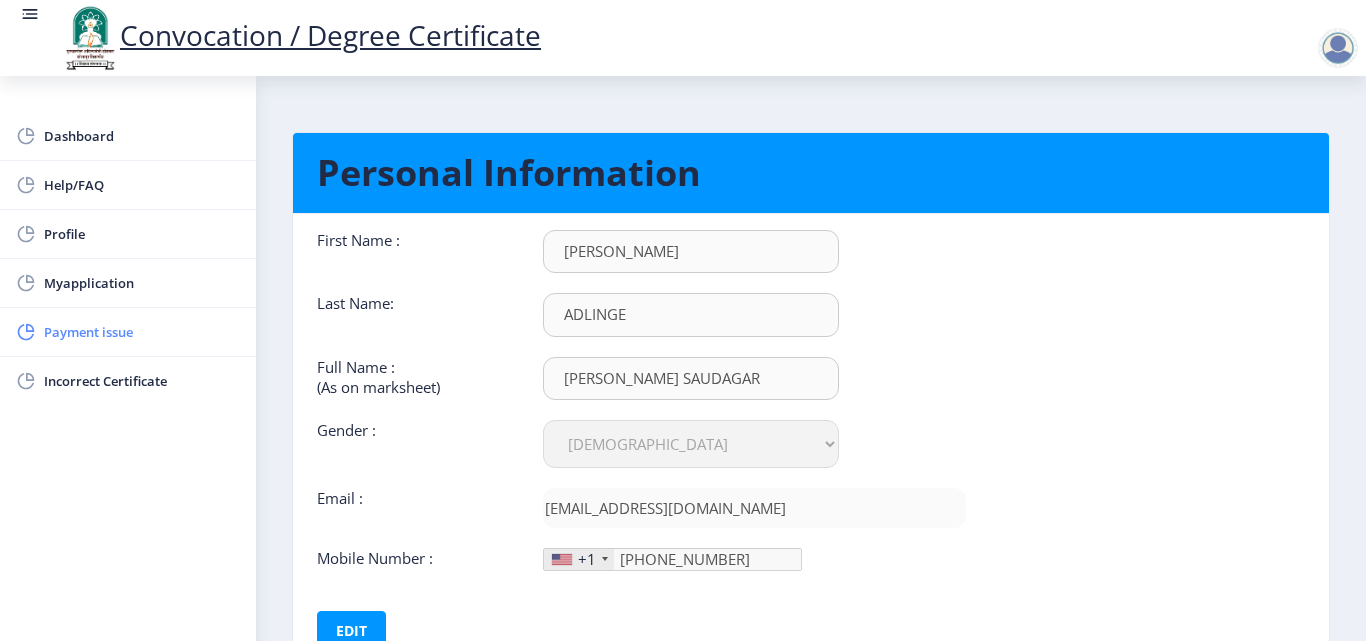 click on "Payment issue" 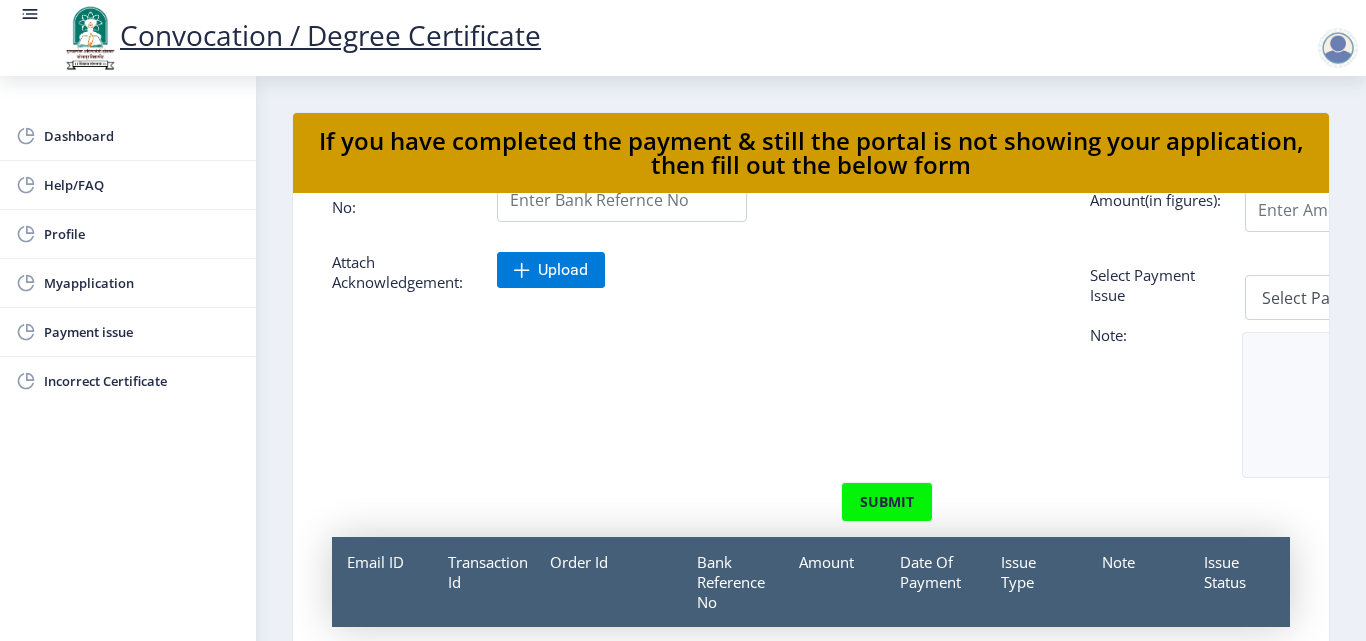 scroll, scrollTop: 176, scrollLeft: 0, axis: vertical 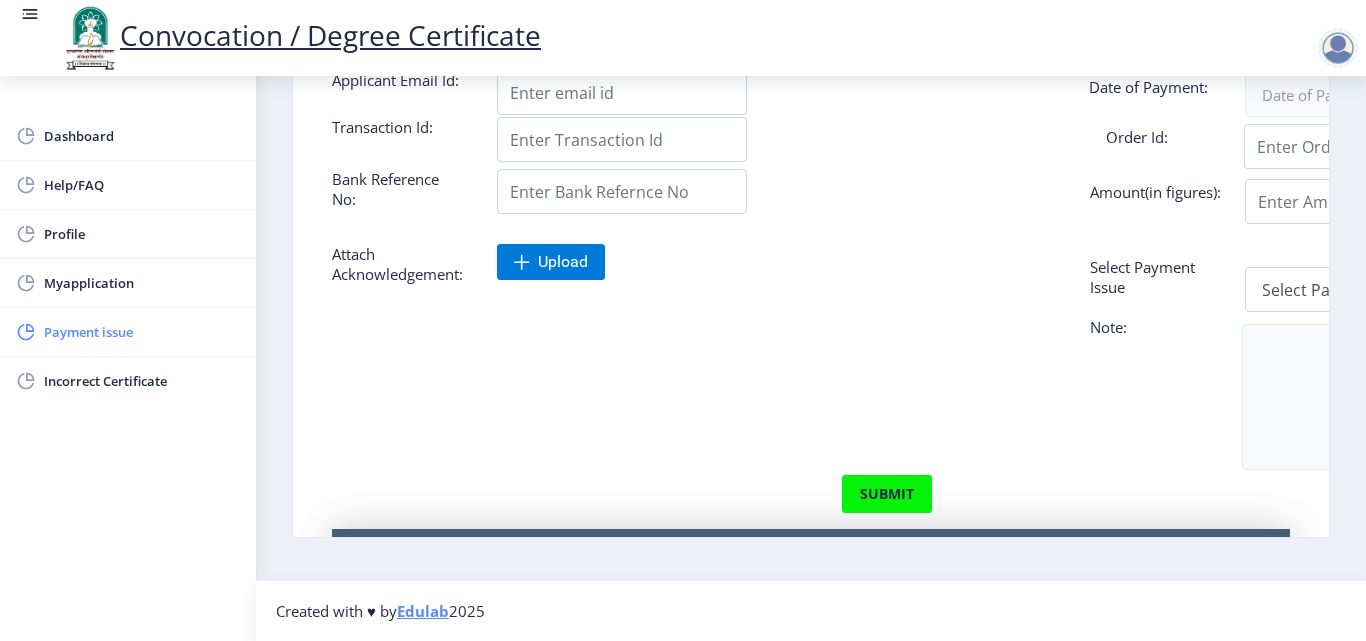 click on "Payment issue" 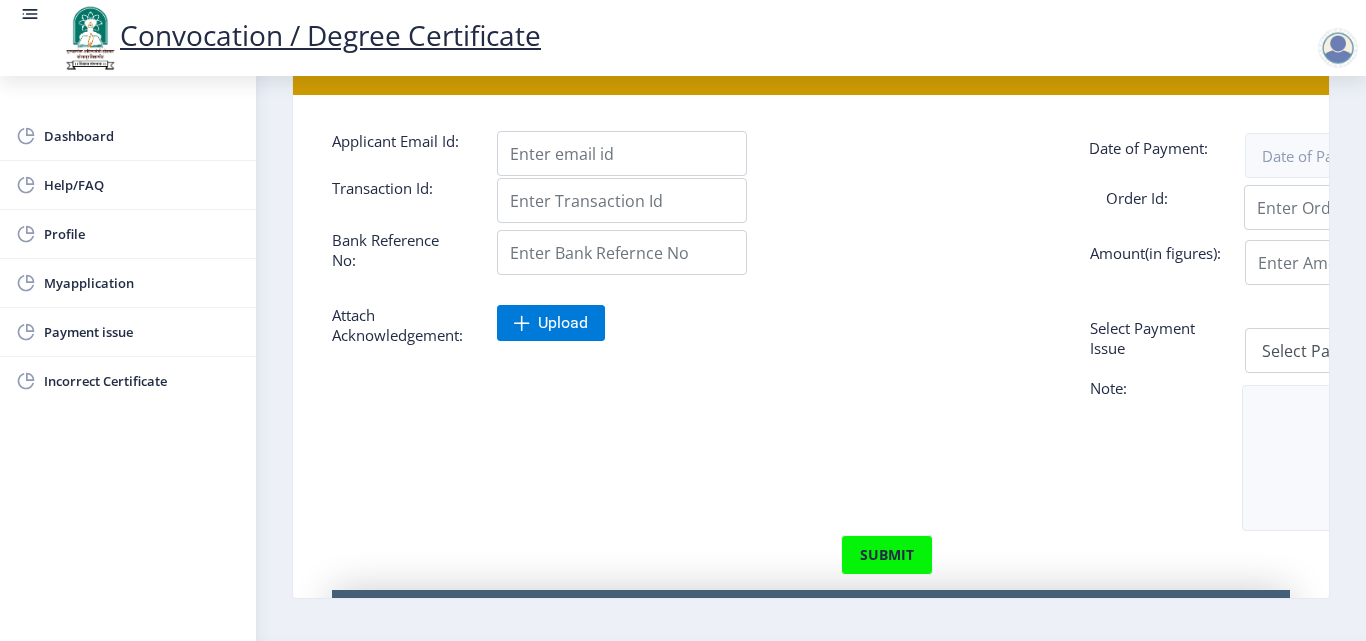 scroll, scrollTop: 0, scrollLeft: 0, axis: both 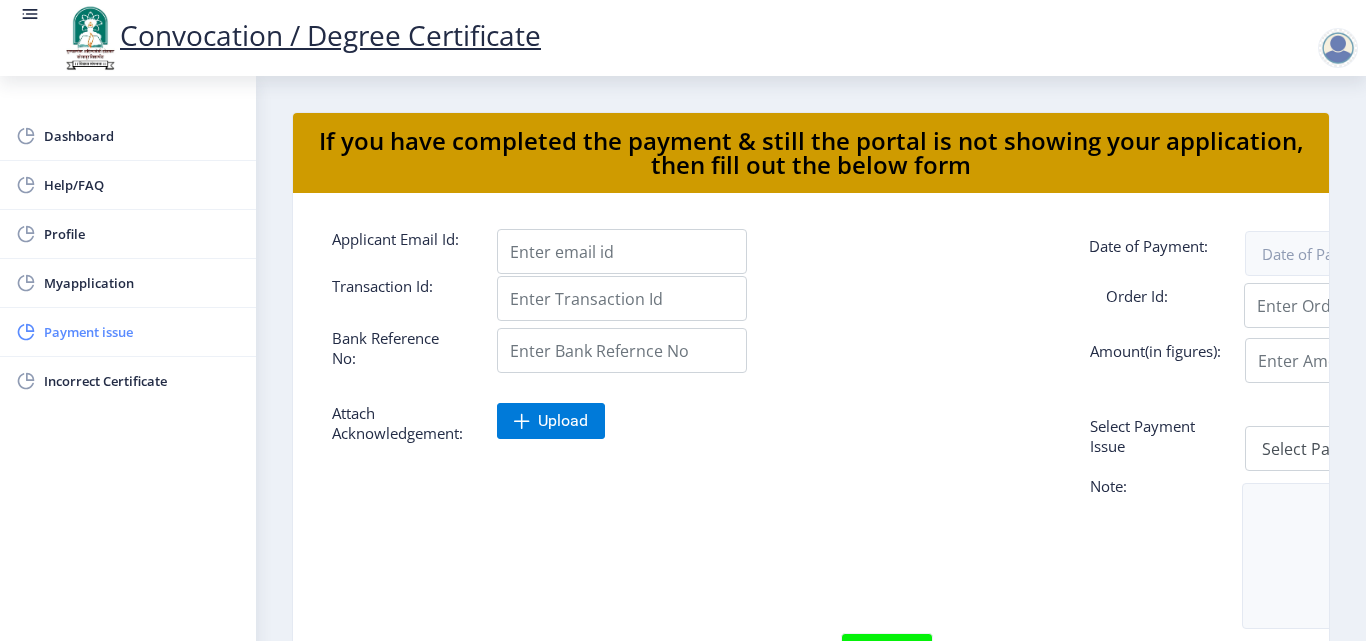 click on "Payment issue" 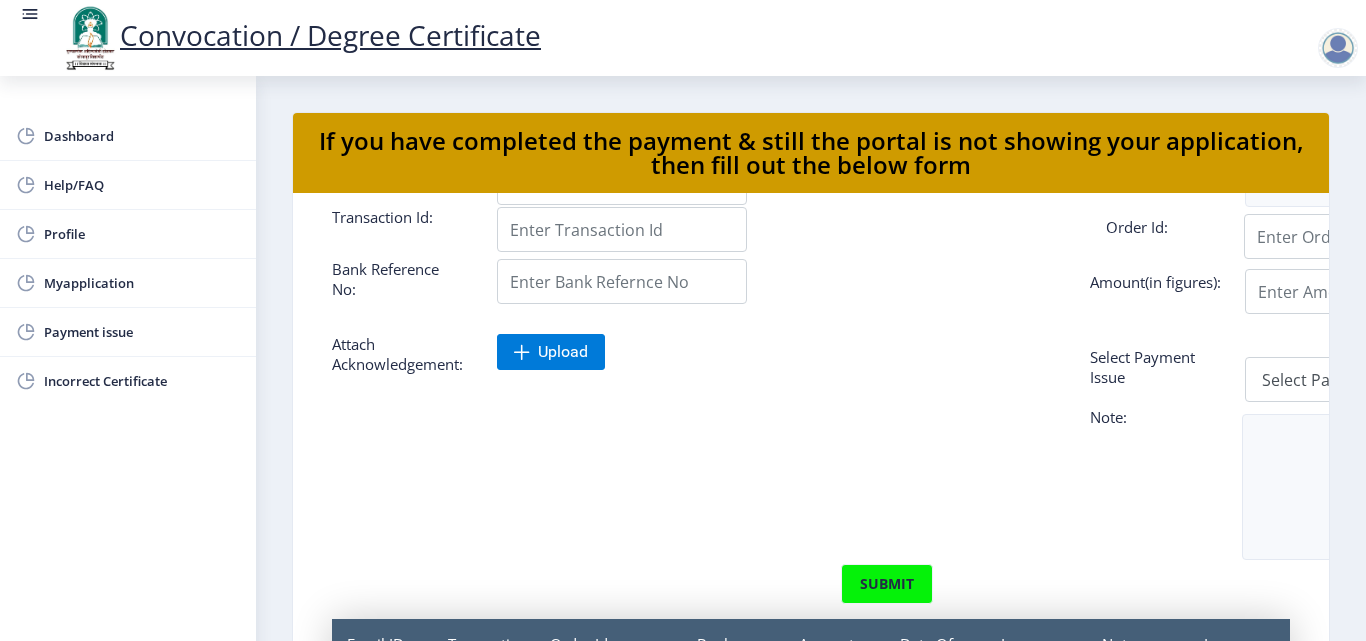 scroll, scrollTop: 176, scrollLeft: 0, axis: vertical 